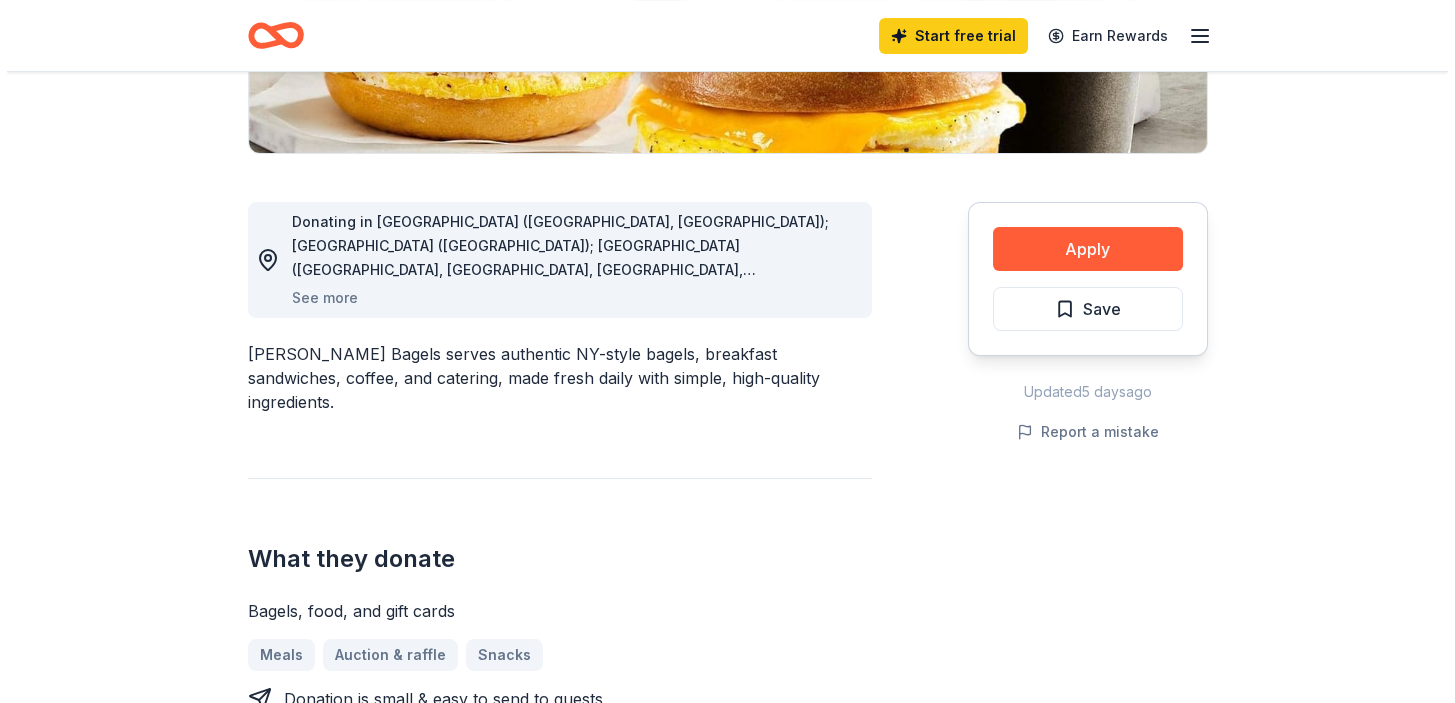 scroll, scrollTop: 454, scrollLeft: 0, axis: vertical 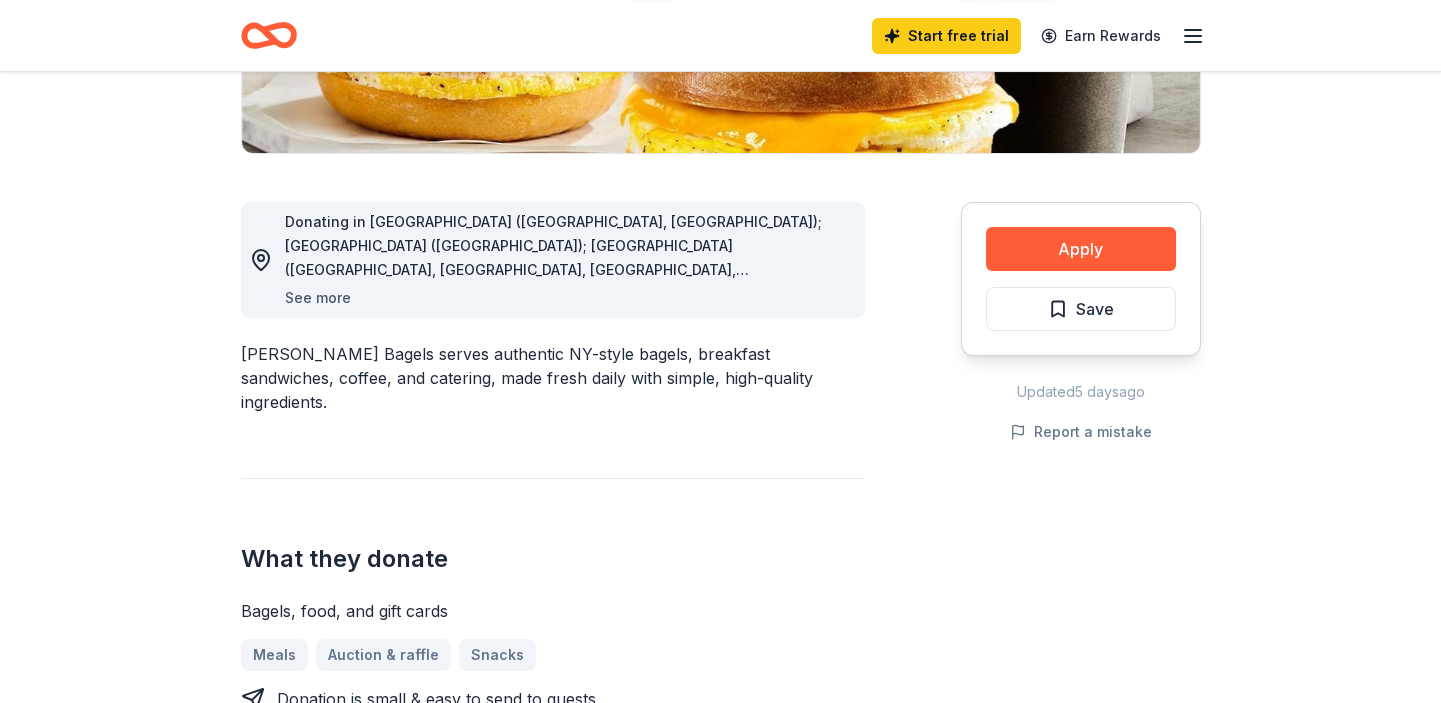 click on "See more" at bounding box center (318, 298) 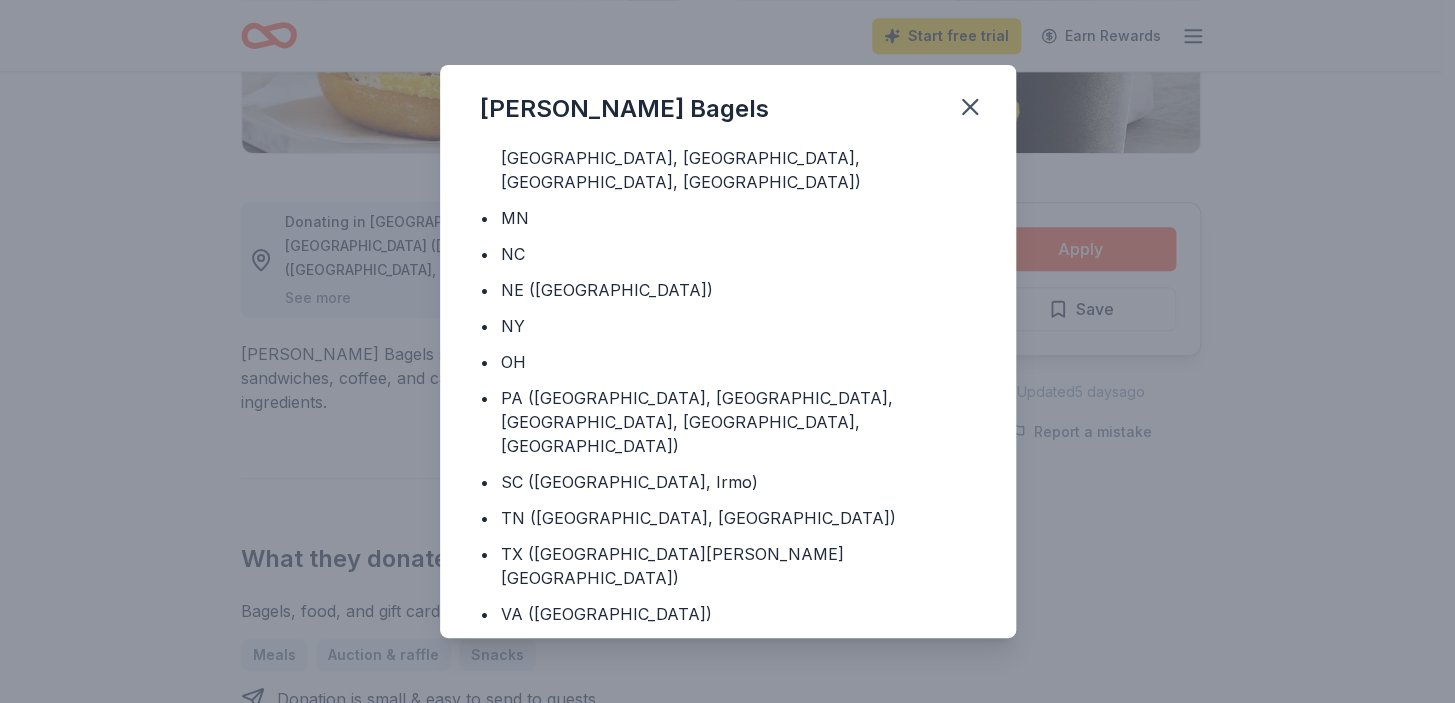 scroll, scrollTop: 812, scrollLeft: 0, axis: vertical 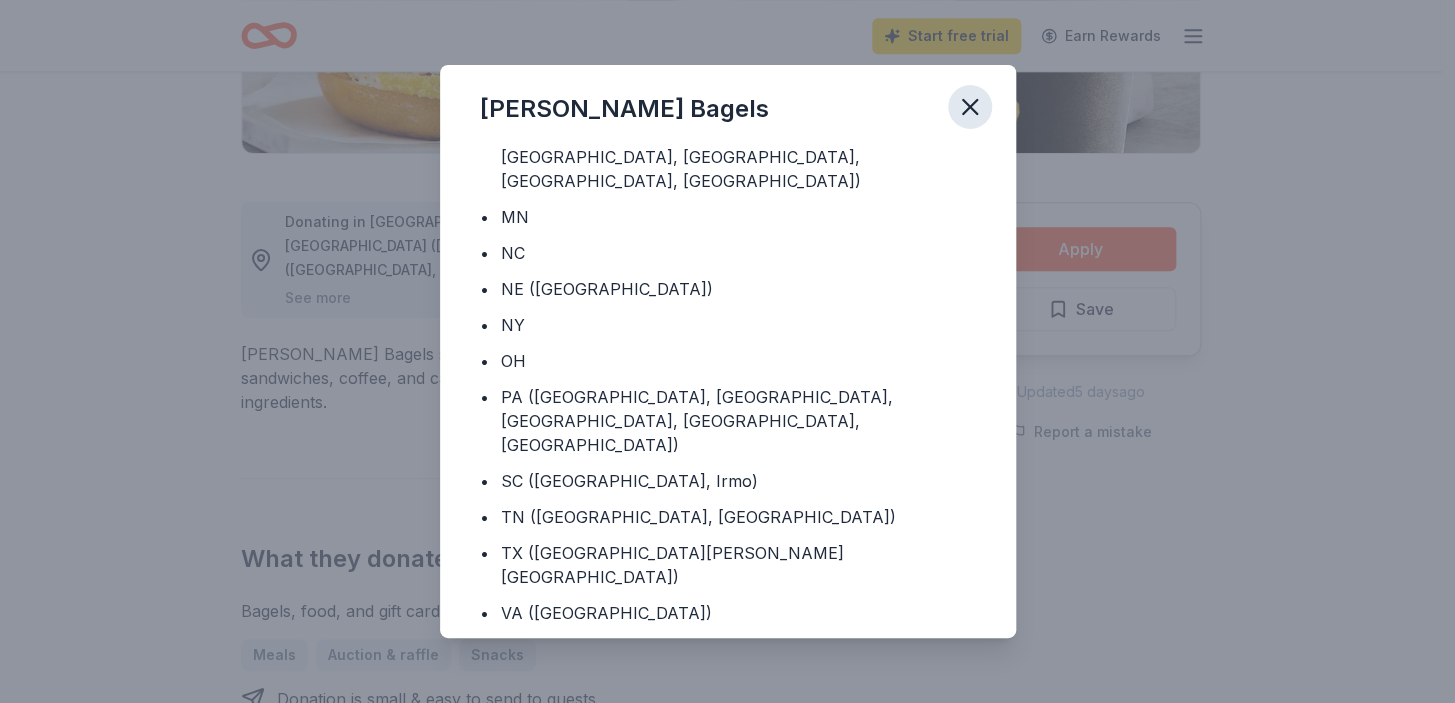 click 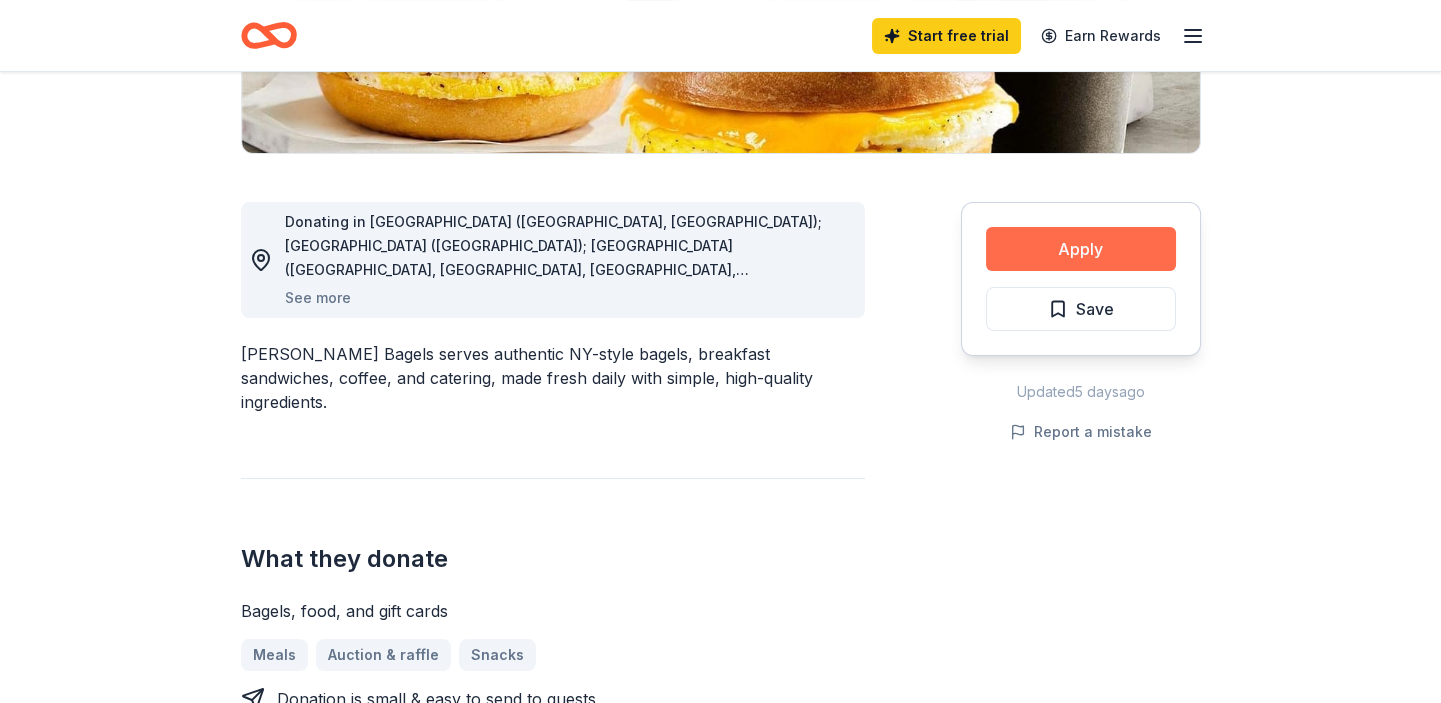 click on "Apply" at bounding box center [1081, 249] 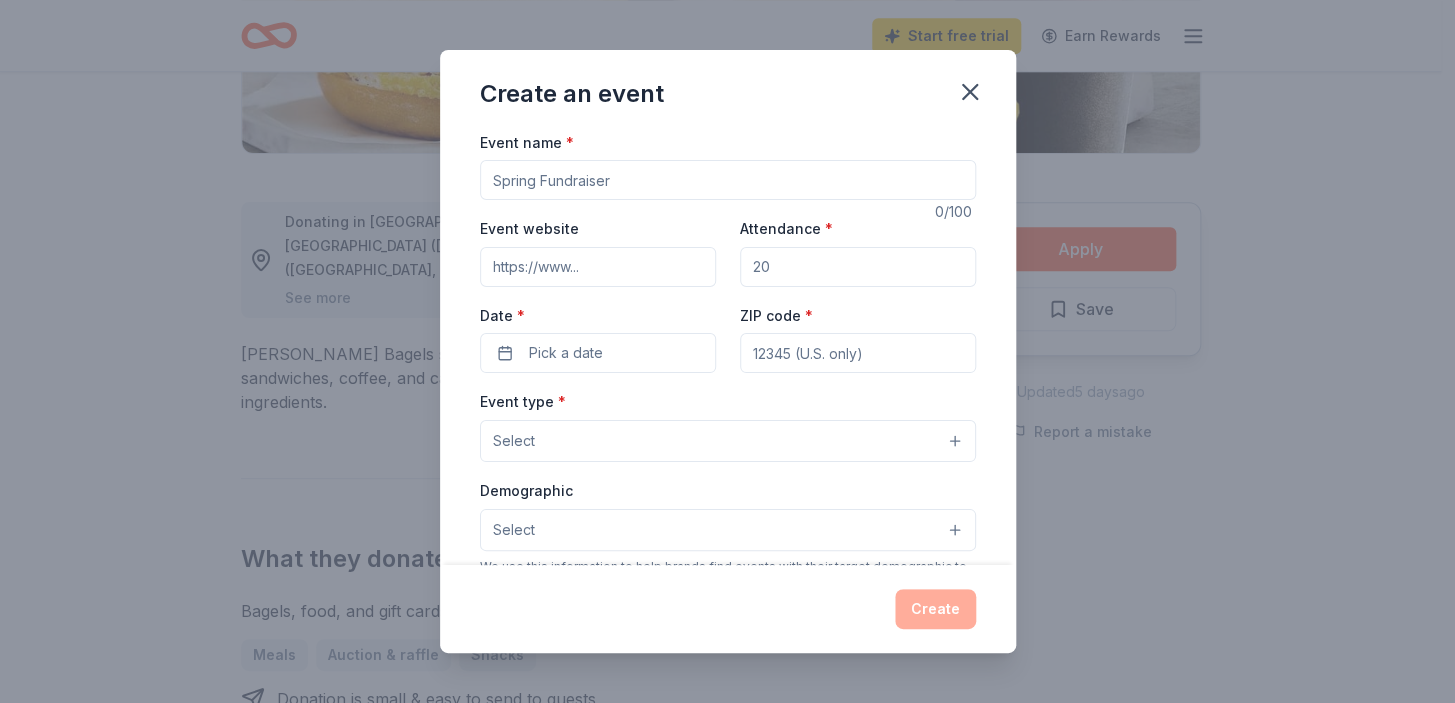click on "Event name *" at bounding box center [728, 180] 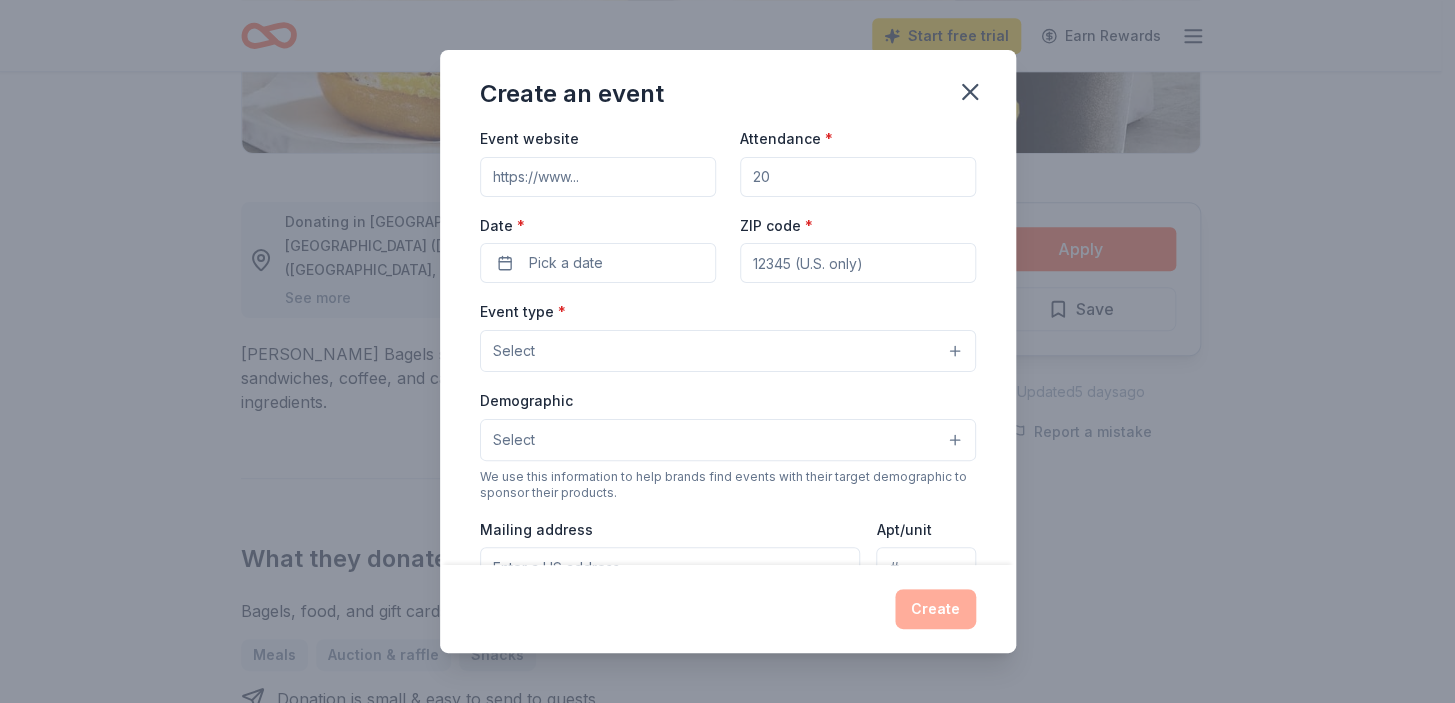 scroll, scrollTop: 0, scrollLeft: 0, axis: both 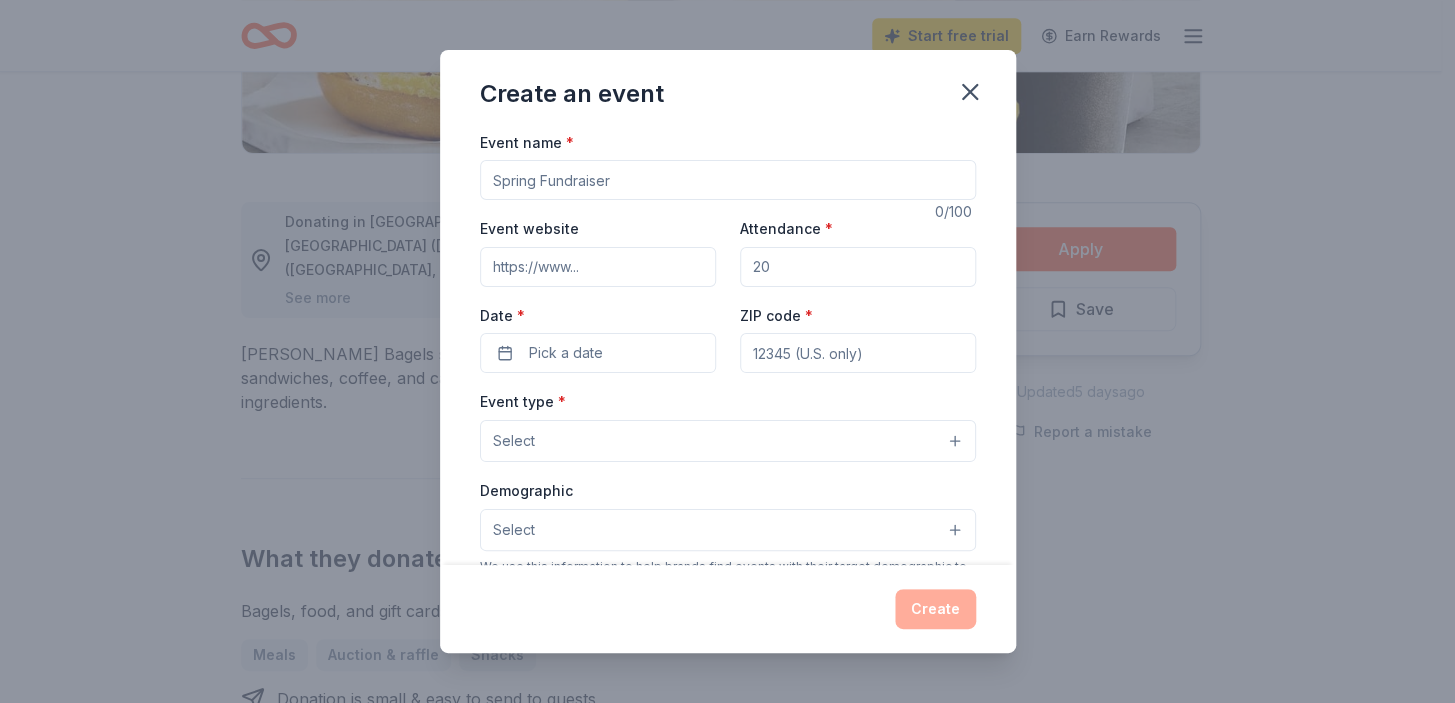 click on "Event name *" at bounding box center [728, 180] 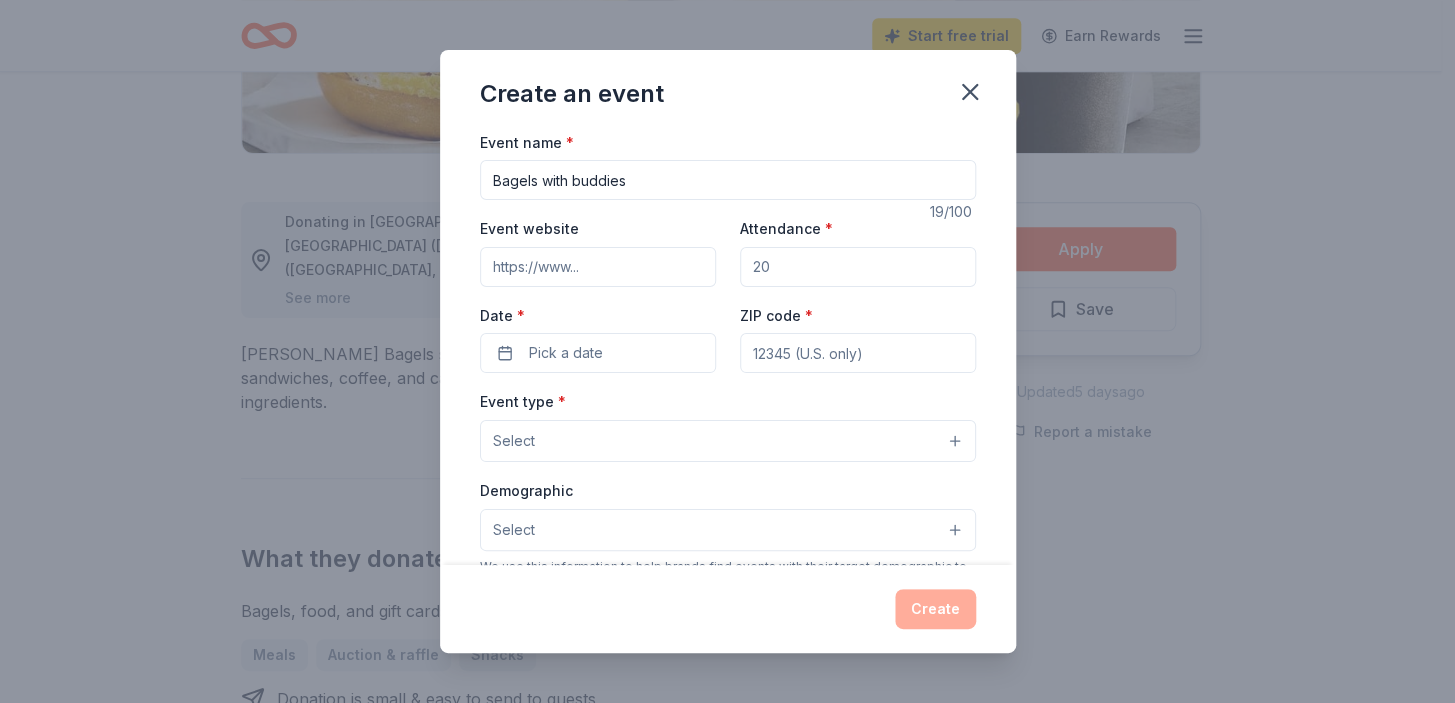 type on "Bagels with buddies" 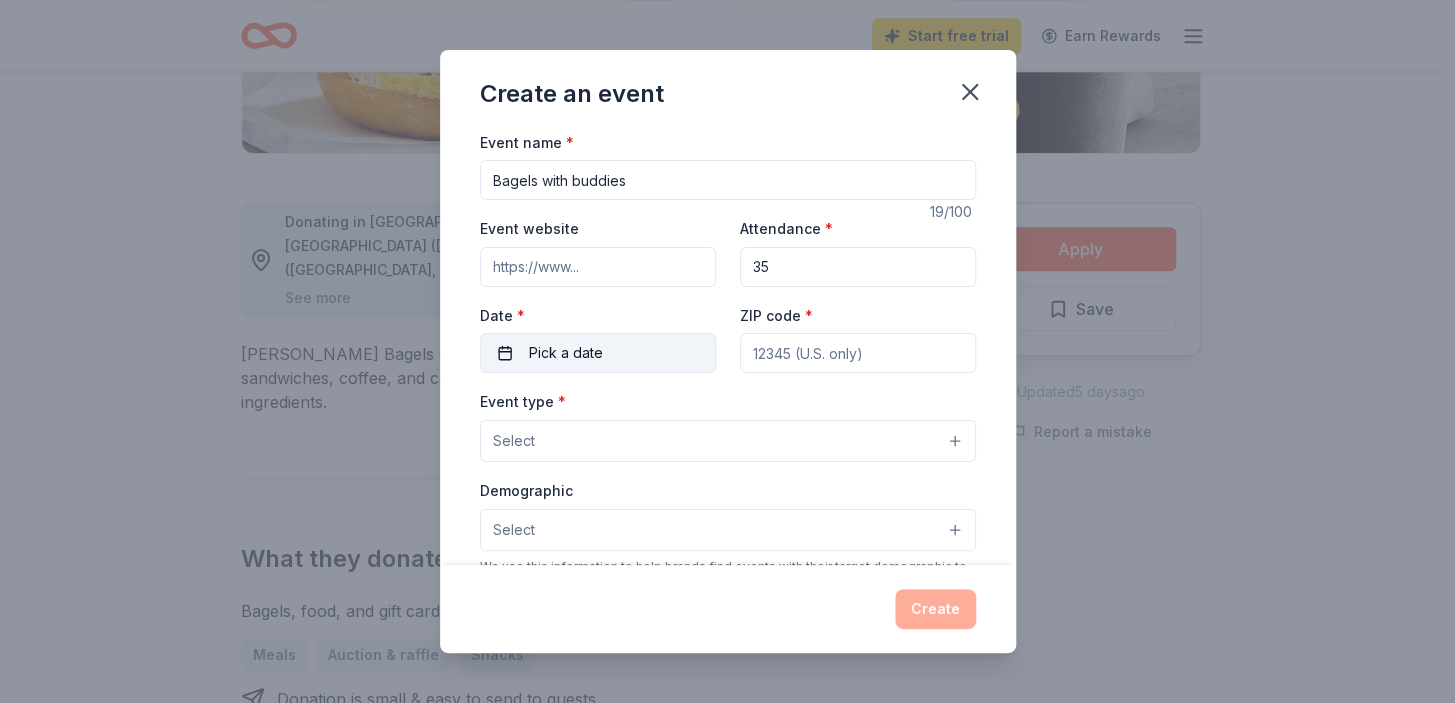 type on "35" 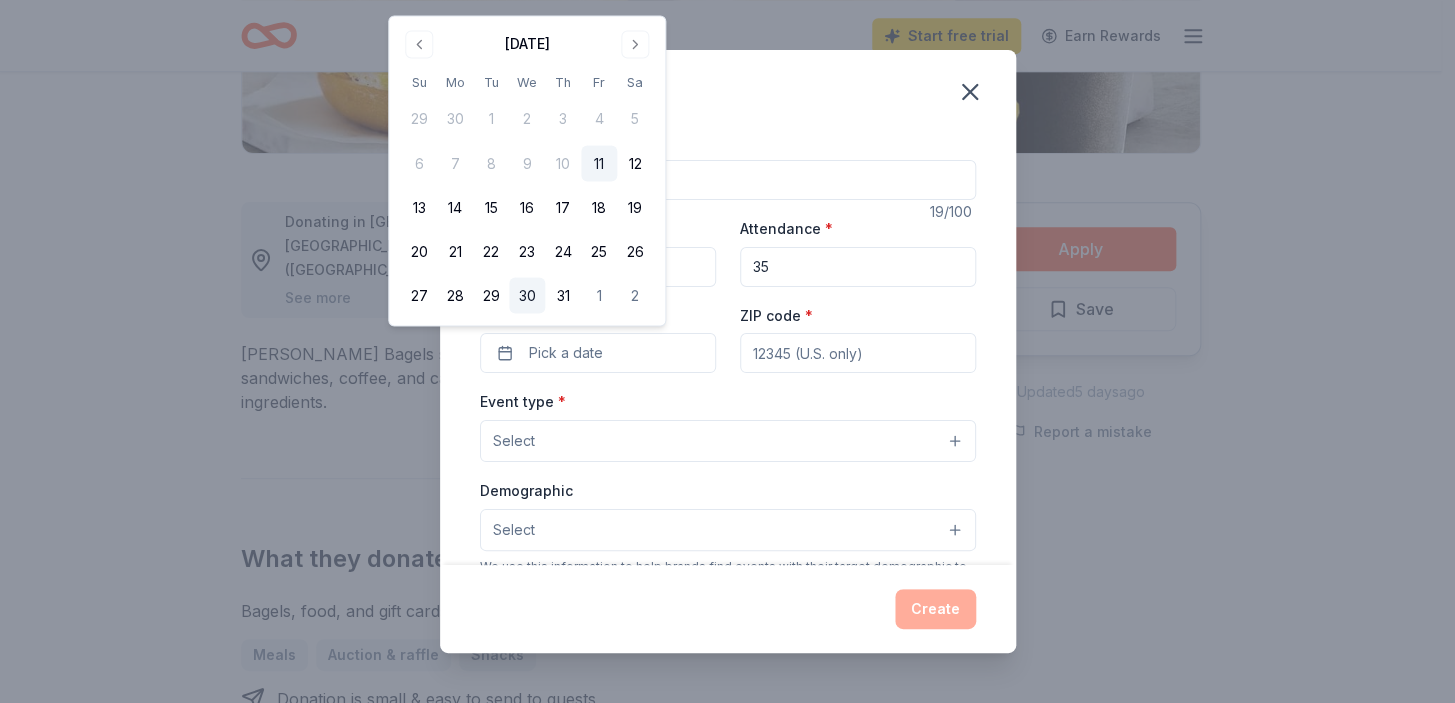 click on "30" at bounding box center [527, 296] 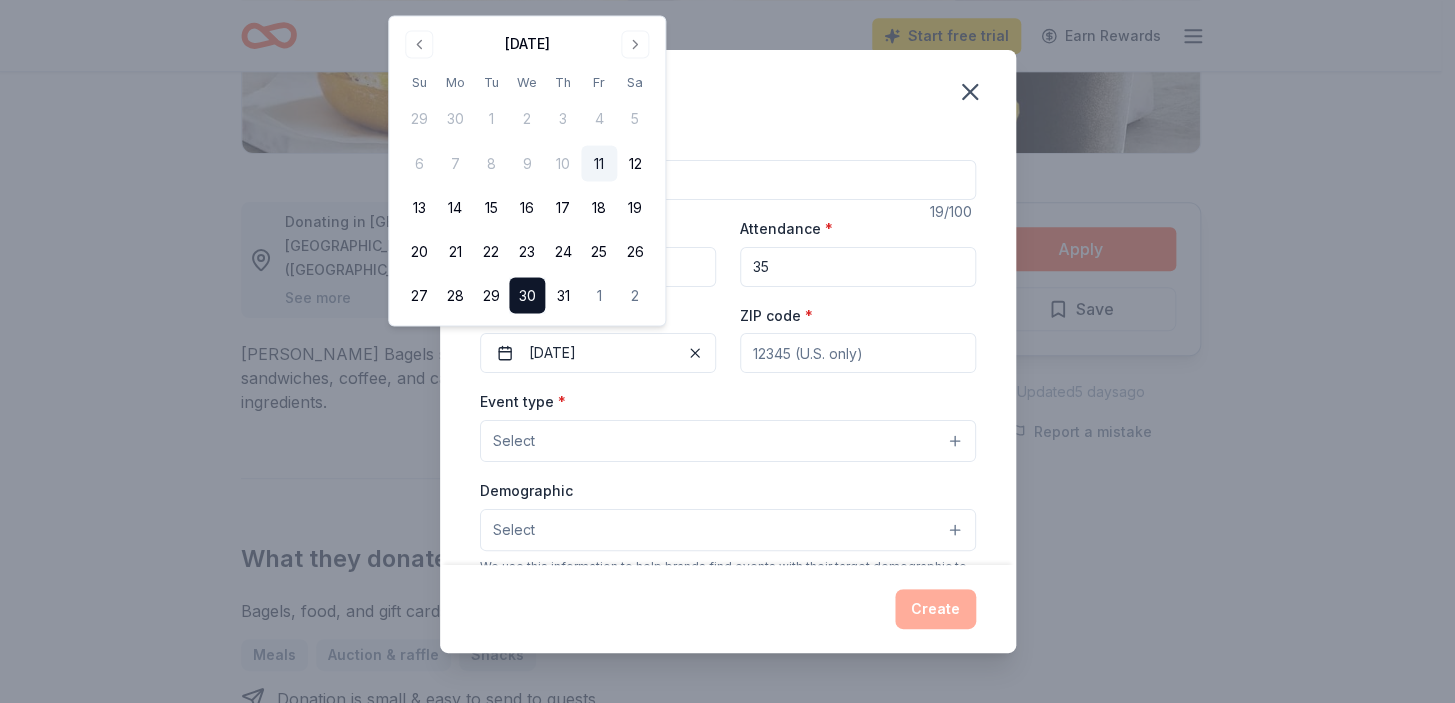 click on "ZIP code *" at bounding box center (858, 353) 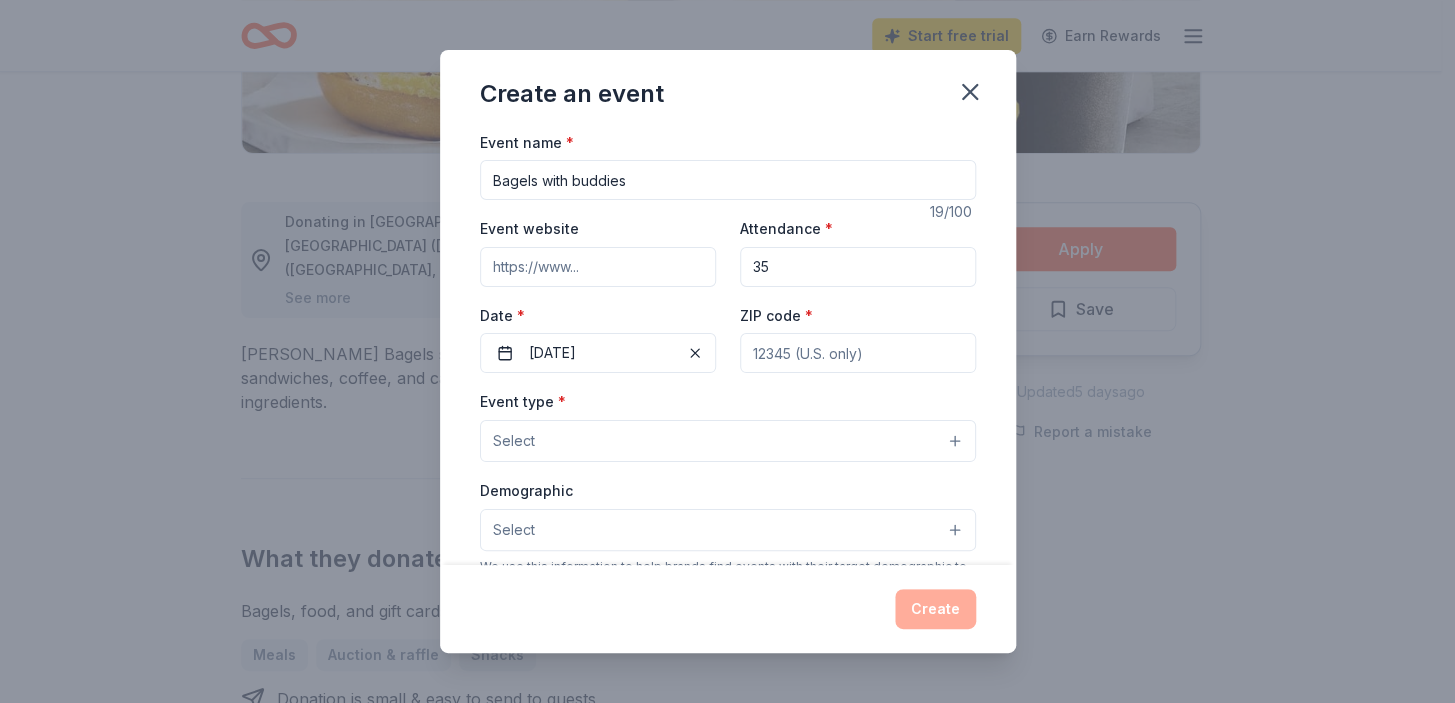 type on "53218" 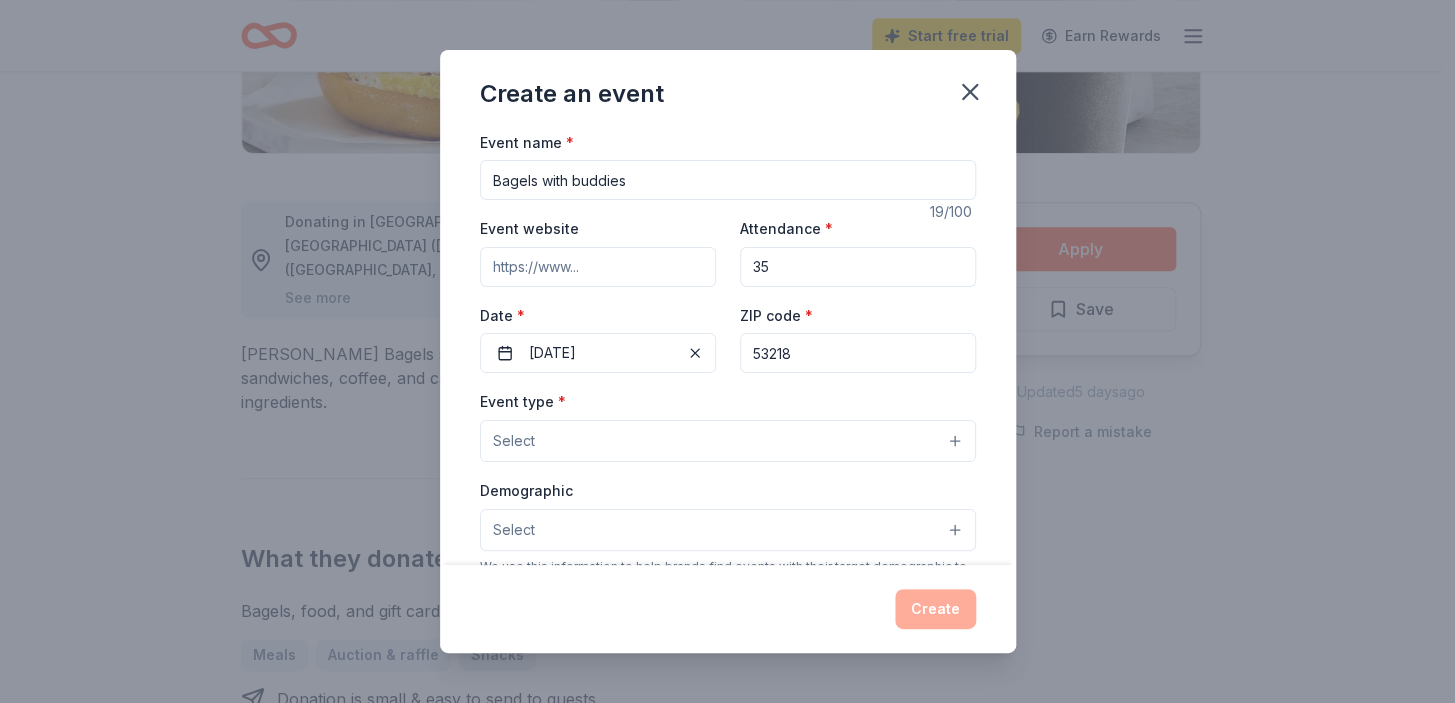 type on "6132 W. Fond du Lac Avenue" 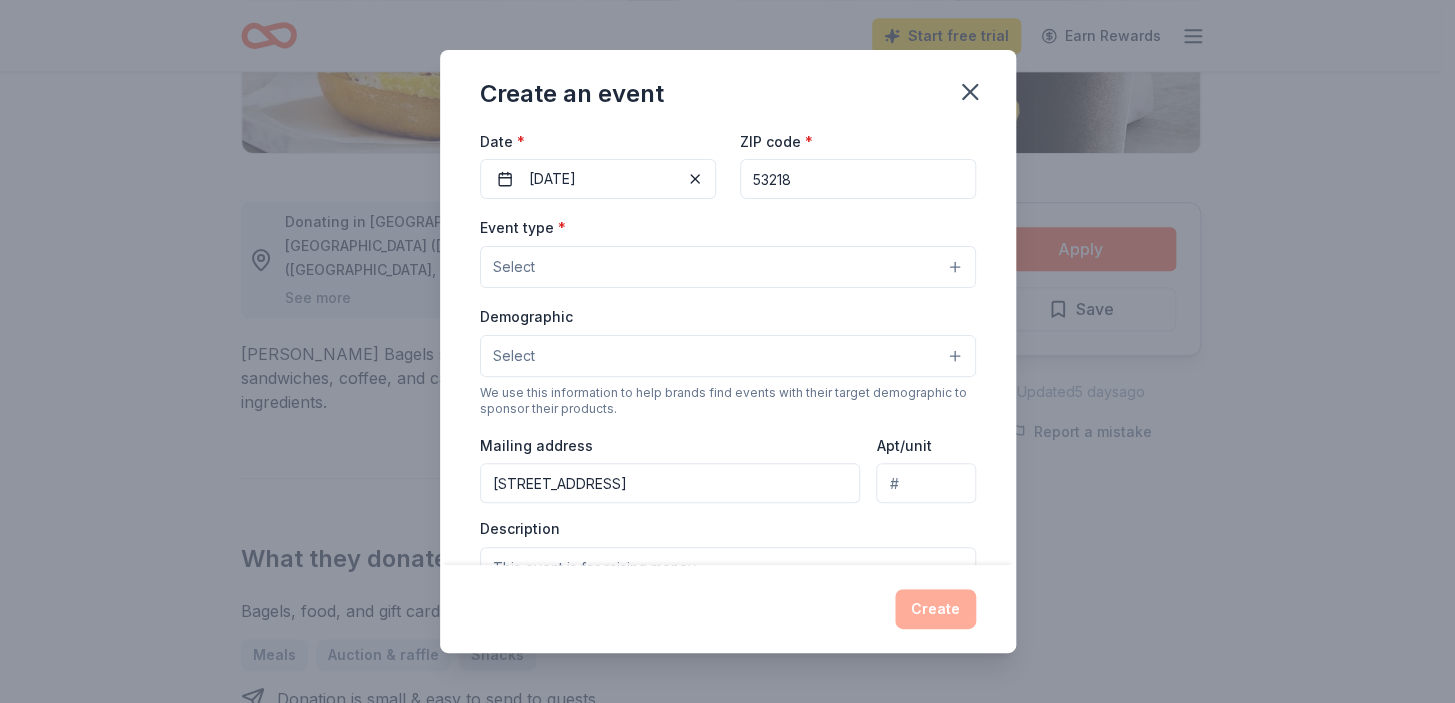 scroll, scrollTop: 181, scrollLeft: 0, axis: vertical 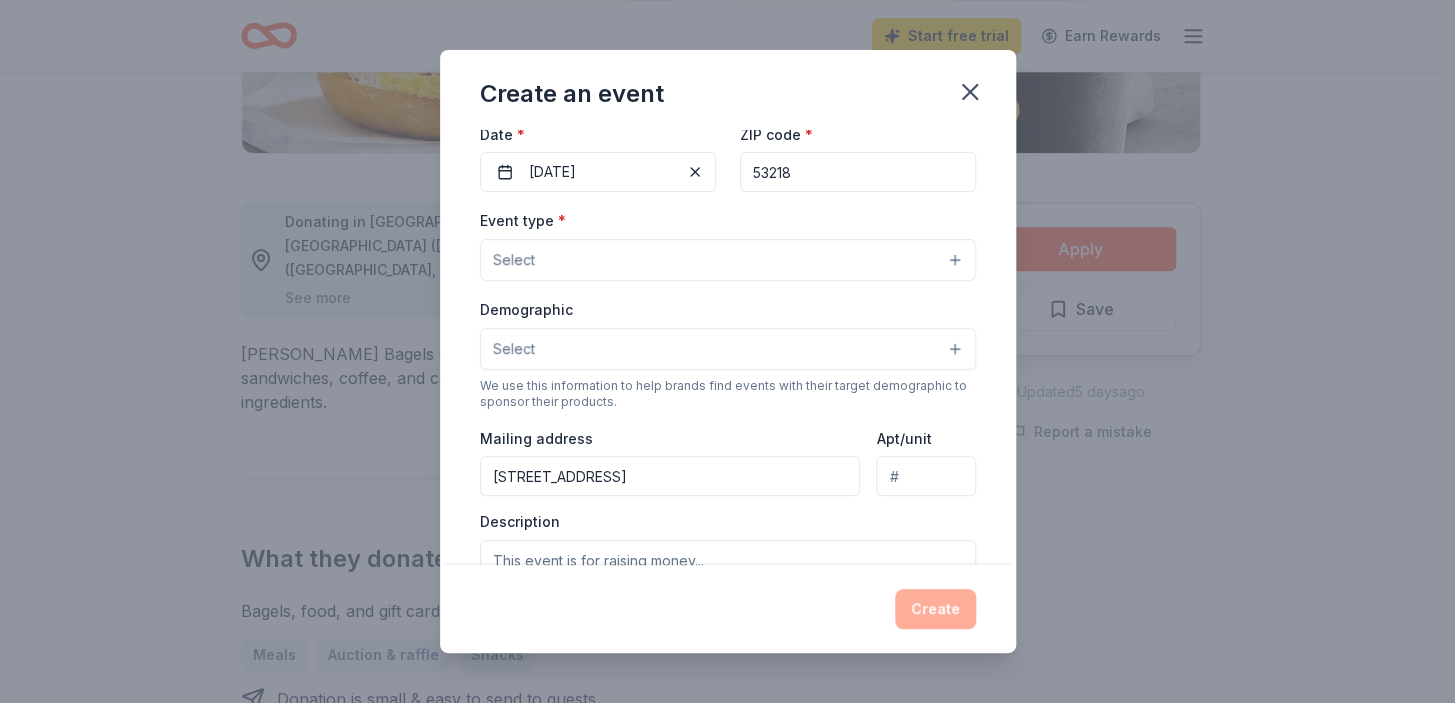 click on "Select" at bounding box center (728, 260) 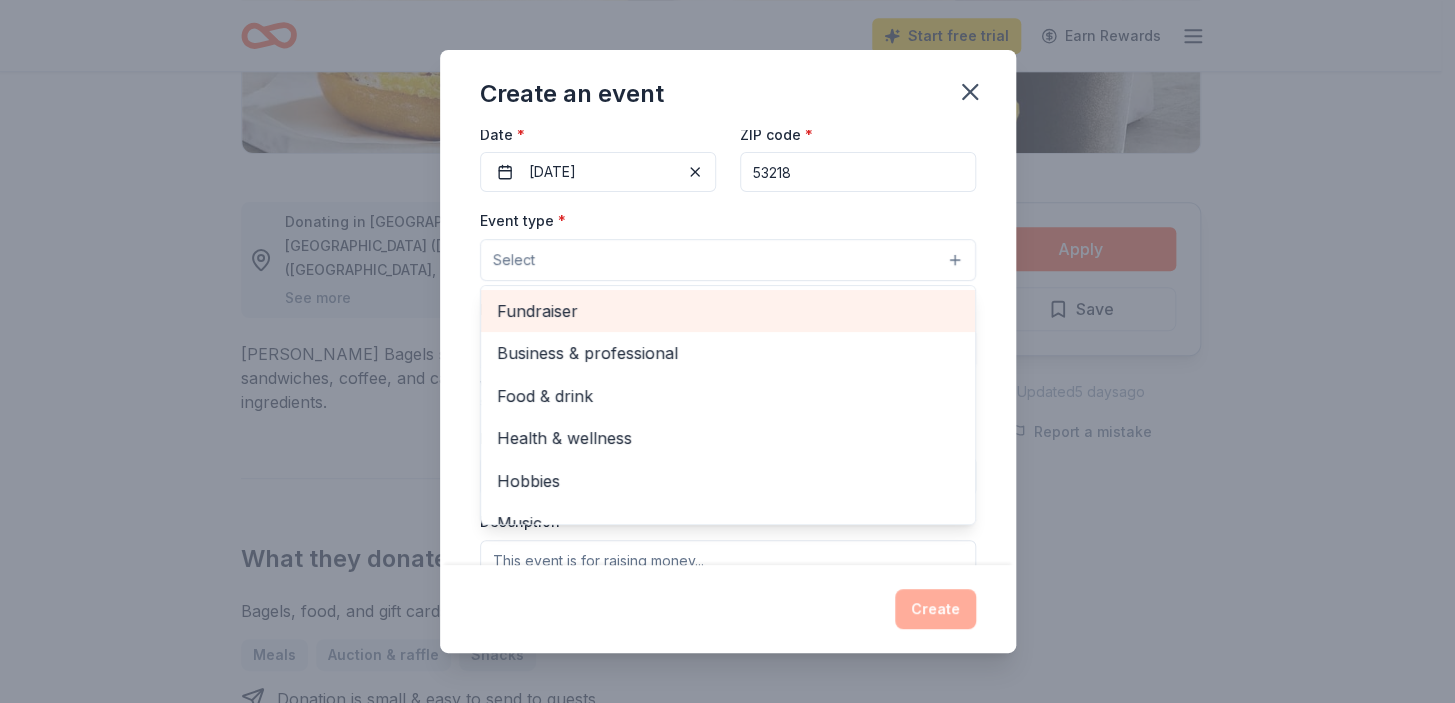 scroll, scrollTop: 82, scrollLeft: 0, axis: vertical 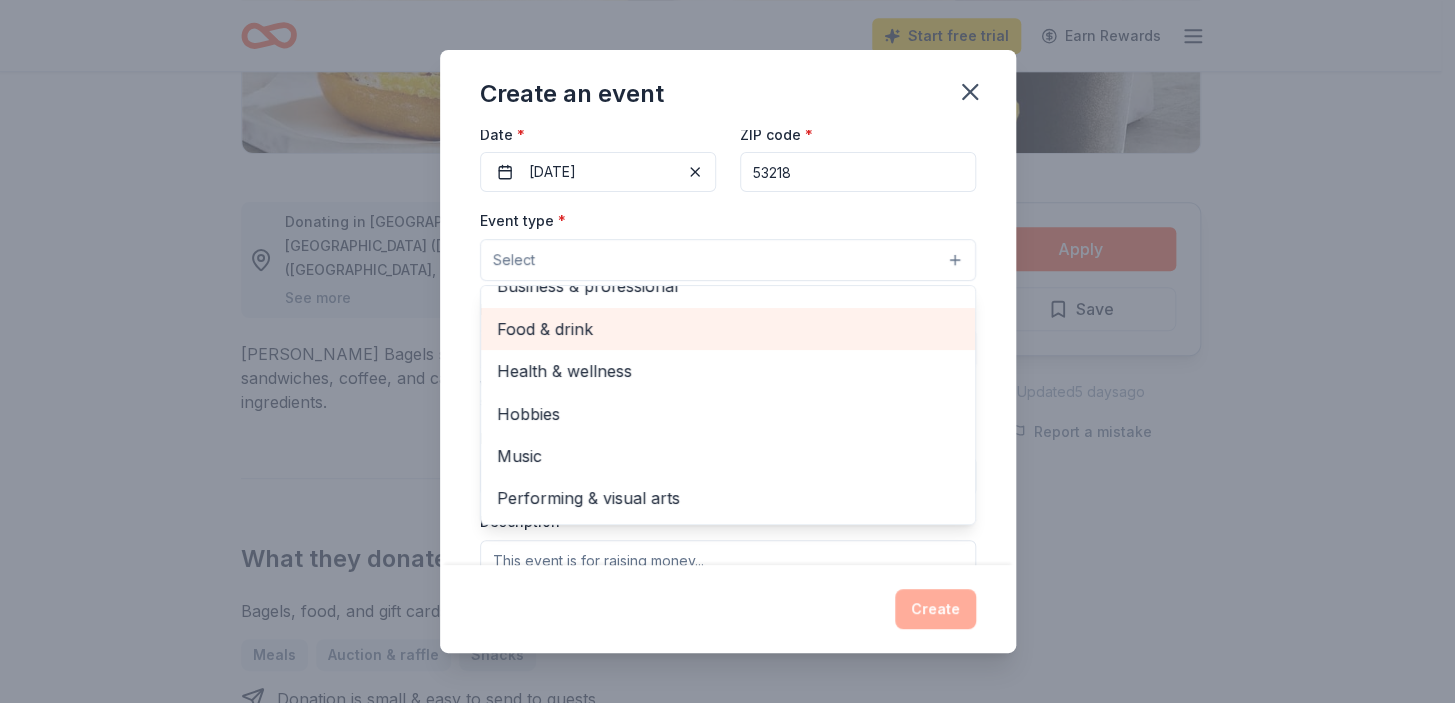 click on "Food & drink" at bounding box center [728, 329] 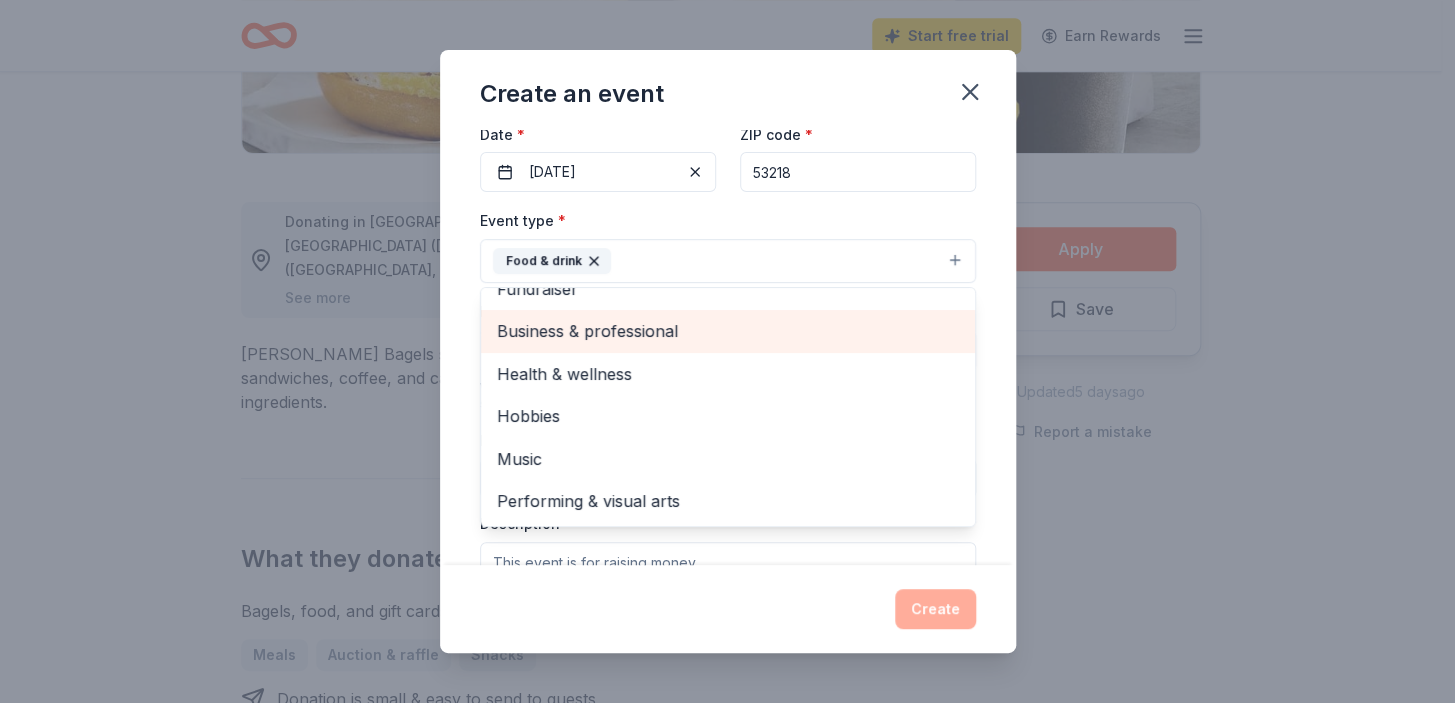 scroll, scrollTop: 30, scrollLeft: 0, axis: vertical 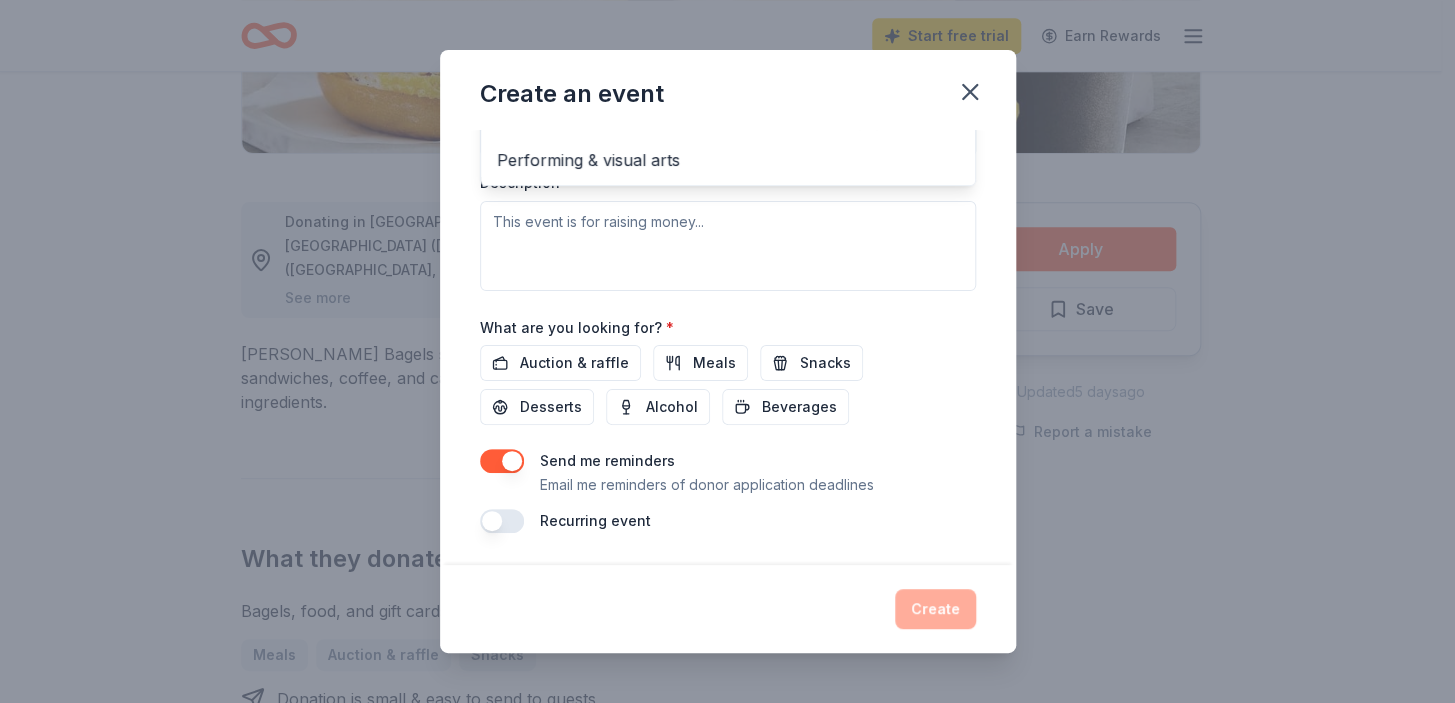 click on "Event type * Food & drink Fundraiser Business & professional Health & wellness Hobbies Music Performing & visual arts Demographic Select We use this information to help brands find events with their target demographic to sponsor their products. Mailing address 6132 W. Fond du Lac Avenue Apt/unit Description" at bounding box center [728, 78] 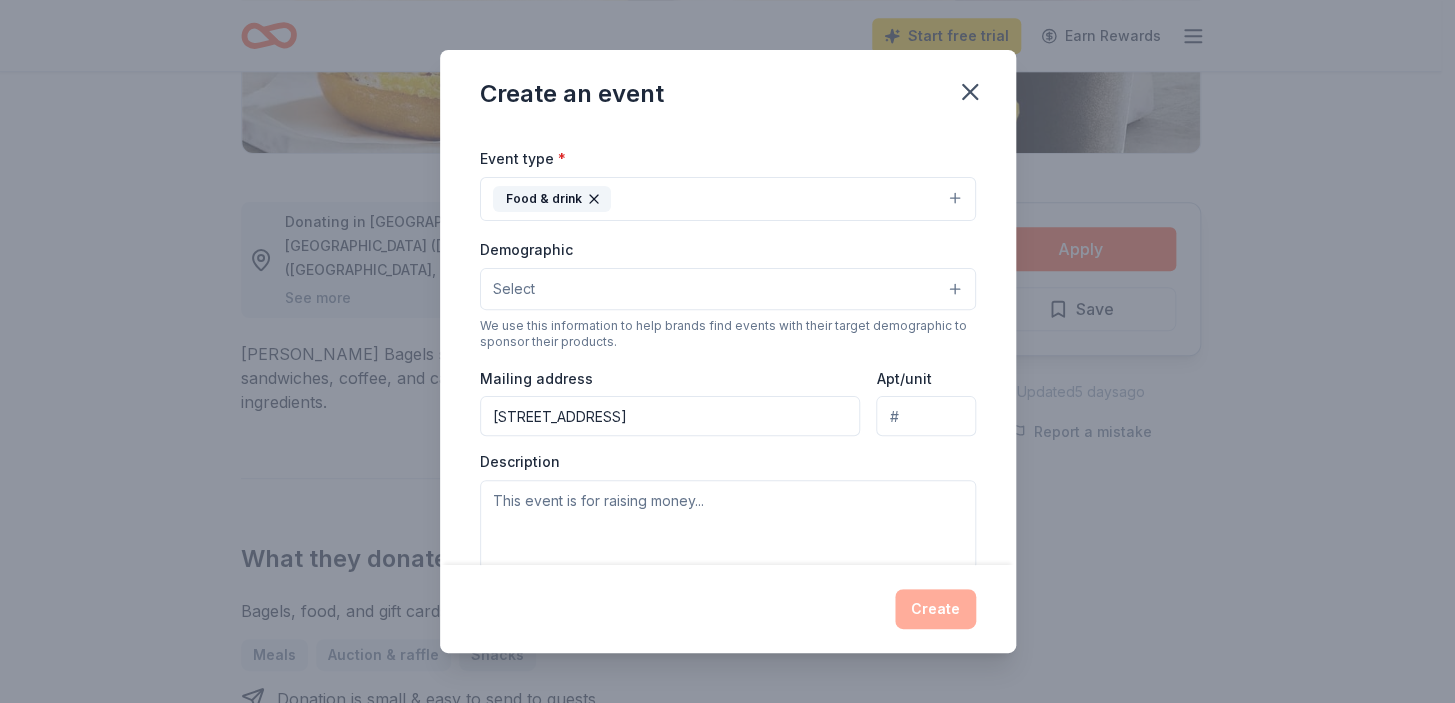 scroll, scrollTop: 287, scrollLeft: 0, axis: vertical 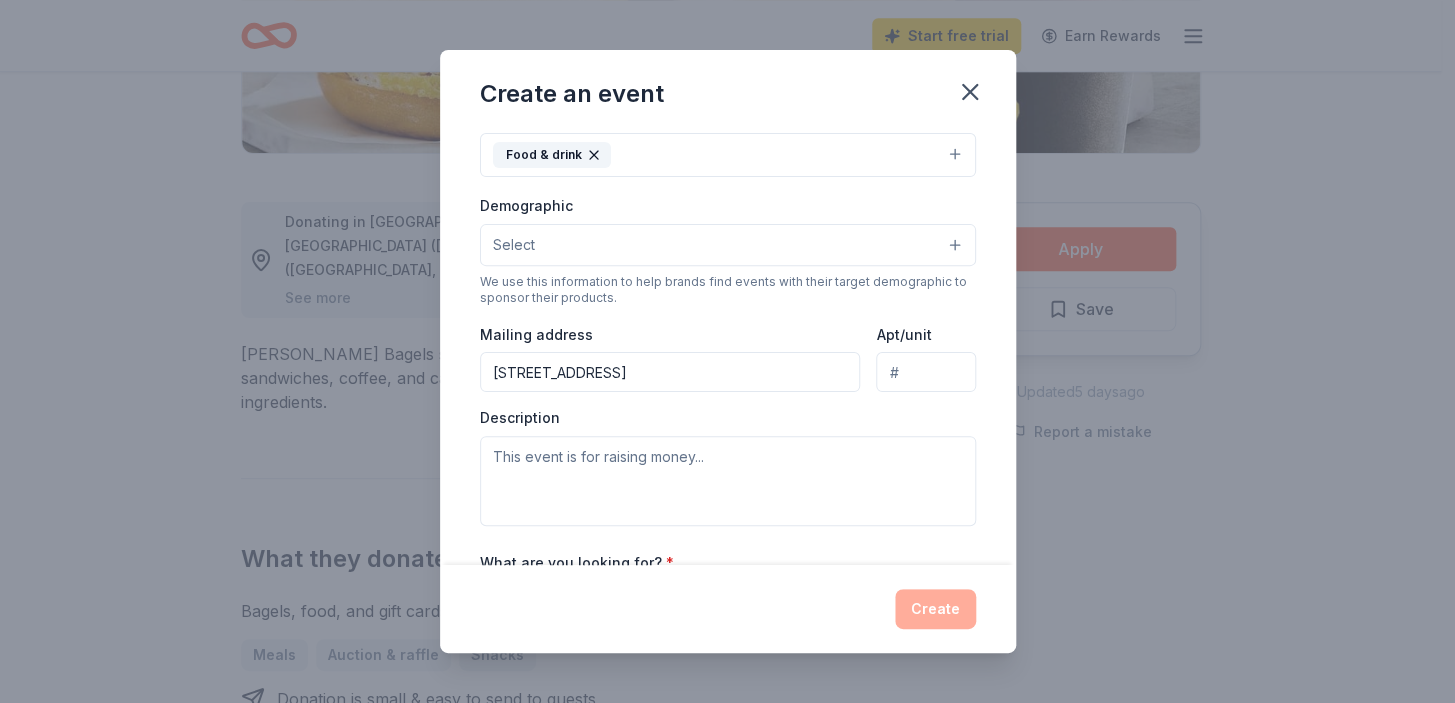 click on "Select" at bounding box center (728, 245) 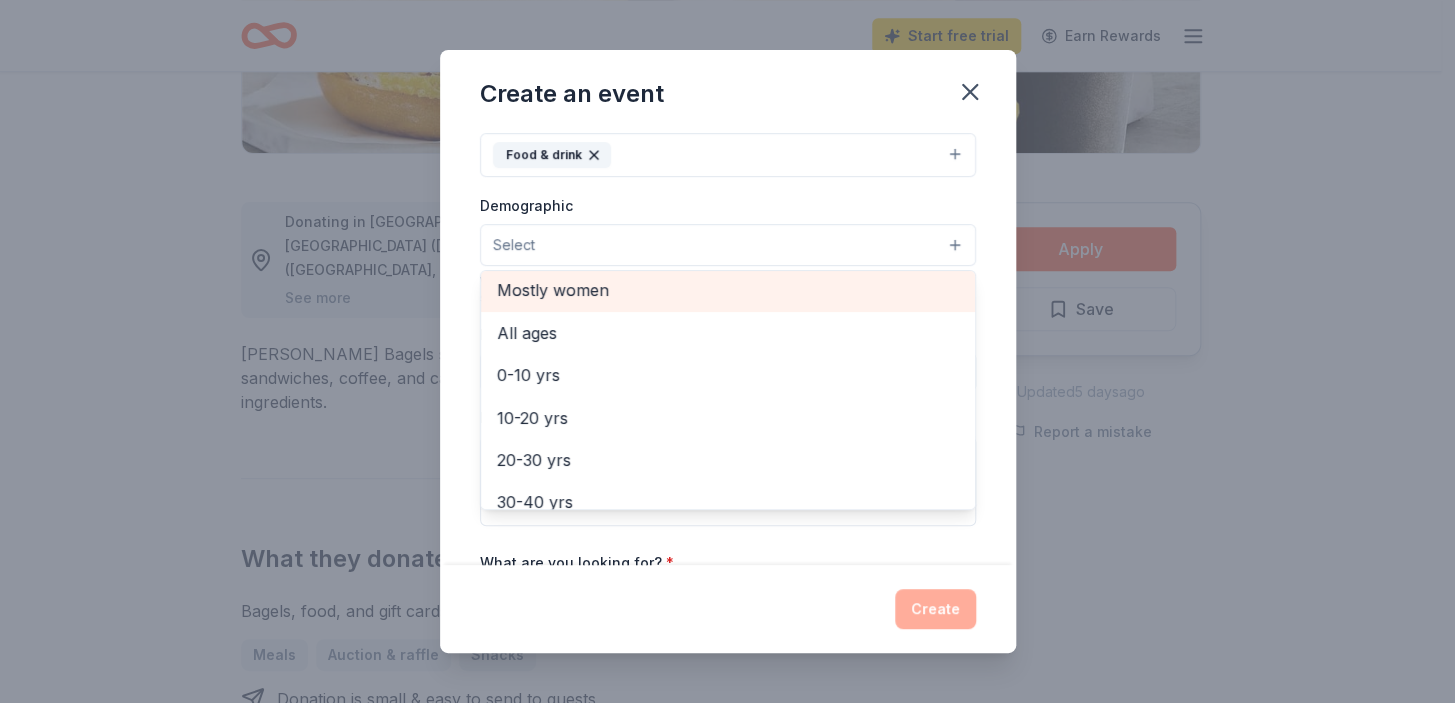 scroll, scrollTop: 0, scrollLeft: 0, axis: both 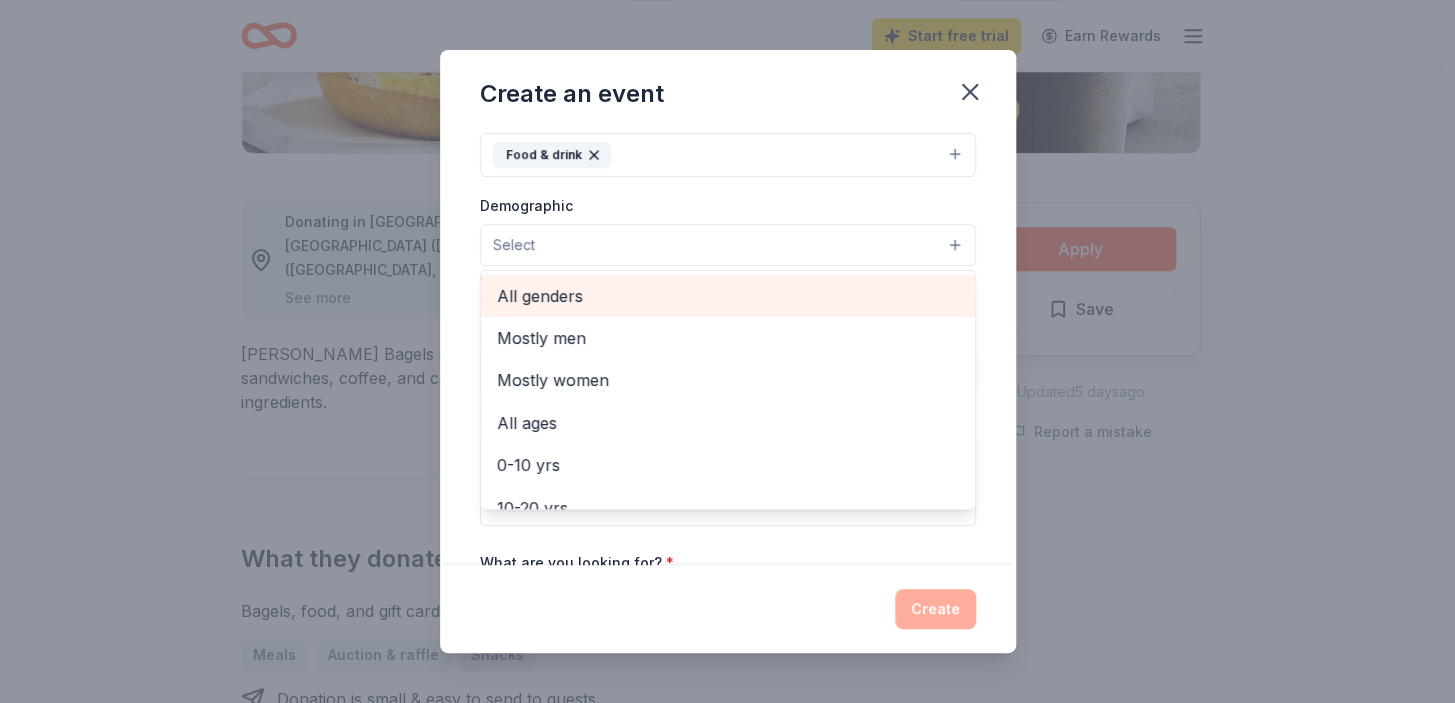 click on "All genders" at bounding box center [728, 296] 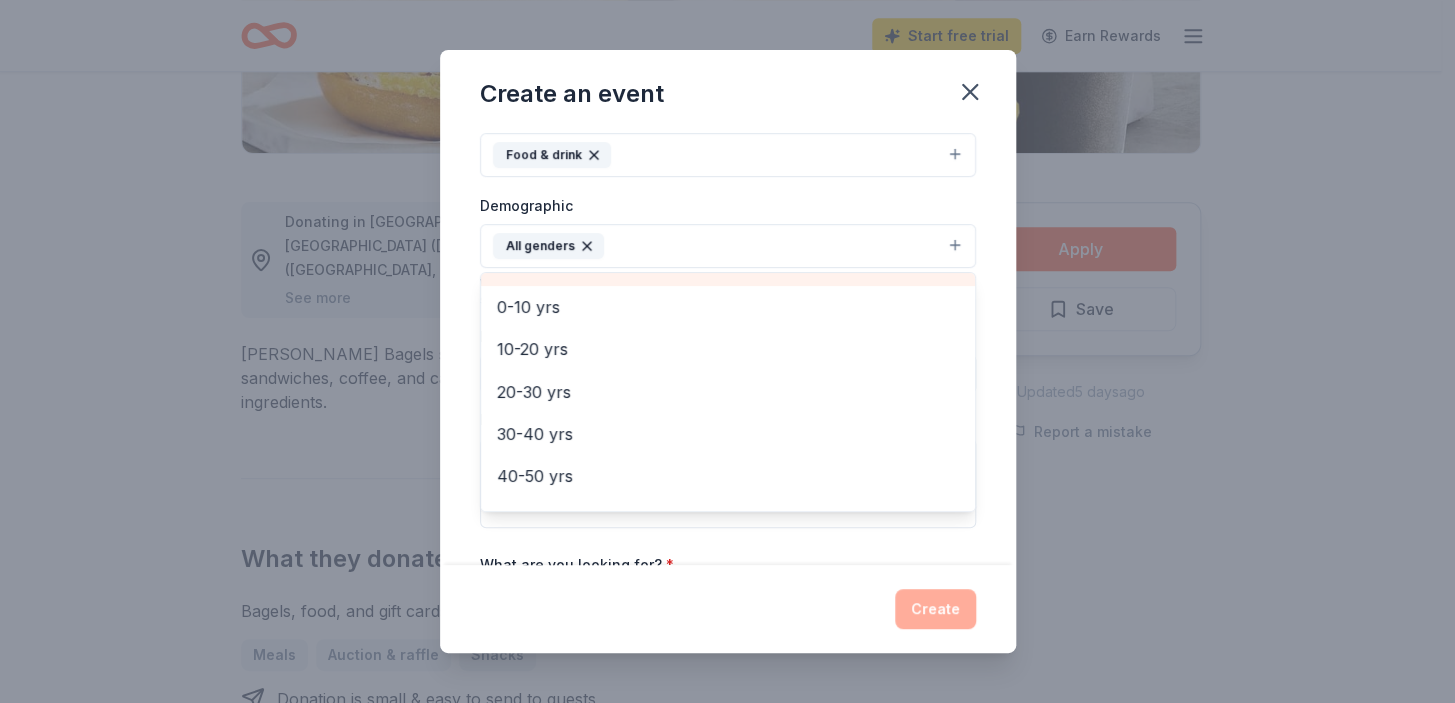 scroll, scrollTop: 90, scrollLeft: 0, axis: vertical 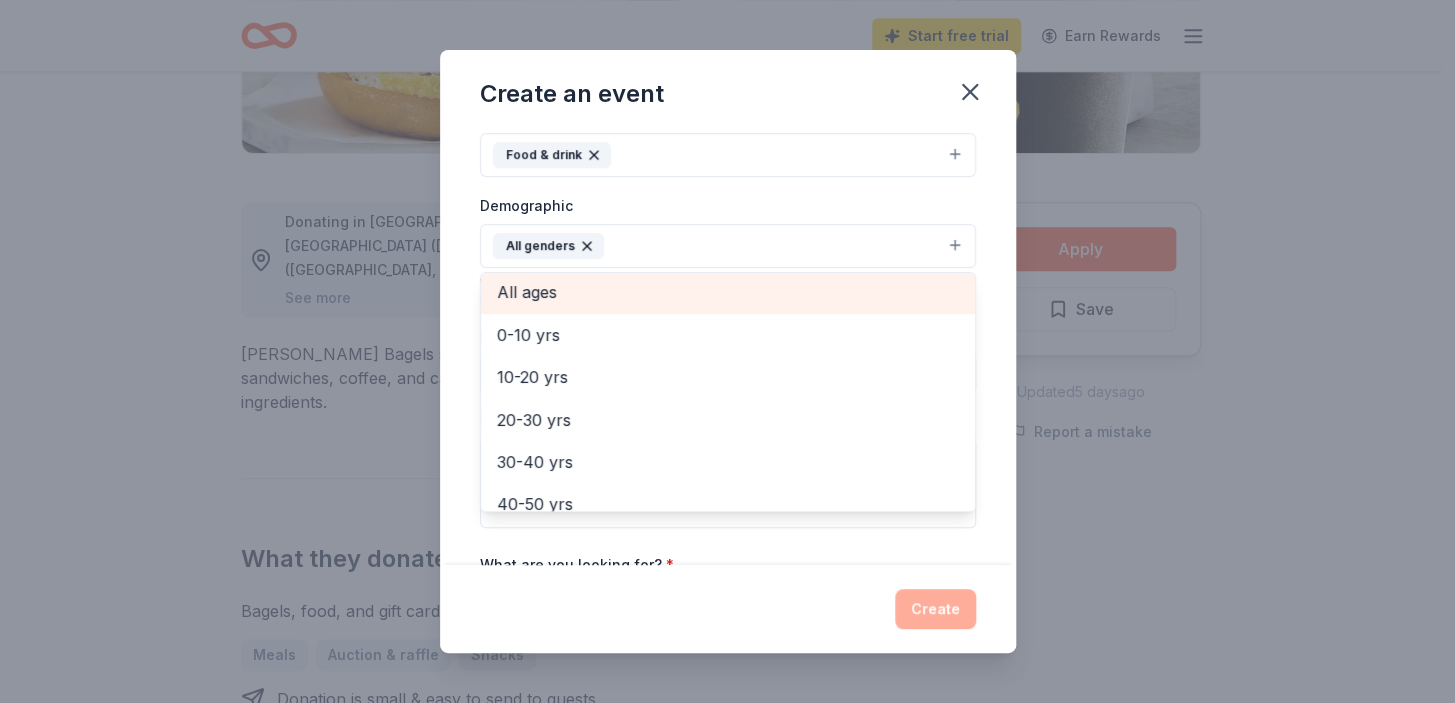 click on "All ages" at bounding box center (728, 292) 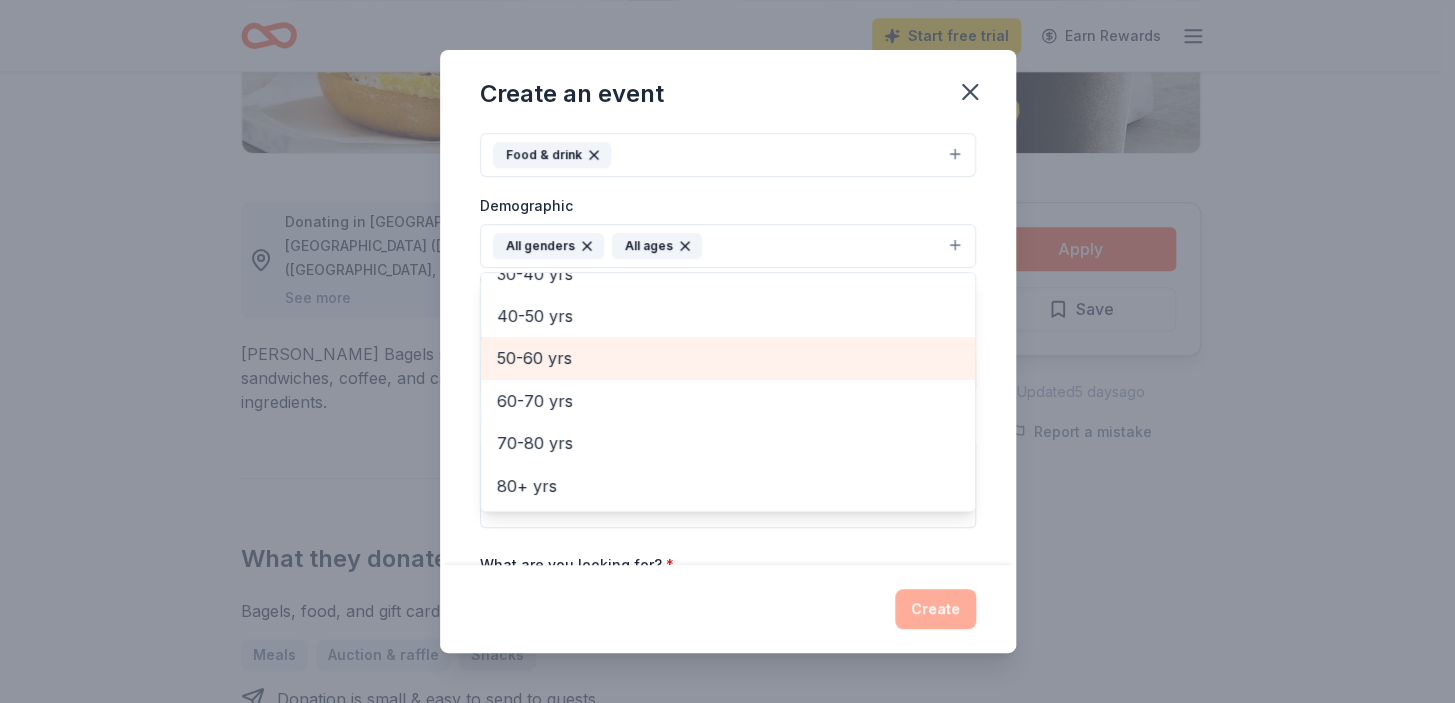 scroll, scrollTop: 294, scrollLeft: 0, axis: vertical 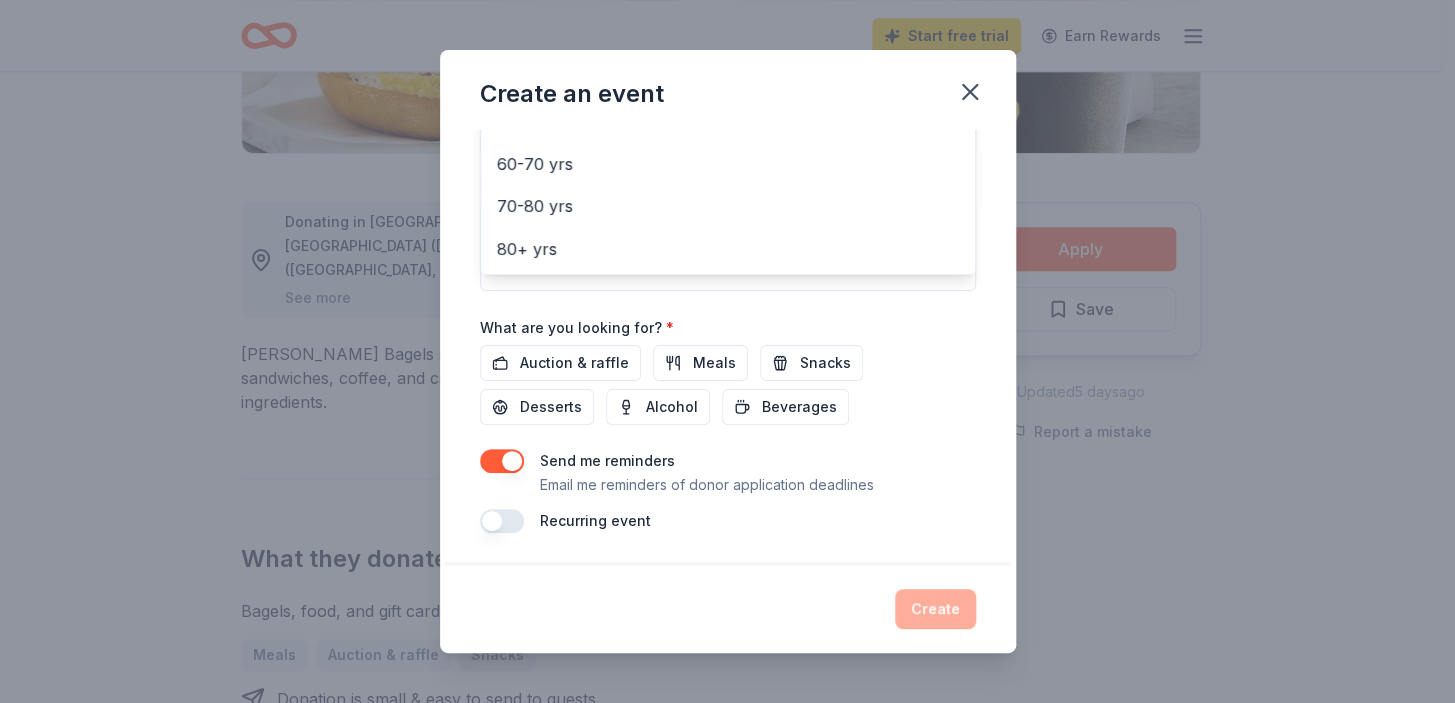 click on "Event name * Bagels with buddies 19 /100 Event website Attendance * 35 Date * 07/30/2025 ZIP code * 53218 Event type * Food & drink Demographic All genders All ages Mostly men Mostly women 0-10 yrs 10-20 yrs 20-30 yrs 30-40 yrs 40-50 yrs 50-60 yrs 60-70 yrs 70-80 yrs 80+ yrs We use this information to help brands find events with their target demographic to sponsor their products. Mailing address 6132 W. Fond du Lac Avenue Apt/unit Description What are you looking for? * Auction & raffle Meals Snacks Desserts Alcohol Beverages Send me reminders Email me reminders of donor application deadlines Recurring event" at bounding box center [728, 70] 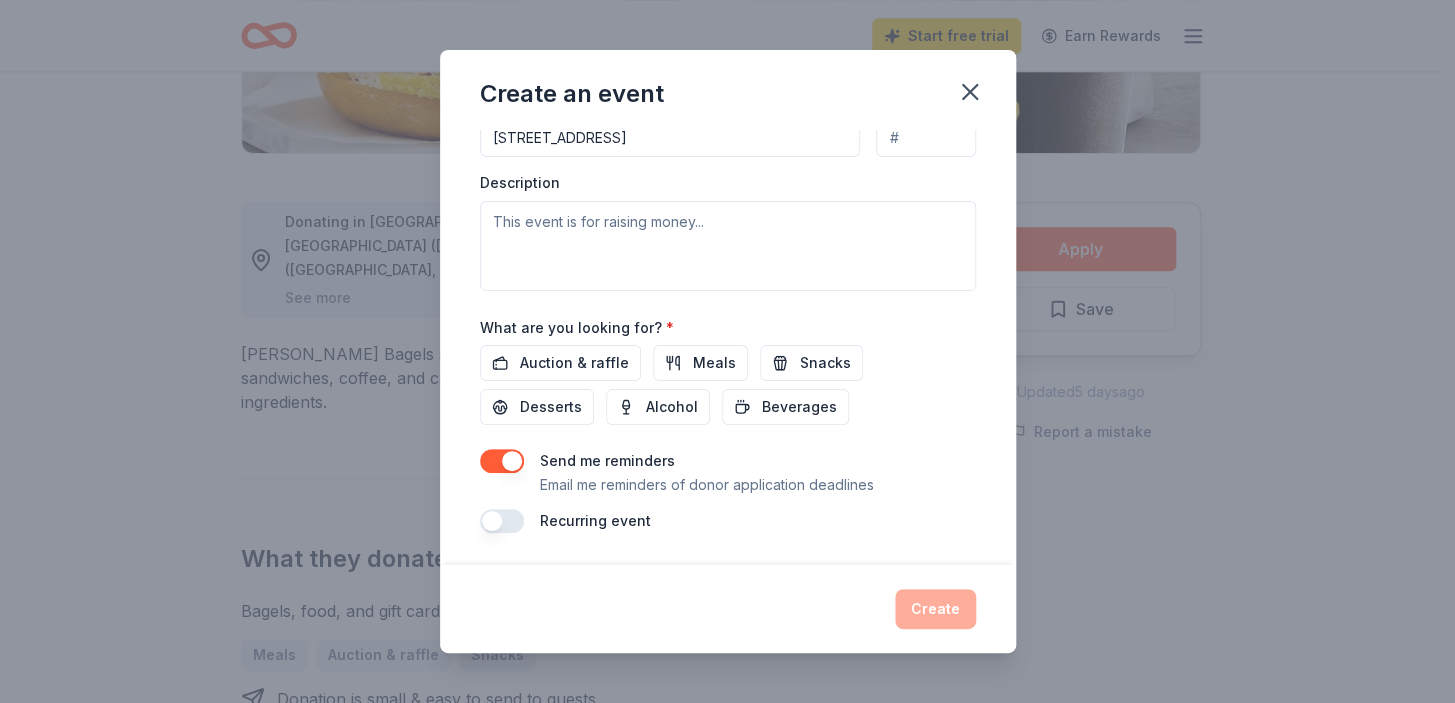 scroll, scrollTop: 808, scrollLeft: 0, axis: vertical 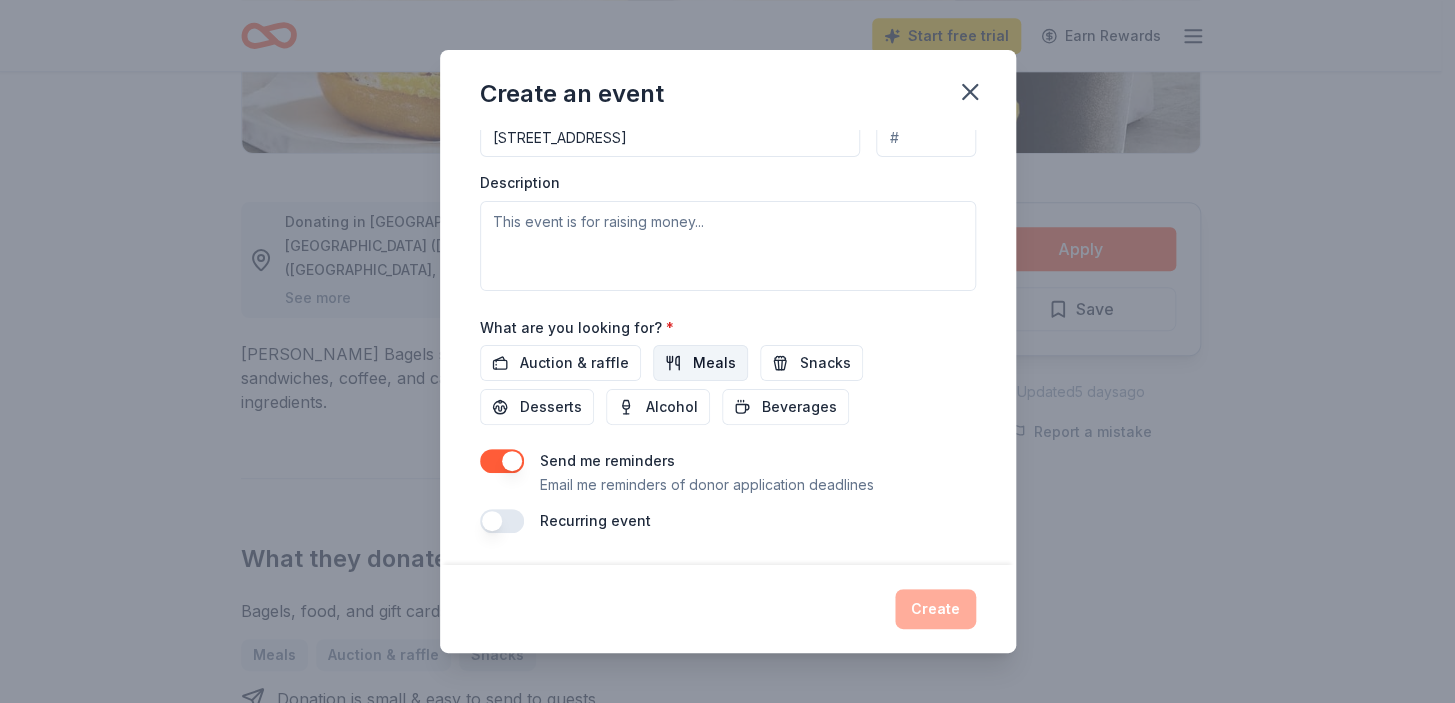 click on "Meals" at bounding box center (714, 363) 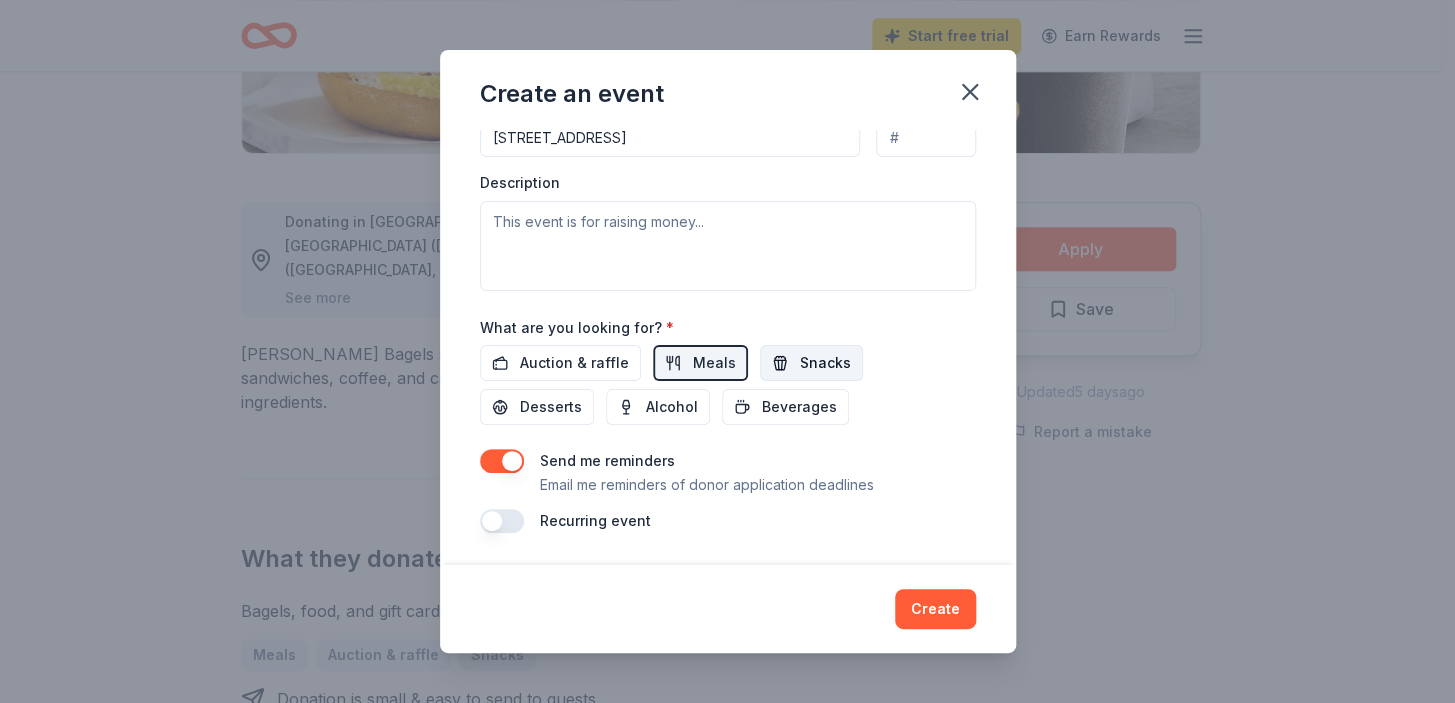 click on "Snacks" at bounding box center [825, 363] 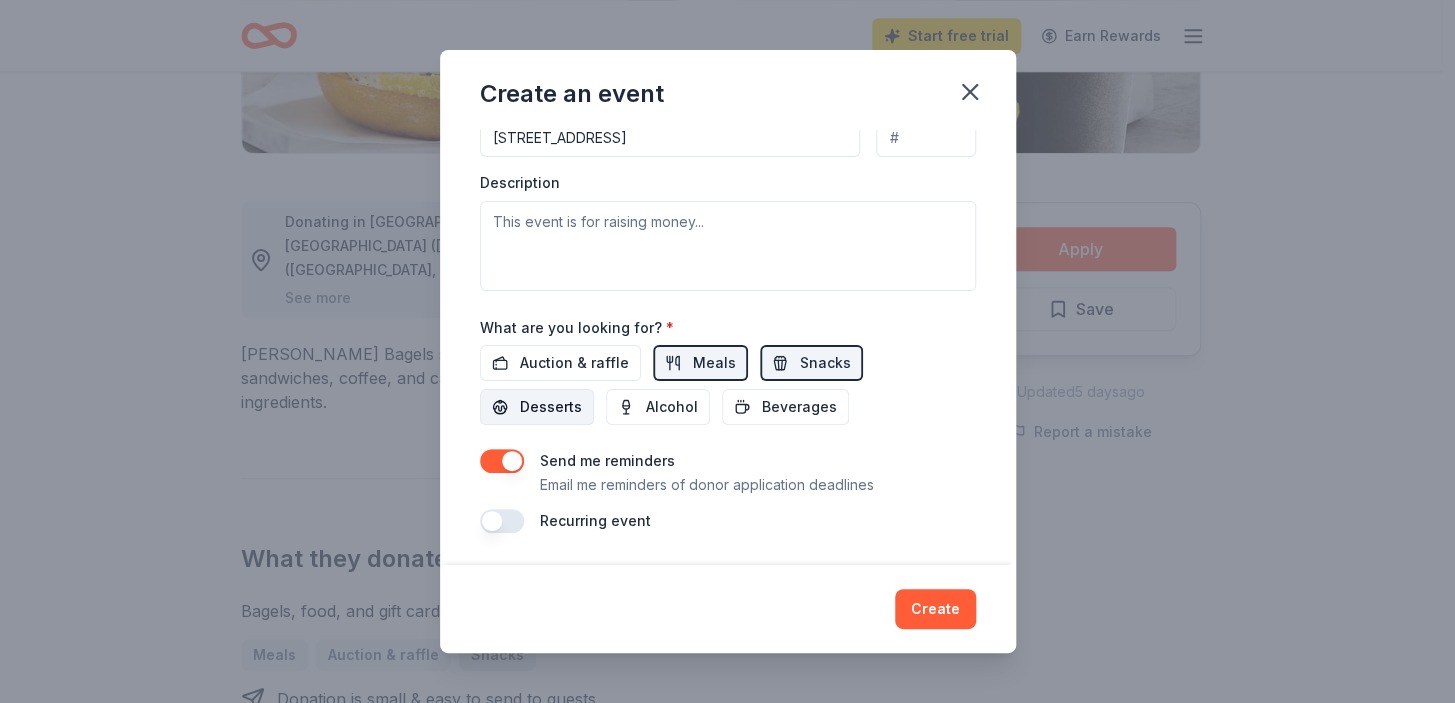 click on "Desserts" at bounding box center [551, 407] 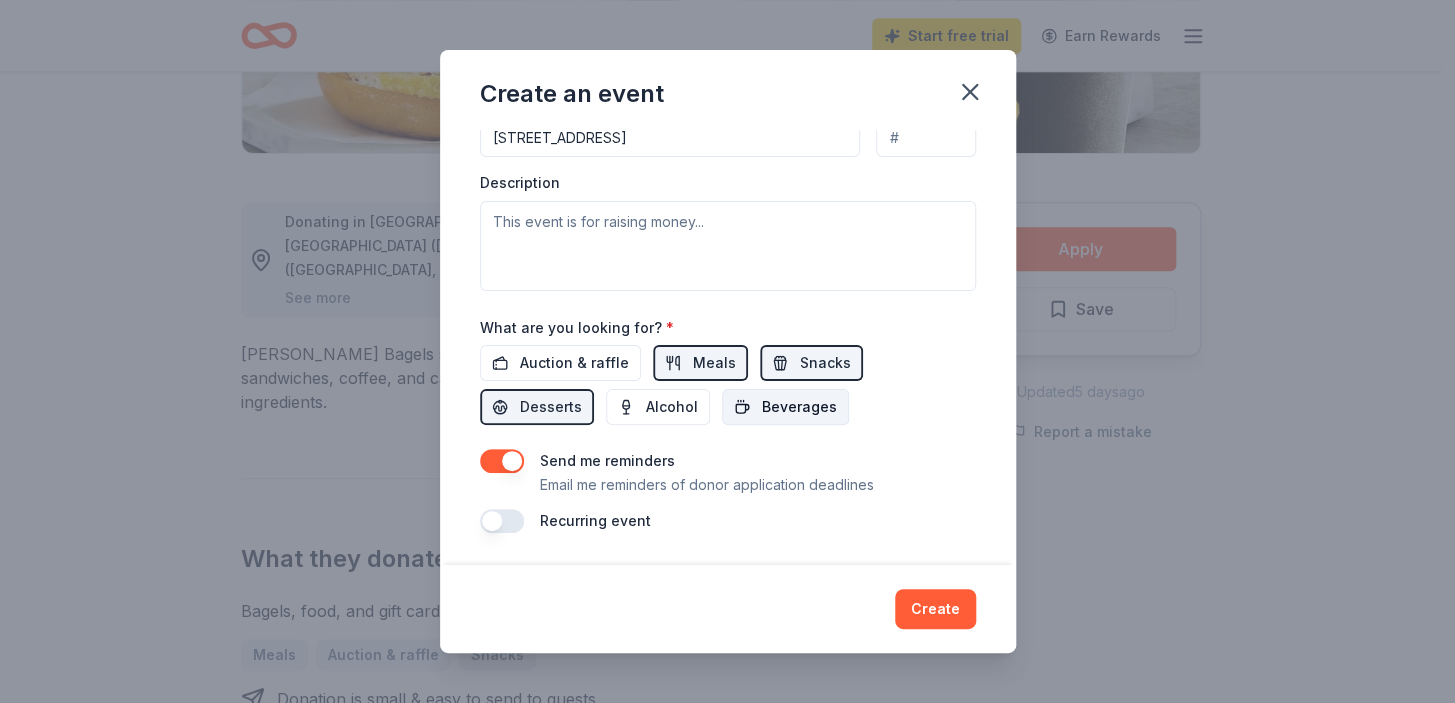 click on "Beverages" at bounding box center [799, 407] 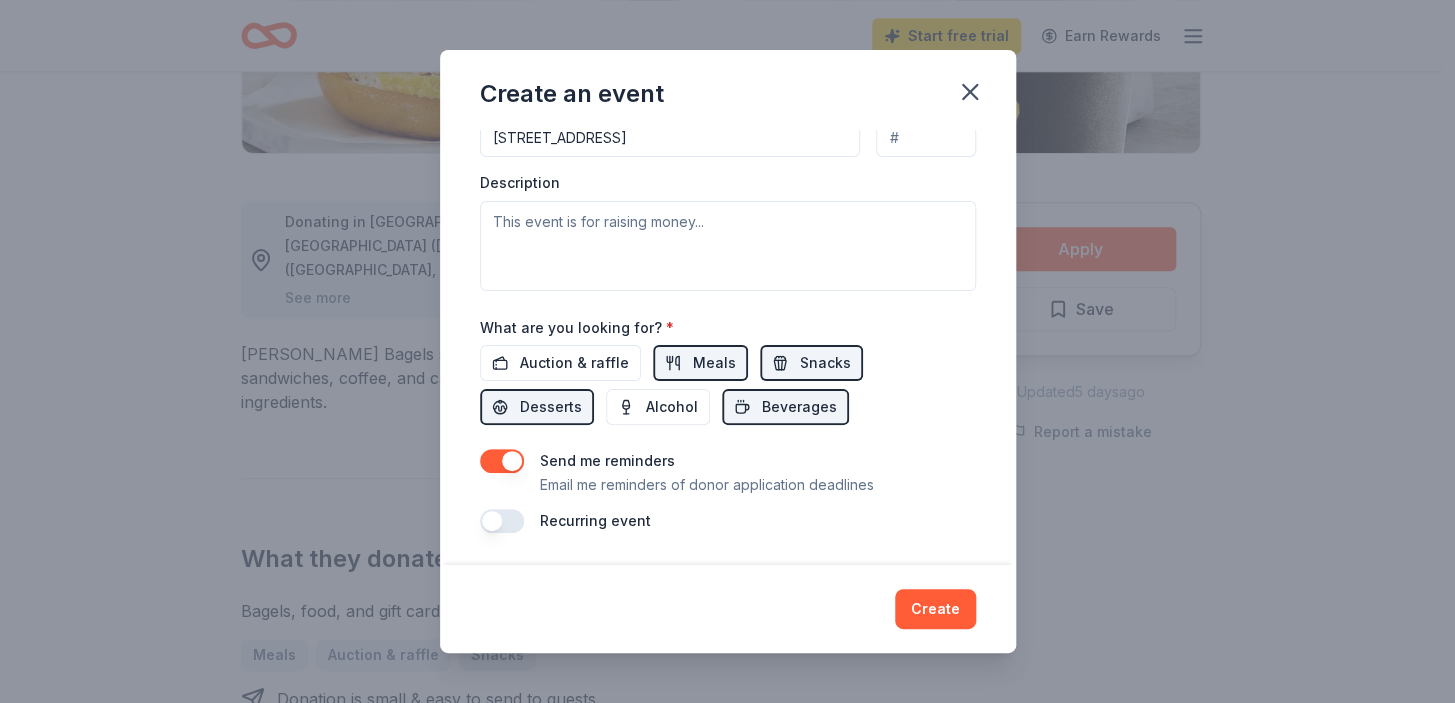 click at bounding box center [502, 521] 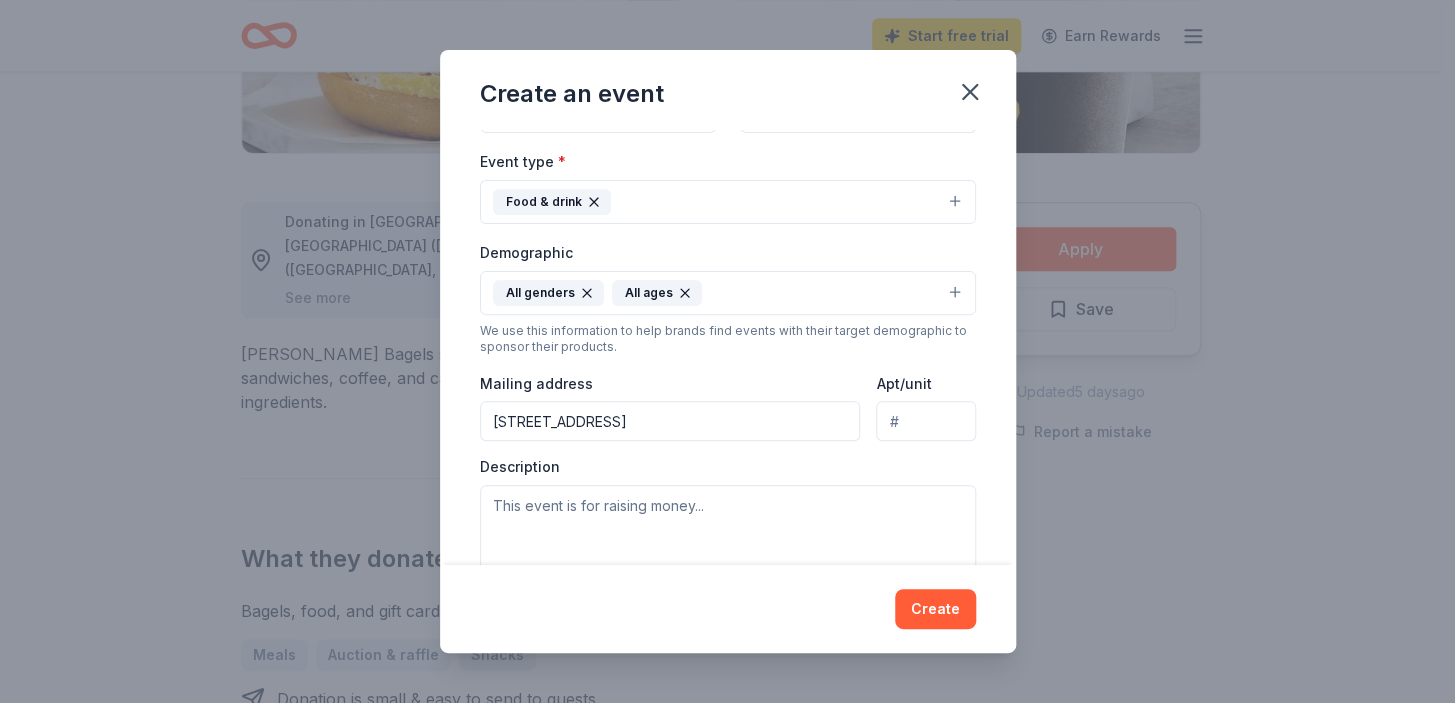 scroll, scrollTop: 272, scrollLeft: 0, axis: vertical 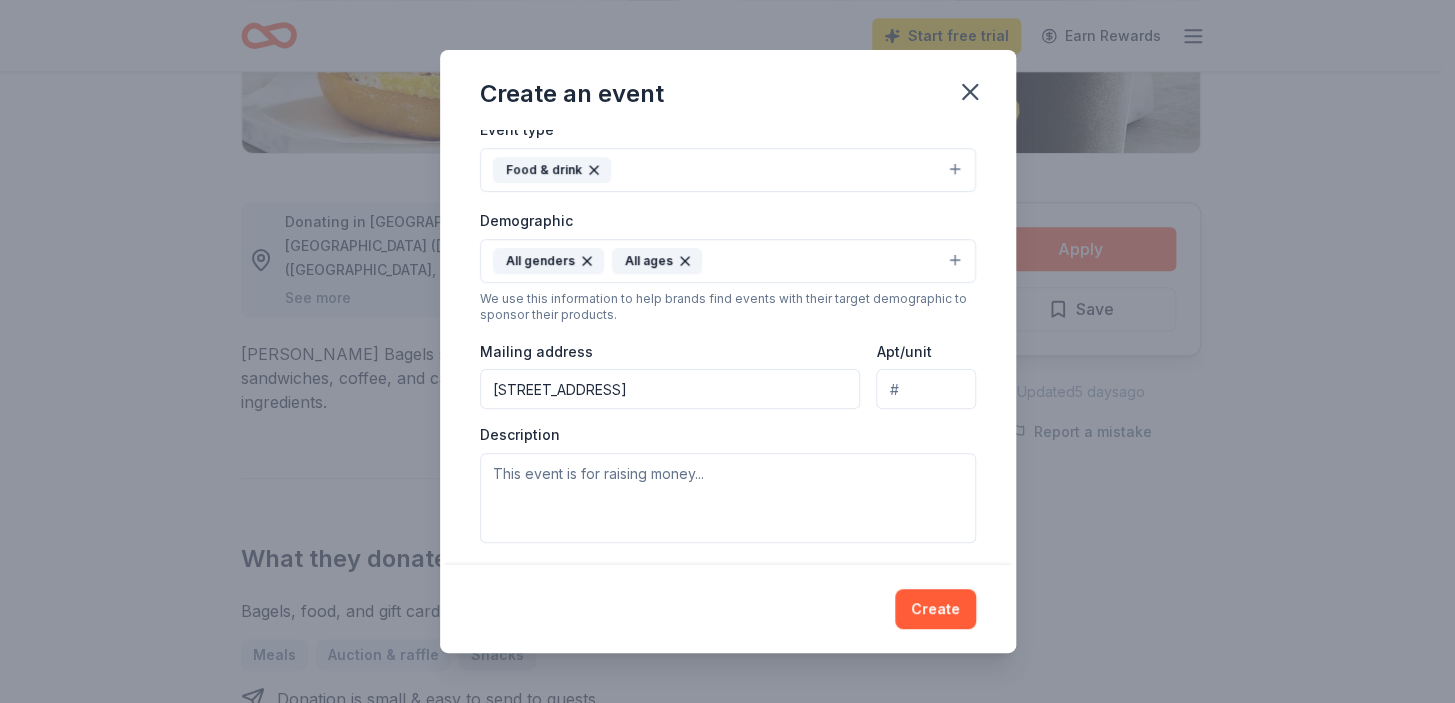 click on "Food & drink" at bounding box center [728, 170] 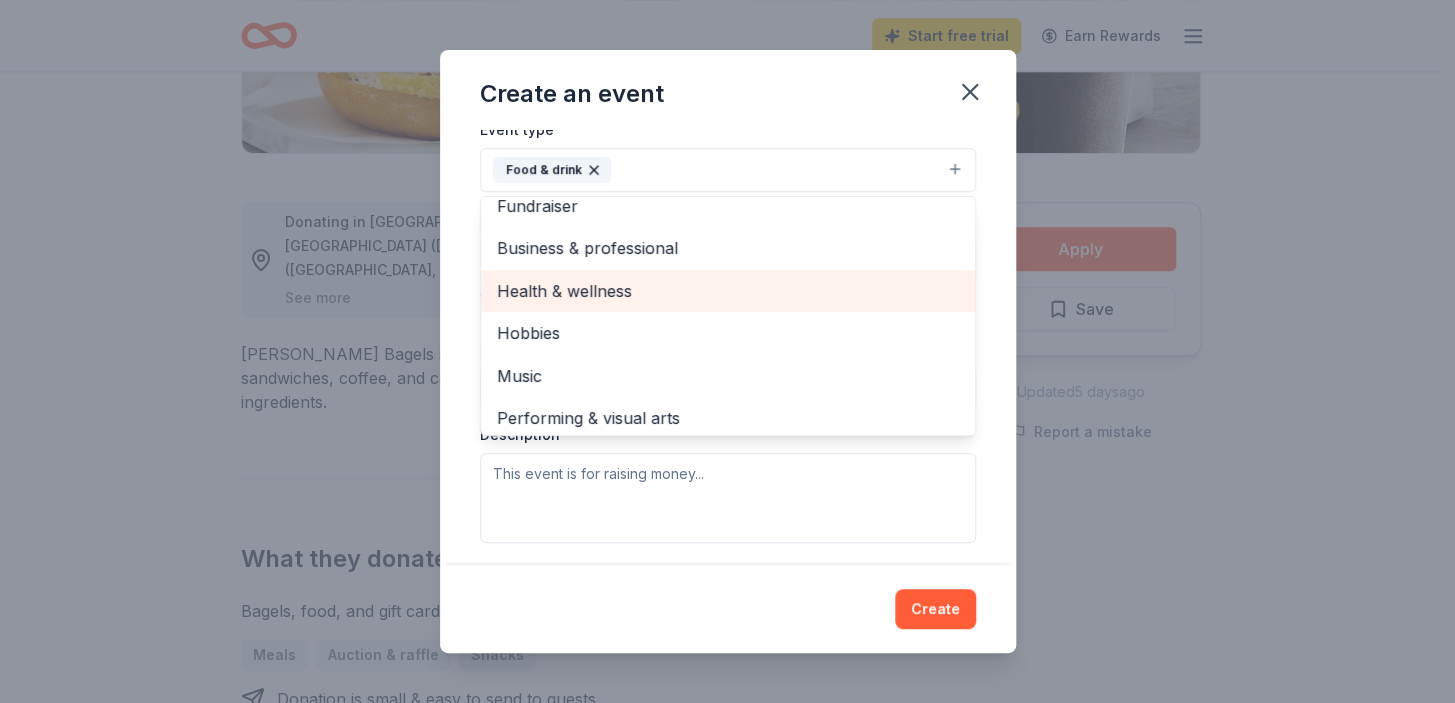 scroll, scrollTop: 29, scrollLeft: 0, axis: vertical 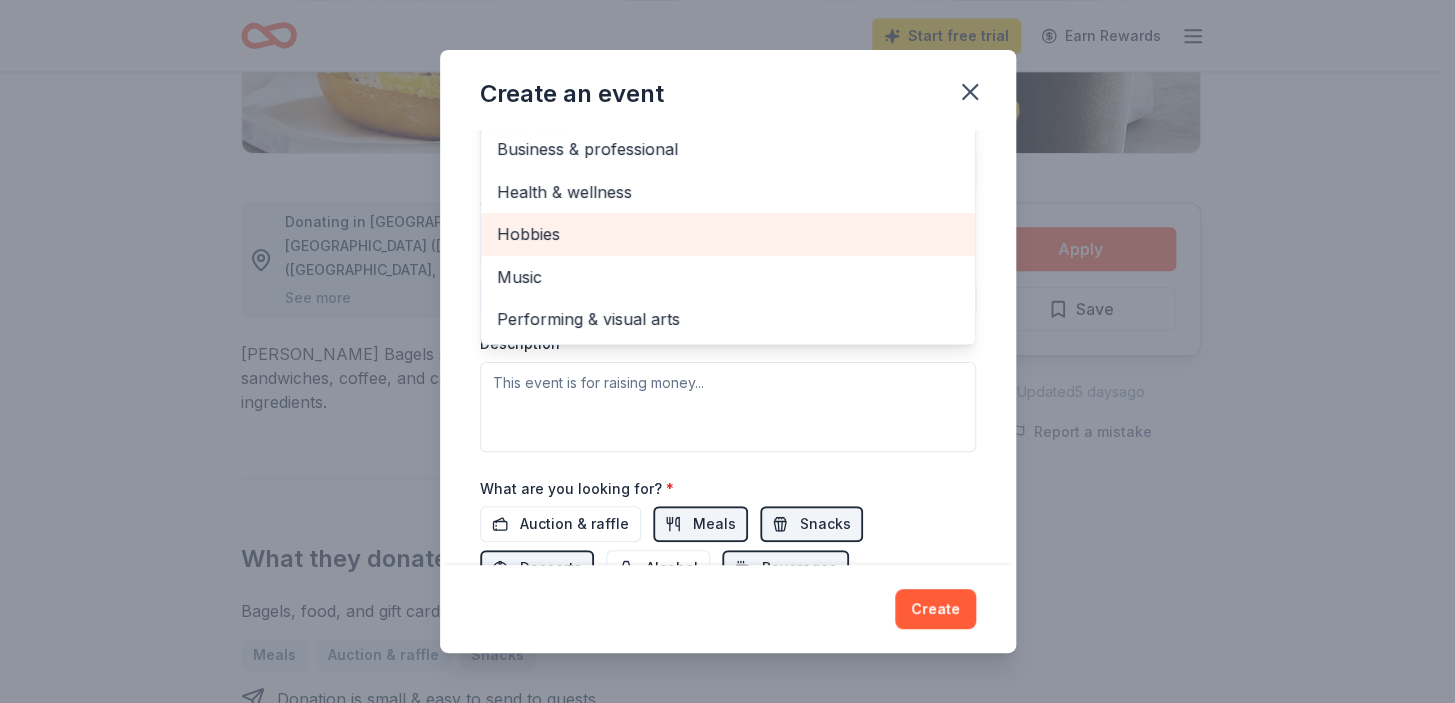 click on "Hobbies" at bounding box center [728, 234] 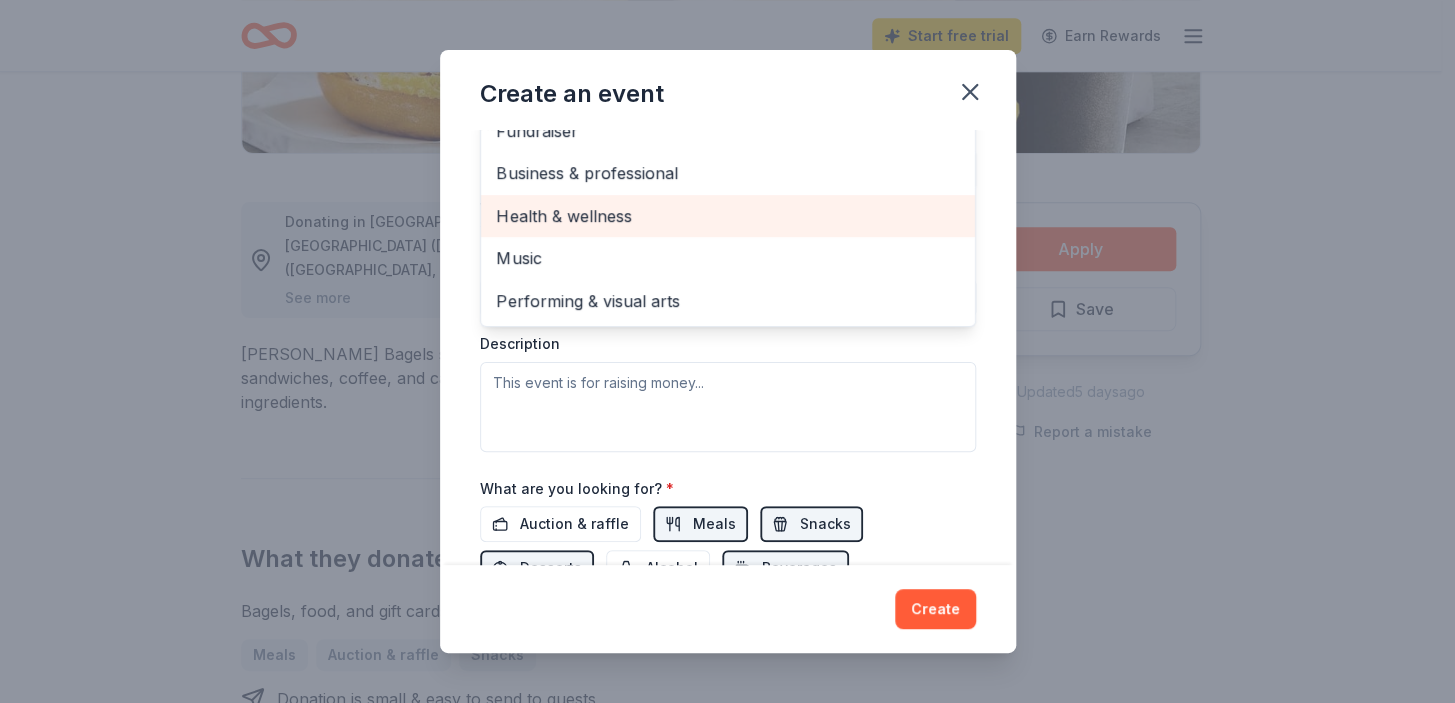 scroll, scrollTop: 0, scrollLeft: 0, axis: both 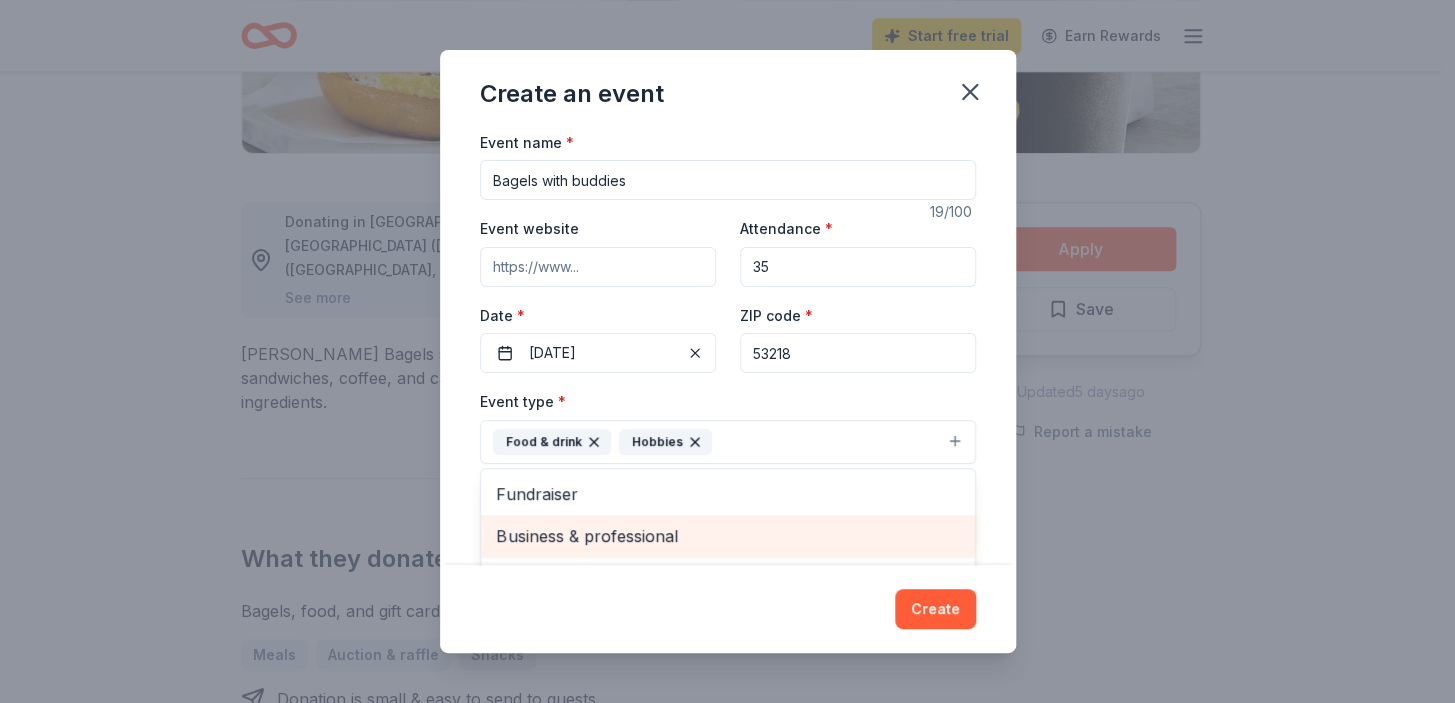 click on "Event name * Bagels with buddies 19 /100 Event website Attendance * 35 Date * 07/30/2025 ZIP code * 53218 Event type * Food & drink Hobbies Fundraiser Business & professional Health & wellness Music Performing & visual arts Demographic All genders All ages We use this information to help brands find events with their target demographic to sponsor their products. Mailing address 6132 W. Fond du Lac Avenue Apt/unit Description What are you looking for? * Auction & raffle Meals Snacks Desserts Alcohol Beverages Send me reminders Email me reminders of donor application deadlines Recurring event This is a recurring event. The next event is in: July 2026" at bounding box center (728, 630) 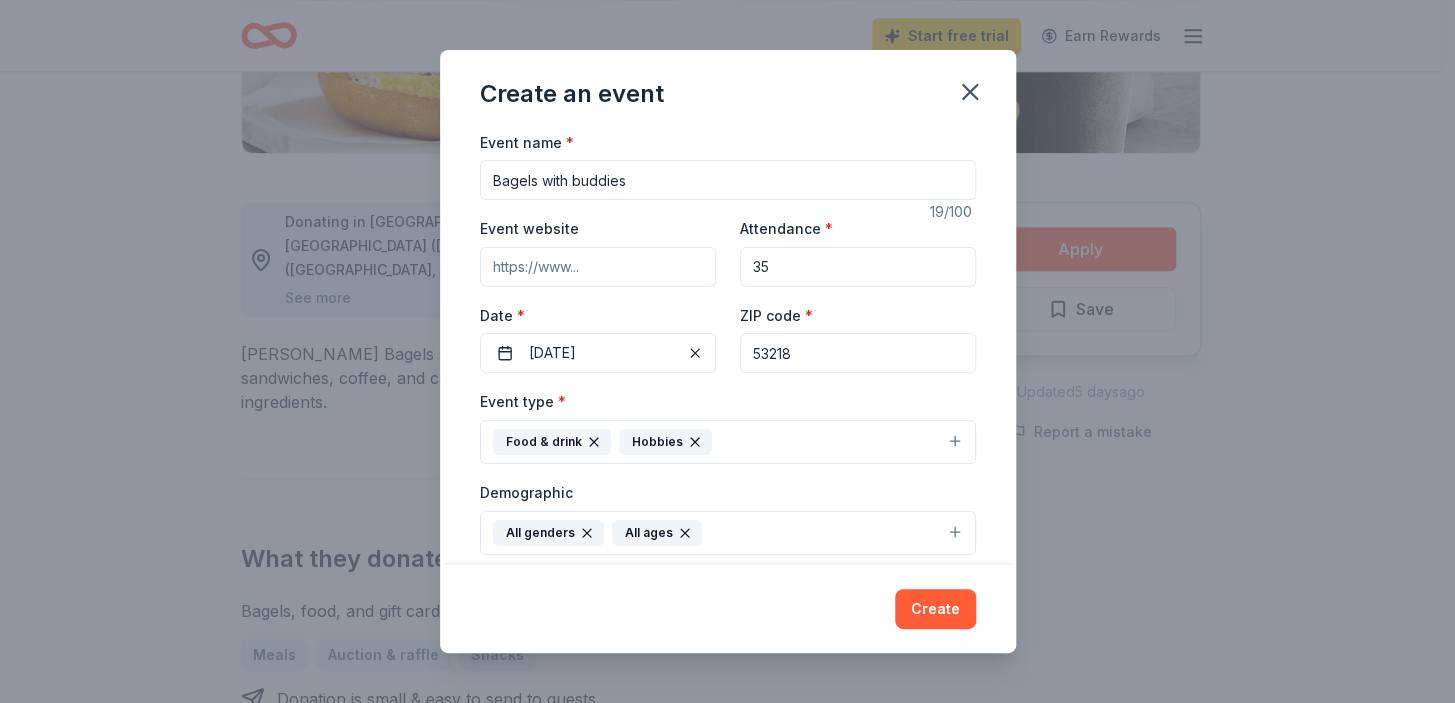 scroll, scrollTop: 30, scrollLeft: 0, axis: vertical 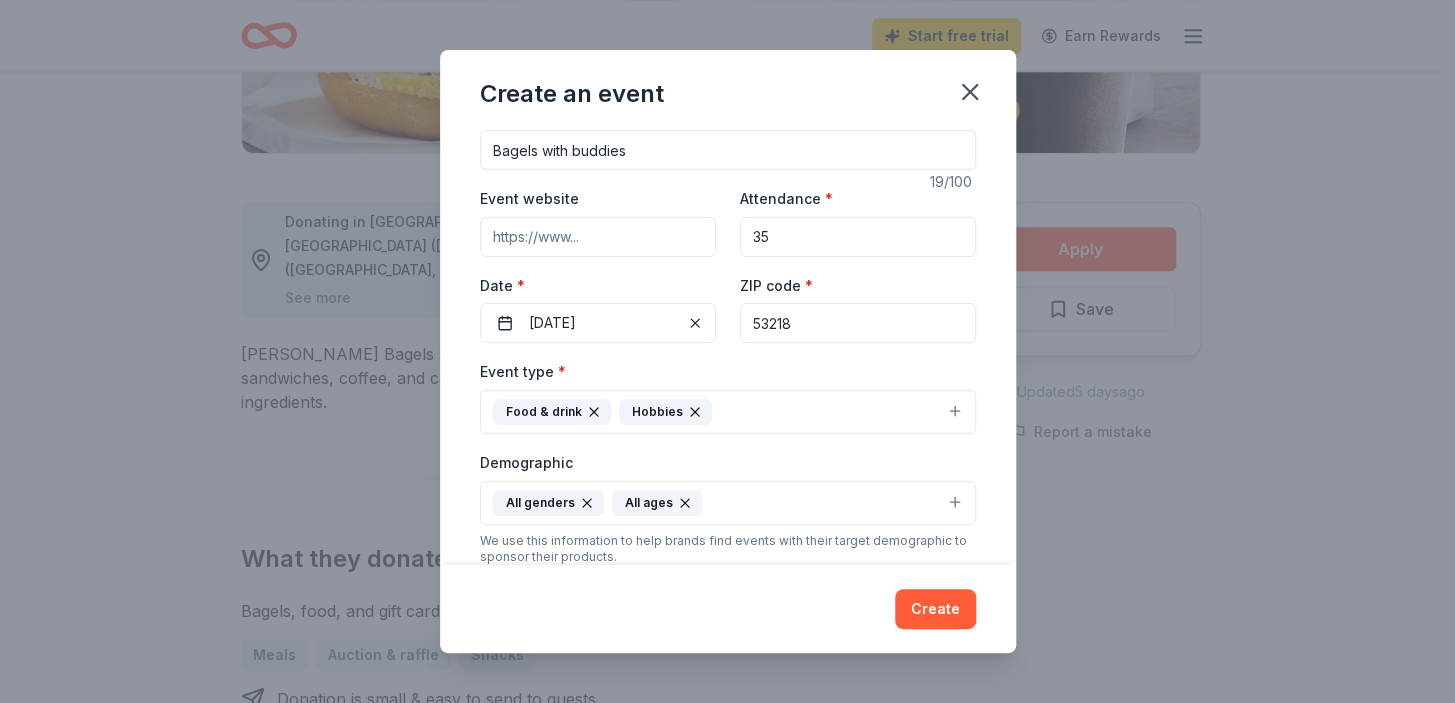 click on "Bagels with buddies" at bounding box center (728, 150) 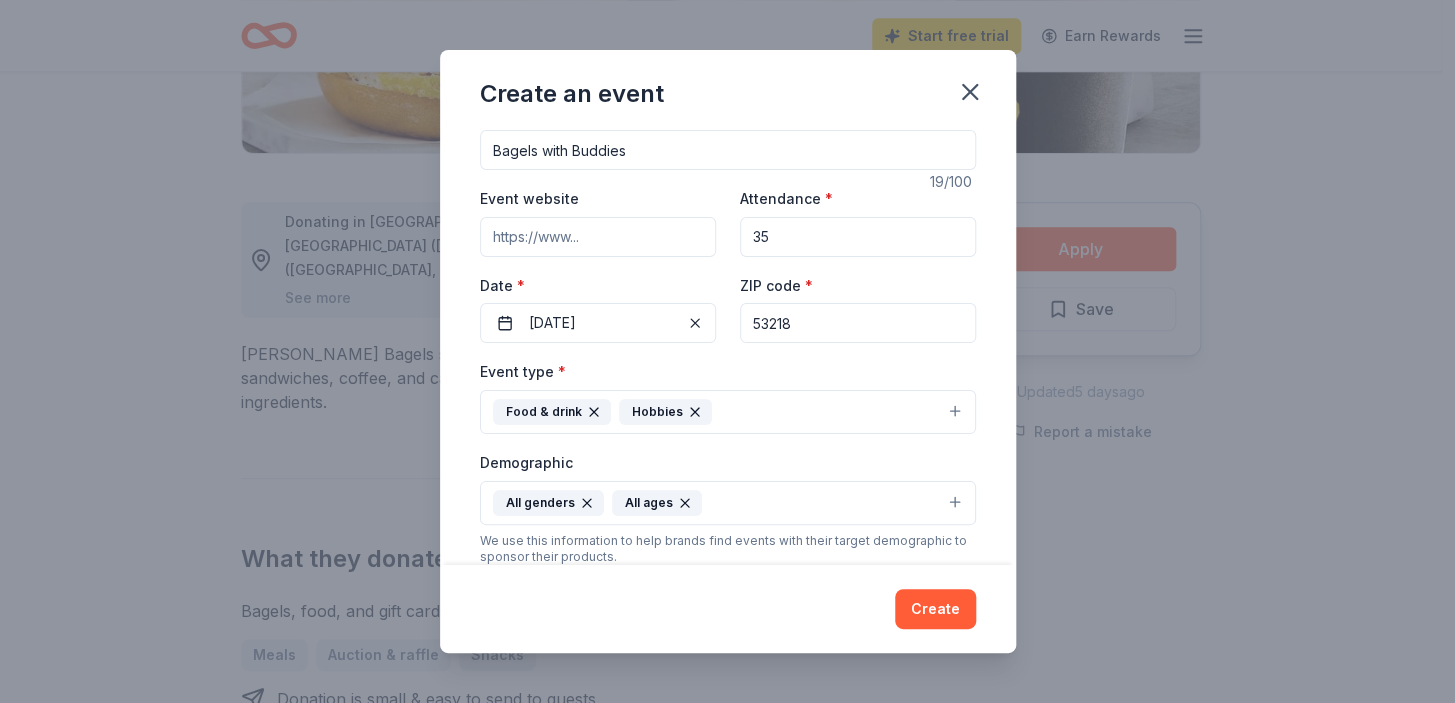 click on "Bagels with Buddies" at bounding box center (728, 150) 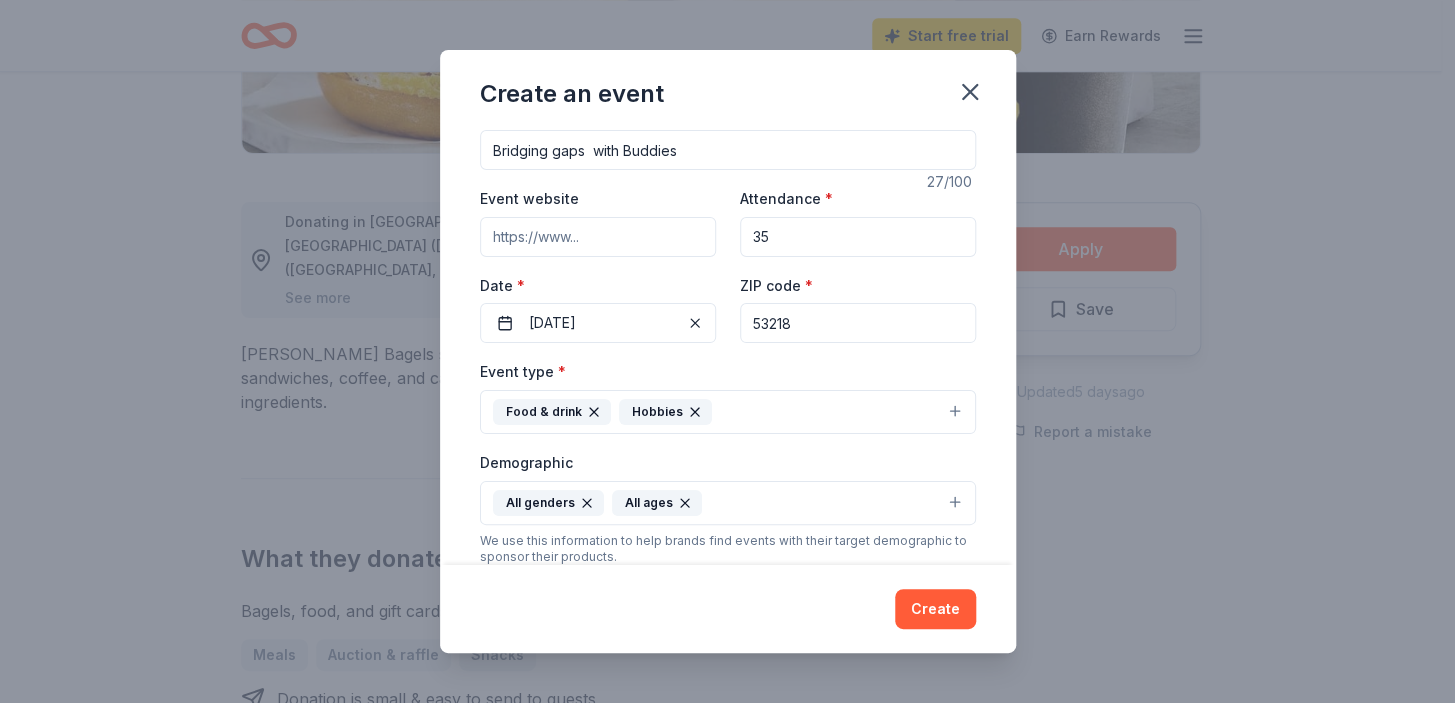 click on "Bridging gaps  with Buddies" at bounding box center (728, 150) 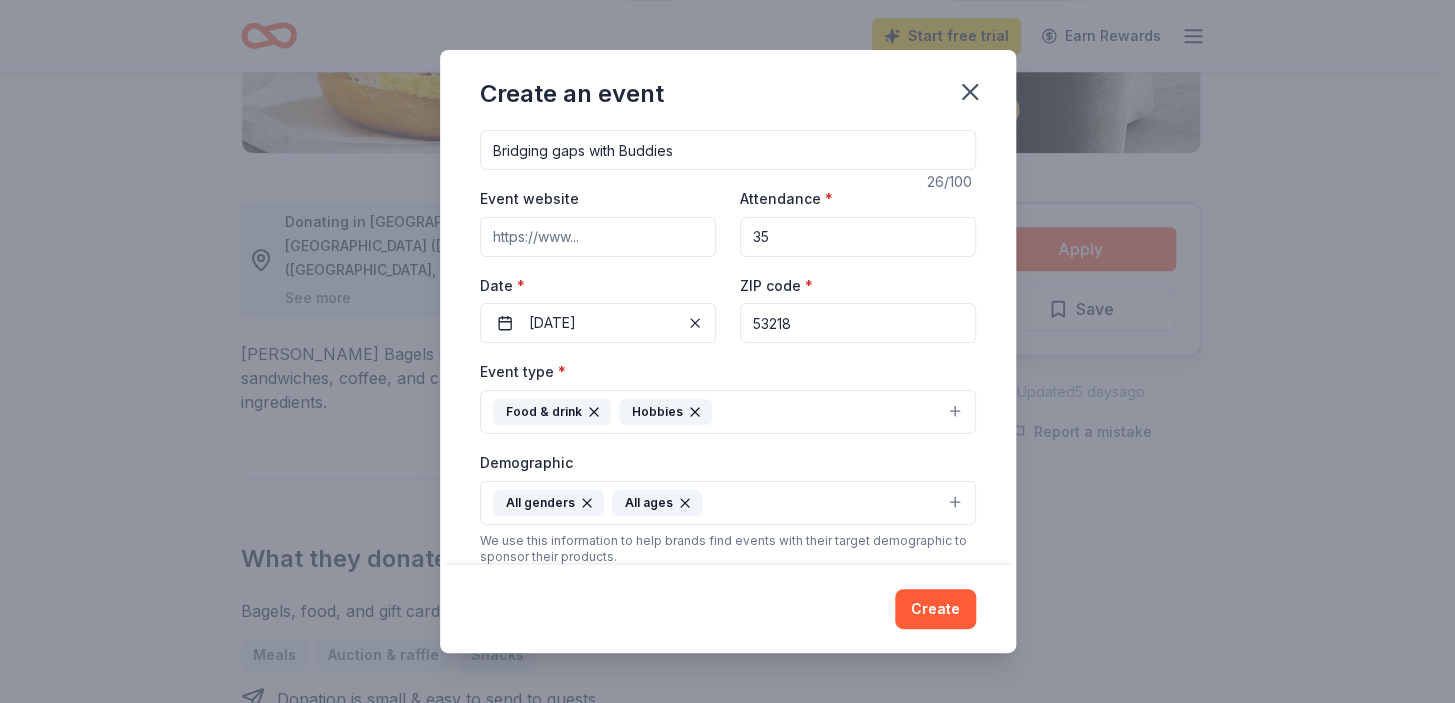 click on "Bridging gaps with Buddies" at bounding box center (728, 150) 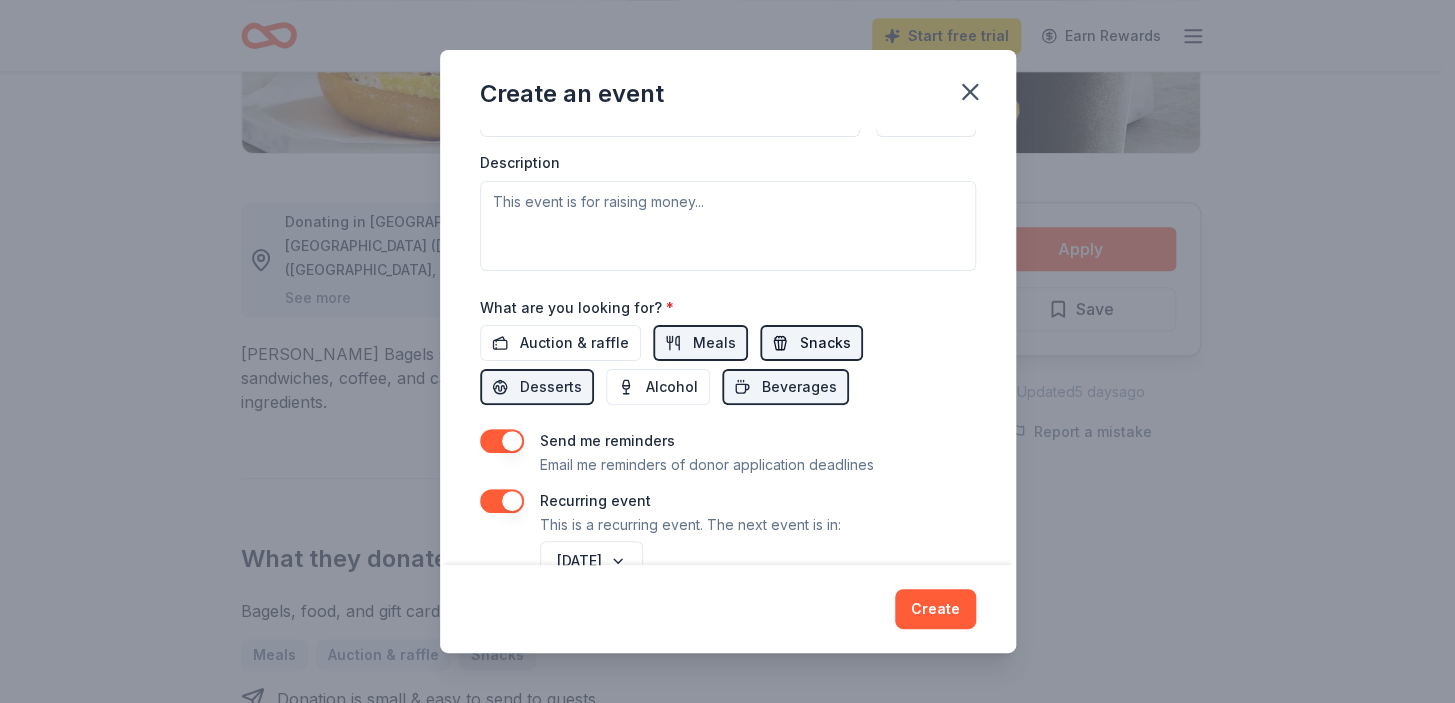 scroll, scrollTop: 575, scrollLeft: 0, axis: vertical 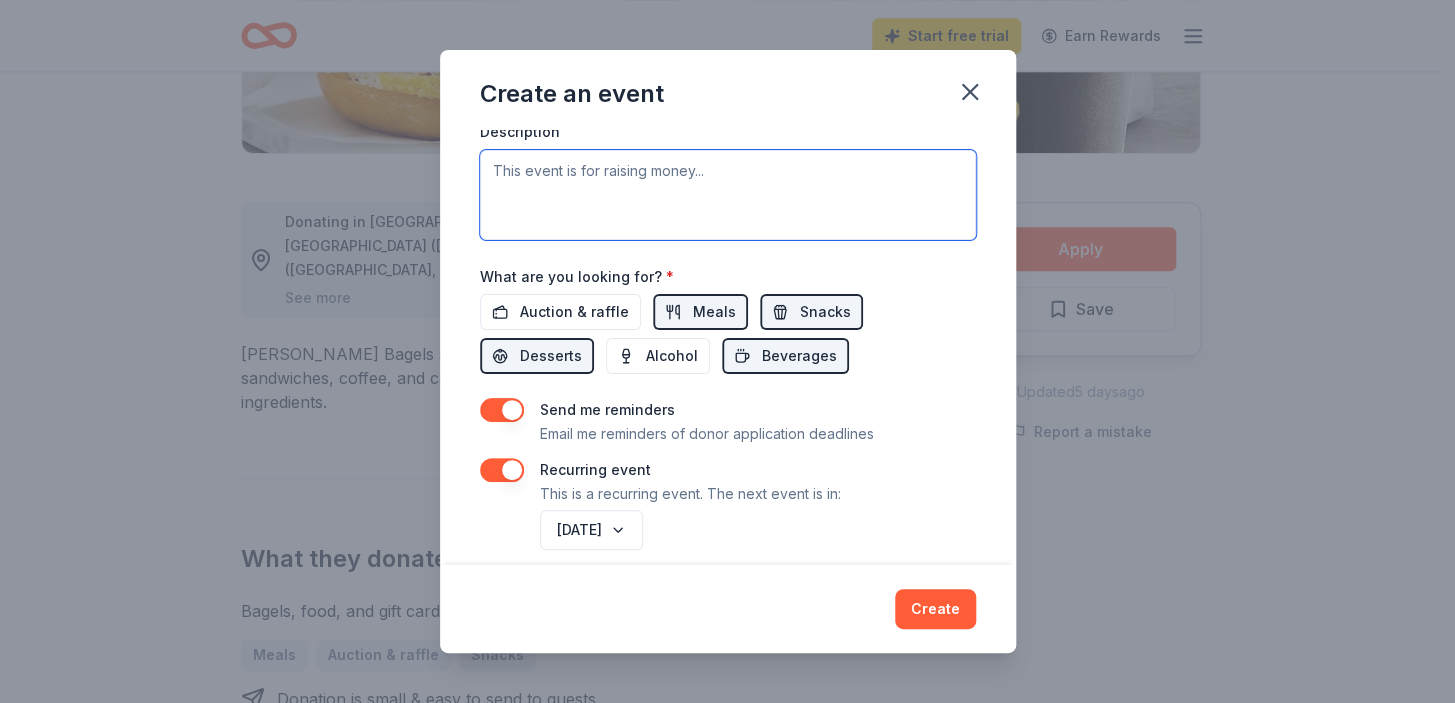 click at bounding box center [728, 195] 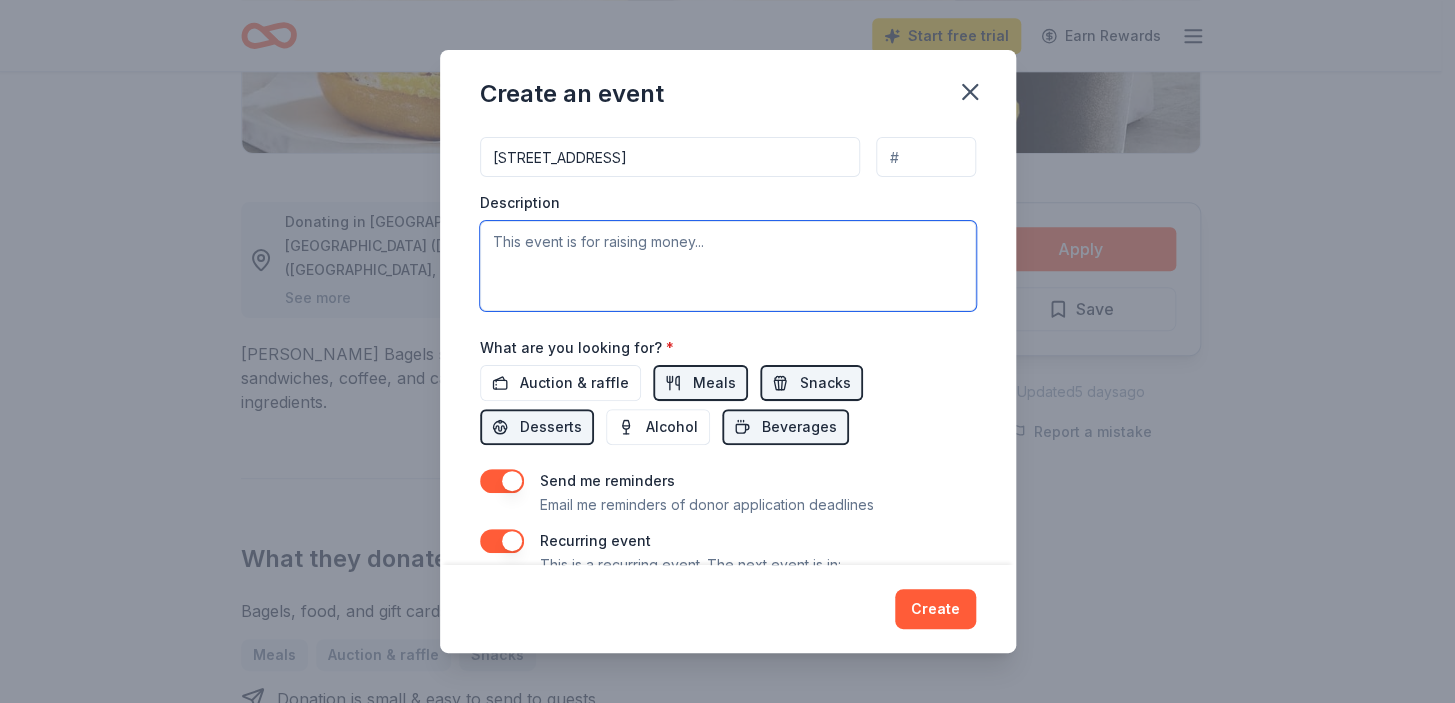 scroll, scrollTop: 545, scrollLeft: 0, axis: vertical 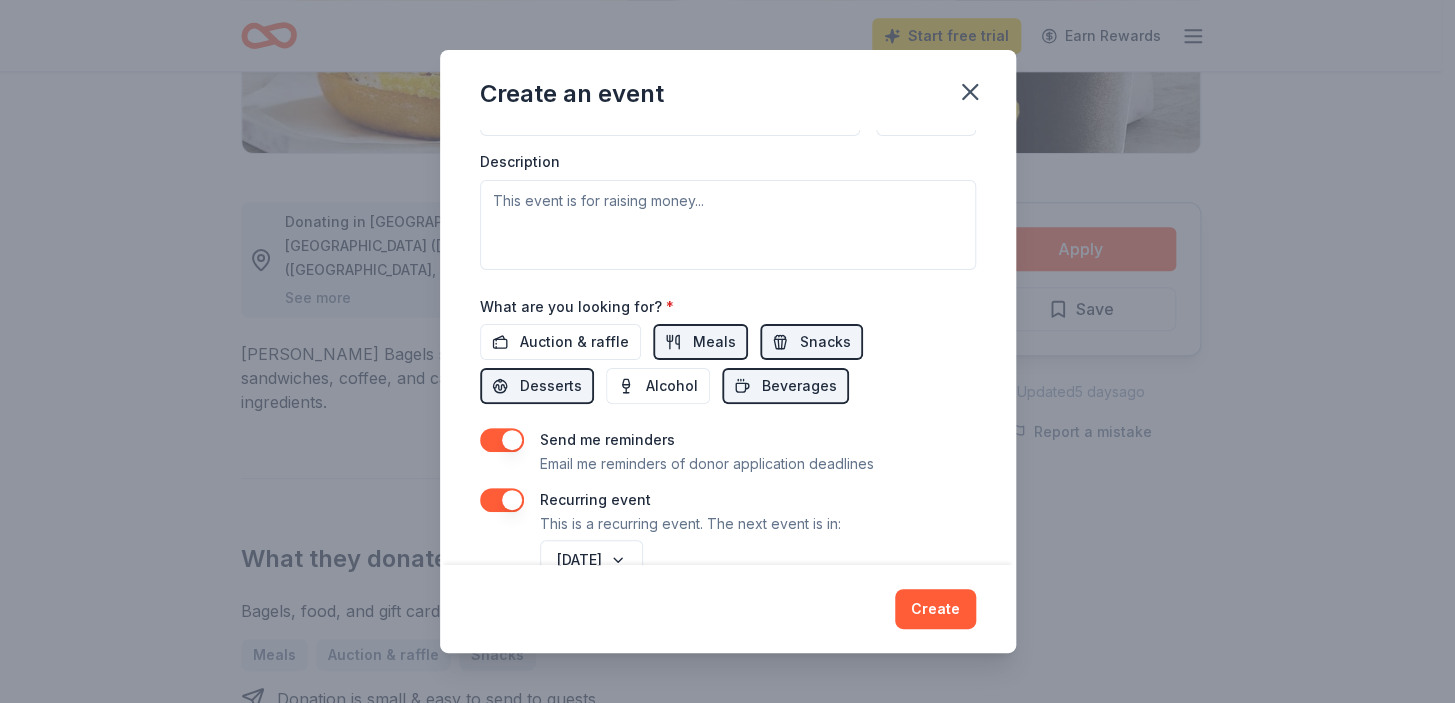 click on "6132 W. Fond du Lac Avenue" at bounding box center [670, 116] 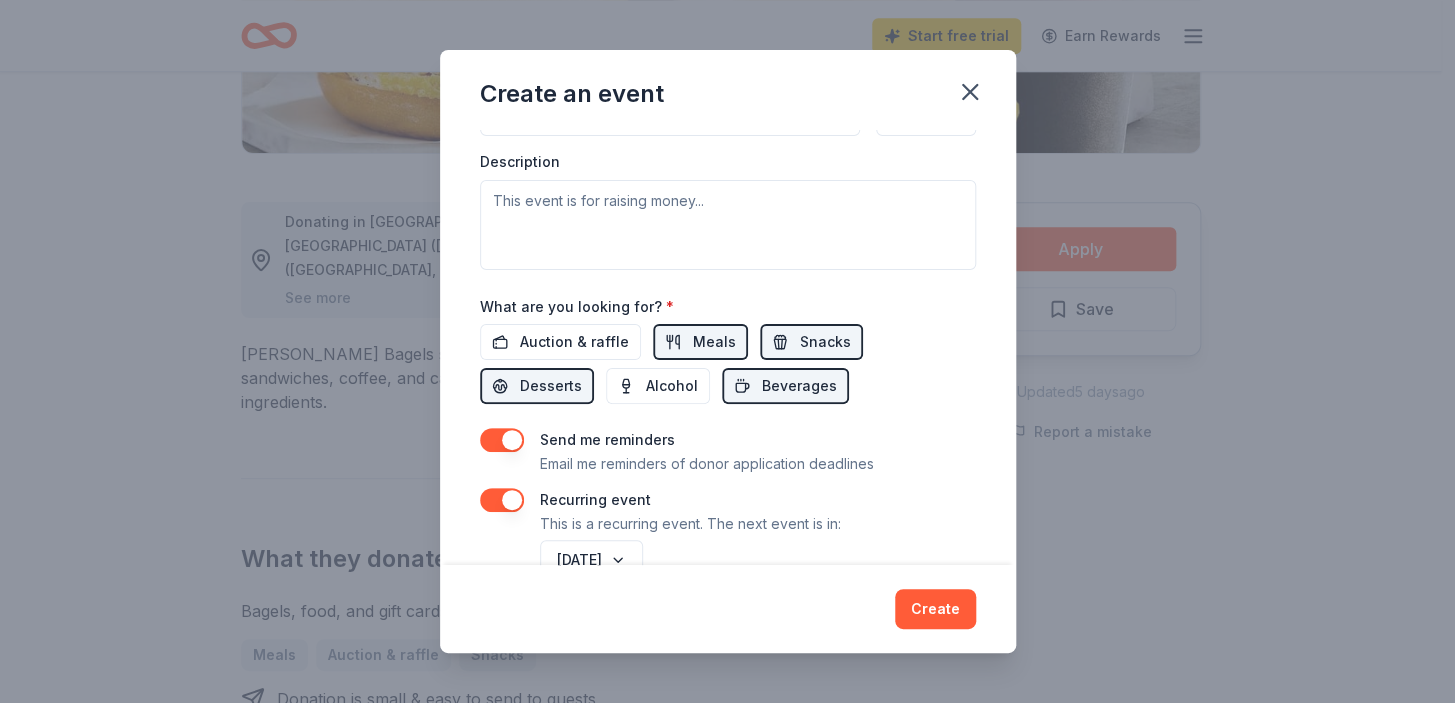 click on "6132 W. Fond du Lac Avenue" at bounding box center [670, 116] 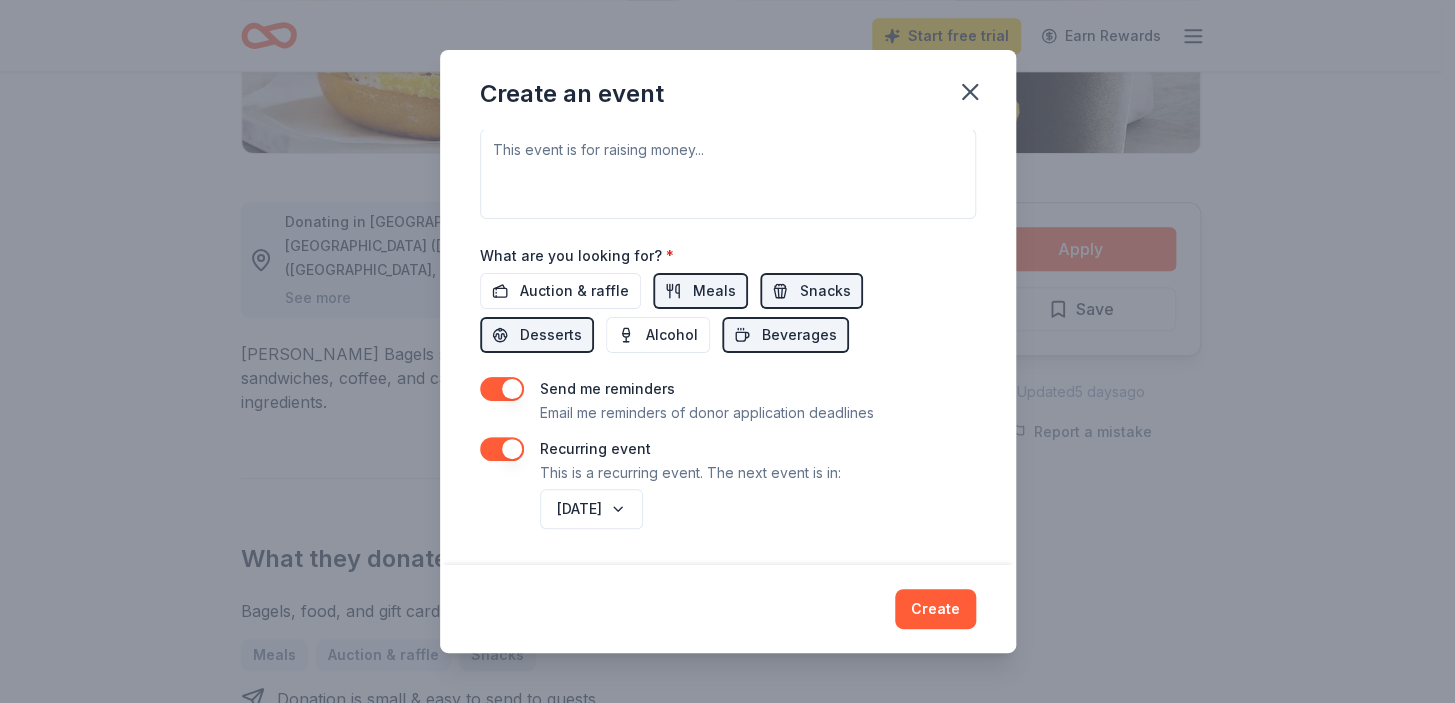 scroll, scrollTop: 898, scrollLeft: 0, axis: vertical 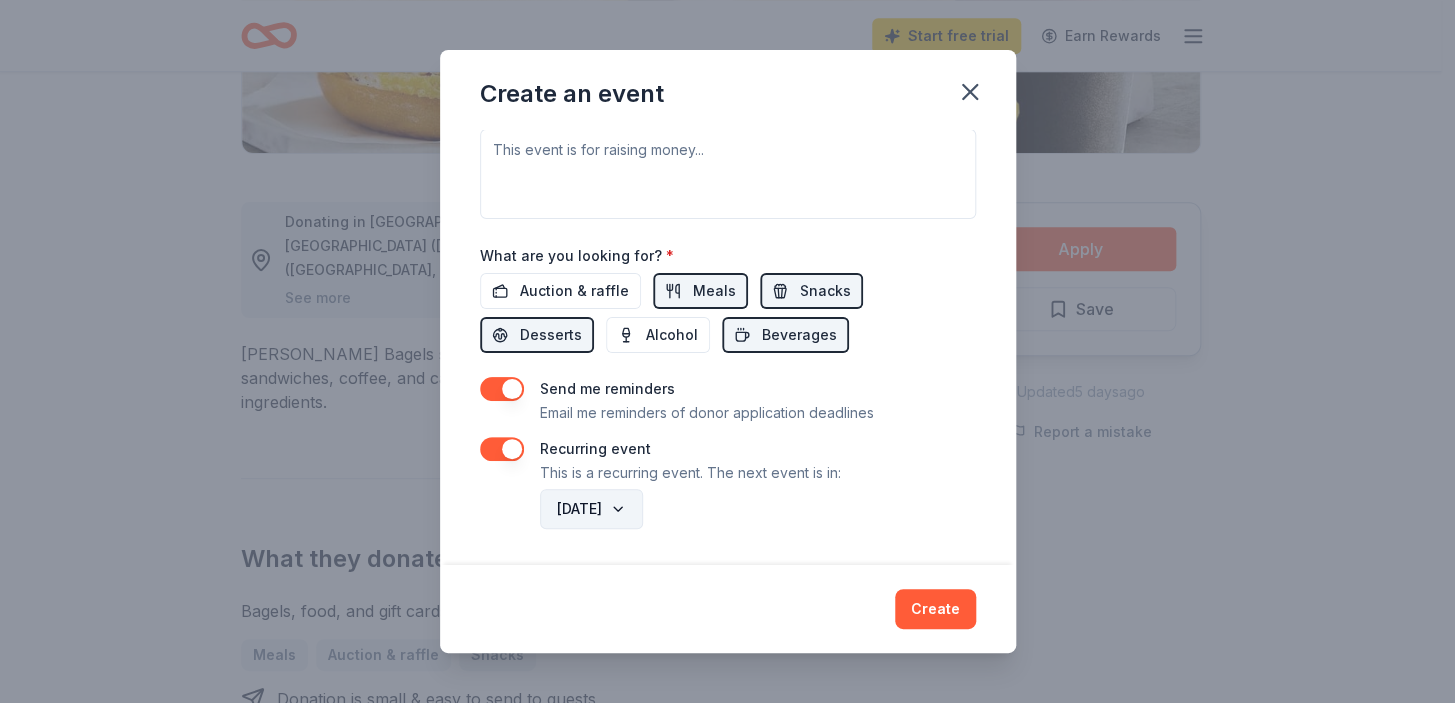 click on "July 2026" at bounding box center (591, 509) 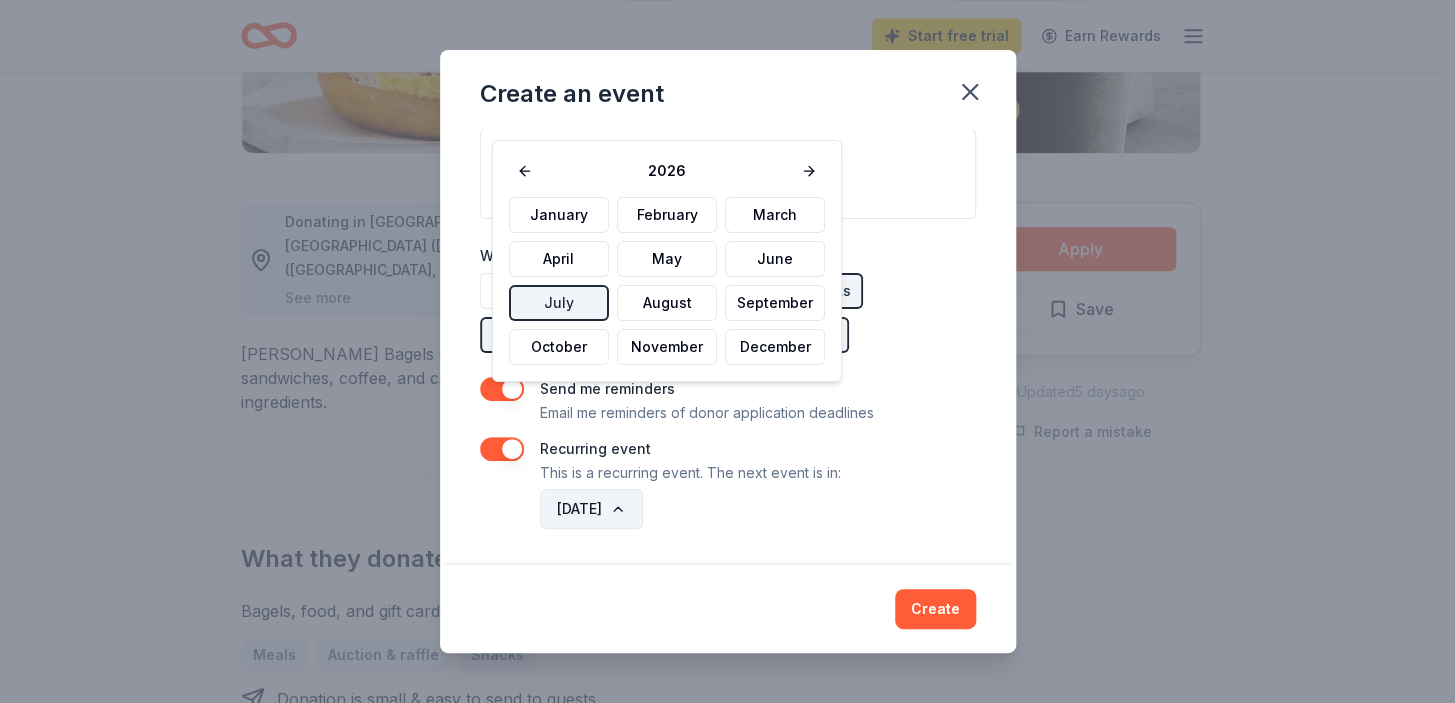 click on "July 2026" at bounding box center (591, 509) 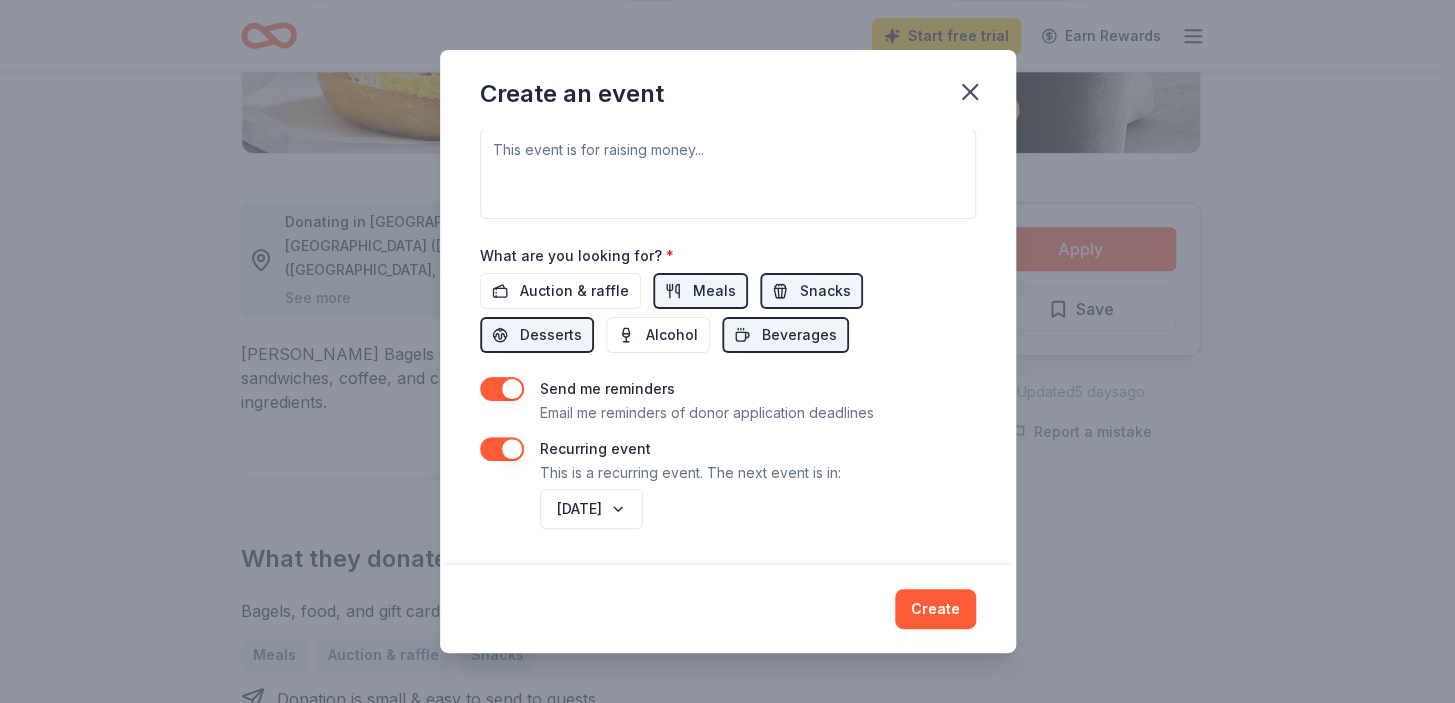 click at bounding box center (502, 449) 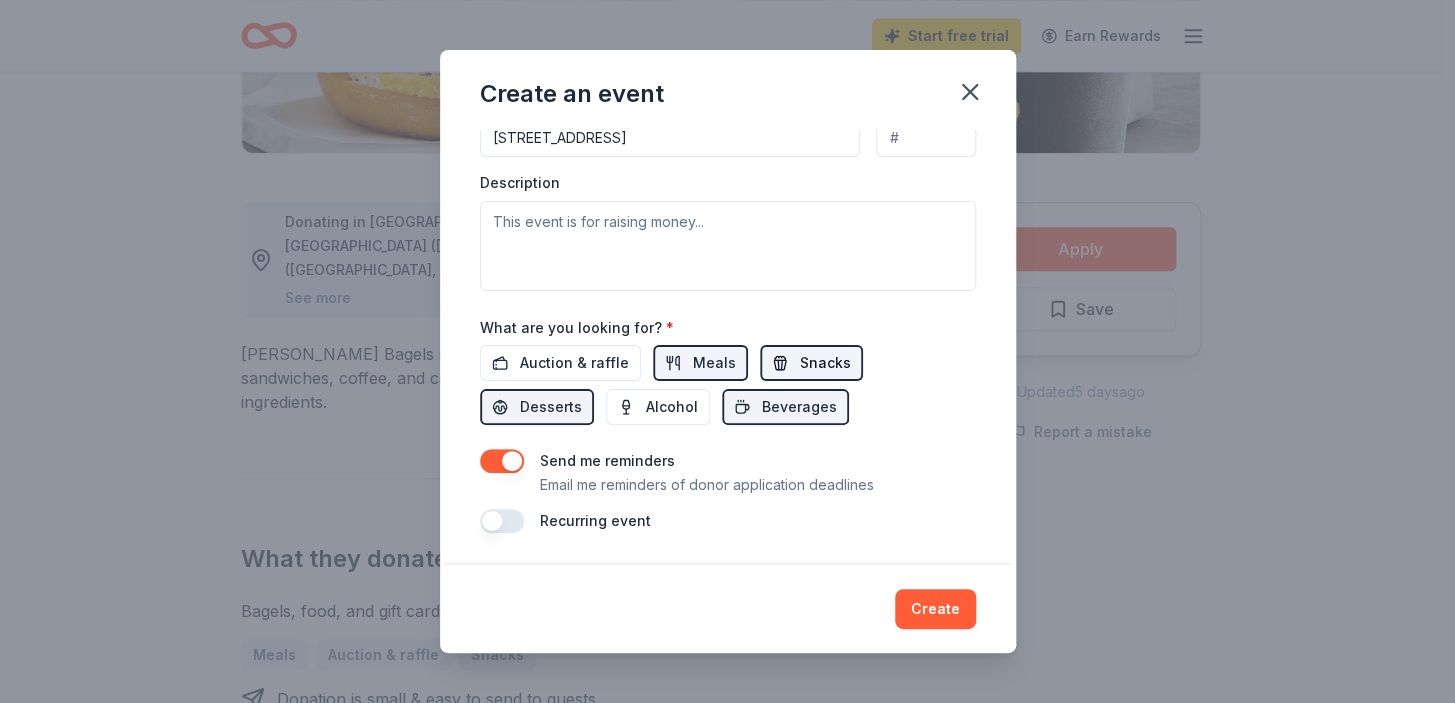 scroll, scrollTop: 536, scrollLeft: 0, axis: vertical 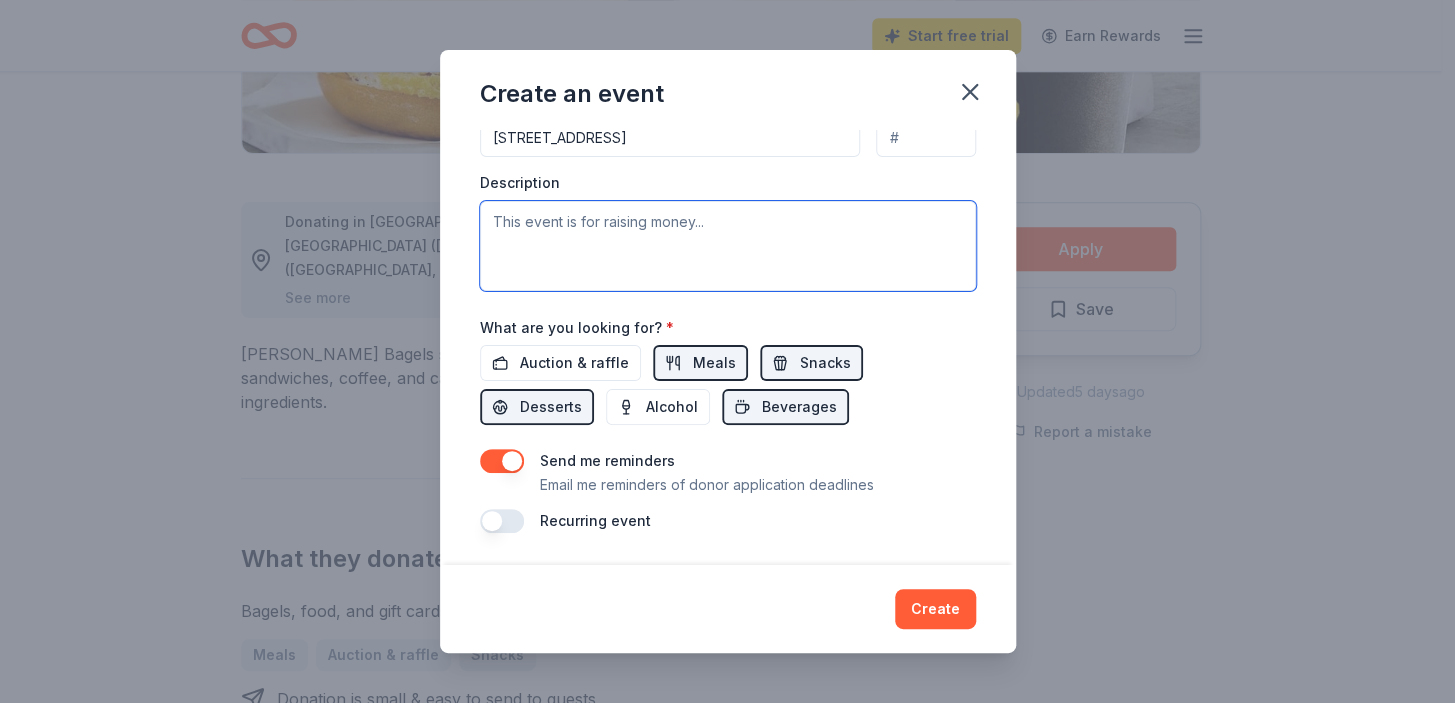 click at bounding box center (728, 246) 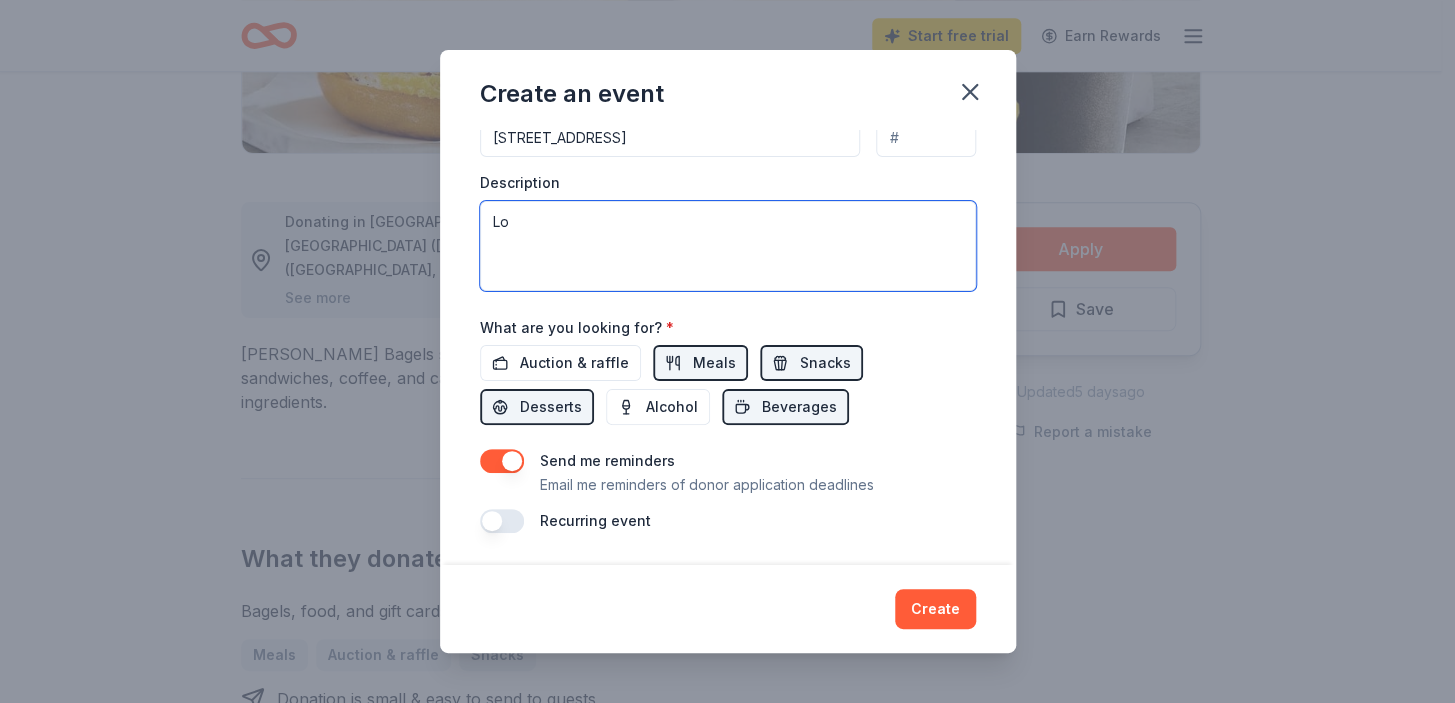 type on "L" 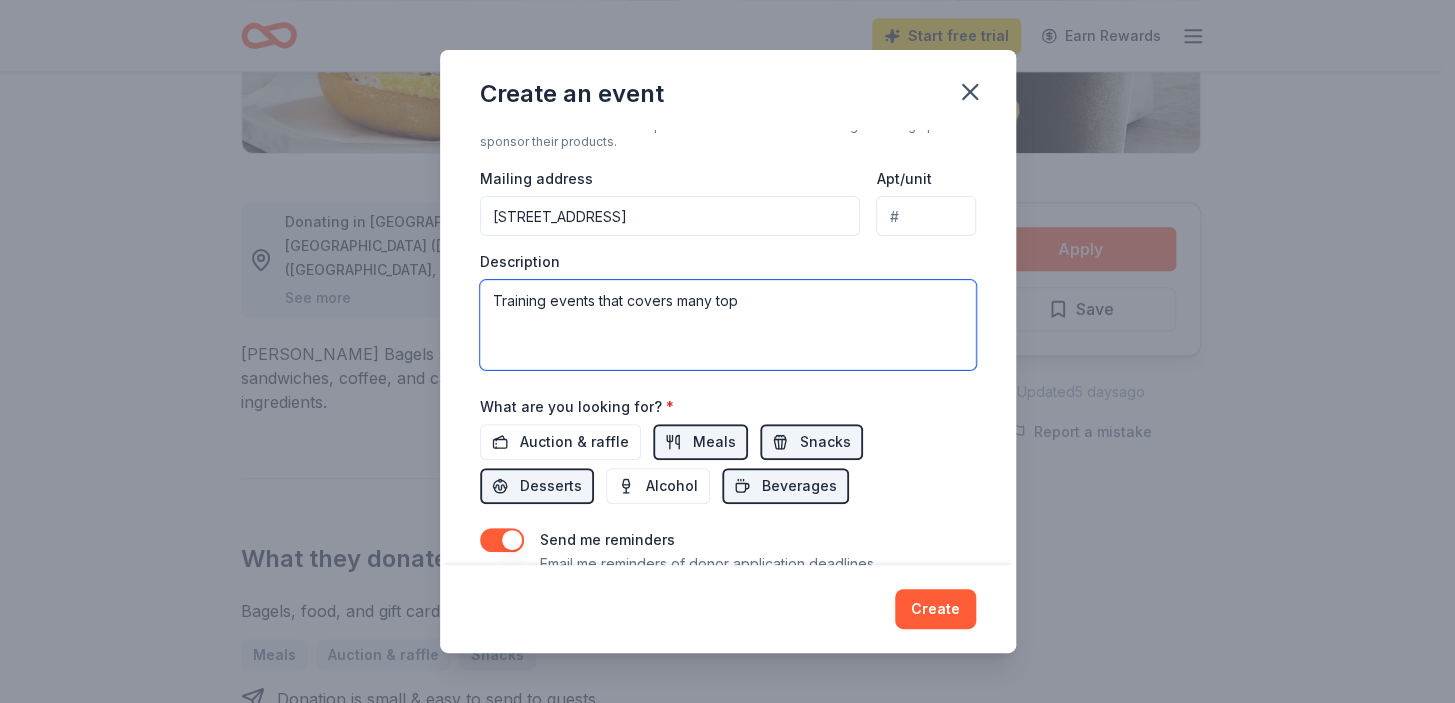 scroll, scrollTop: 354, scrollLeft: 0, axis: vertical 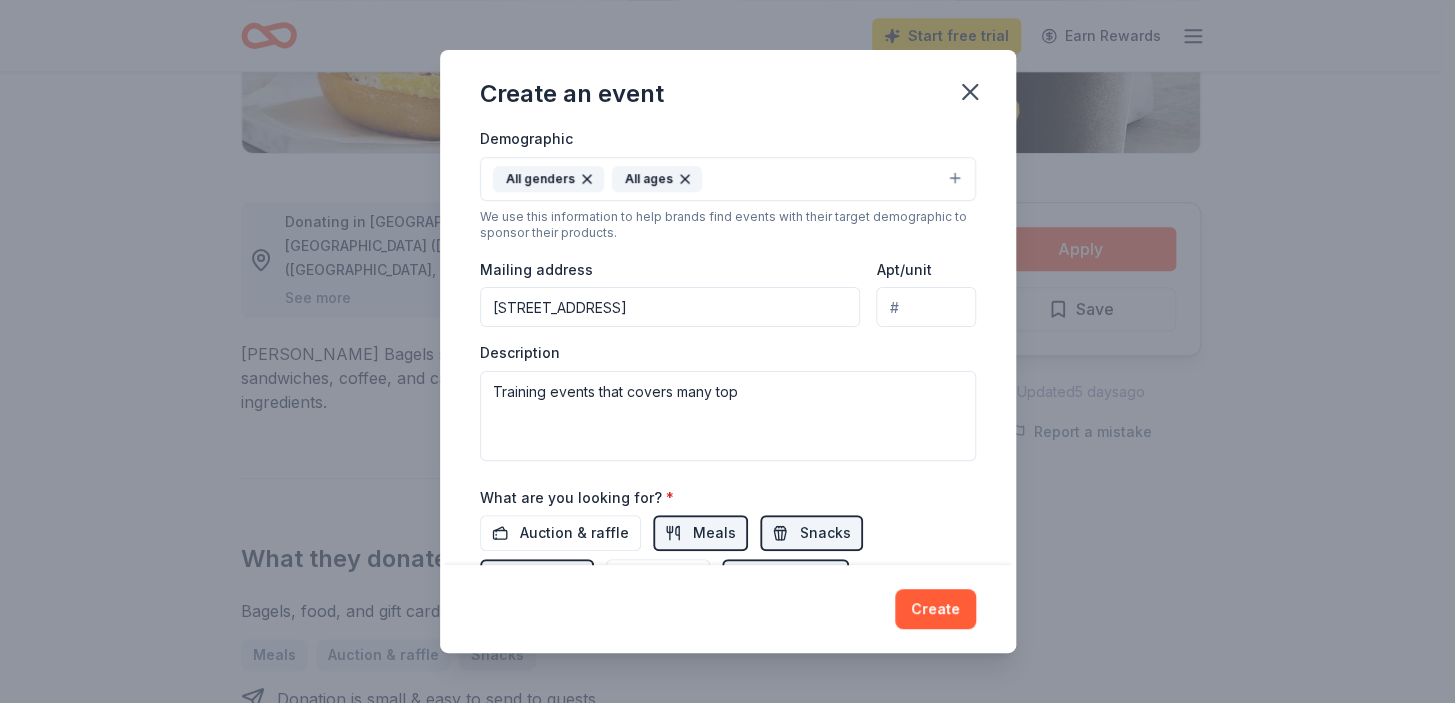 click on "All genders All ages" at bounding box center (728, 179) 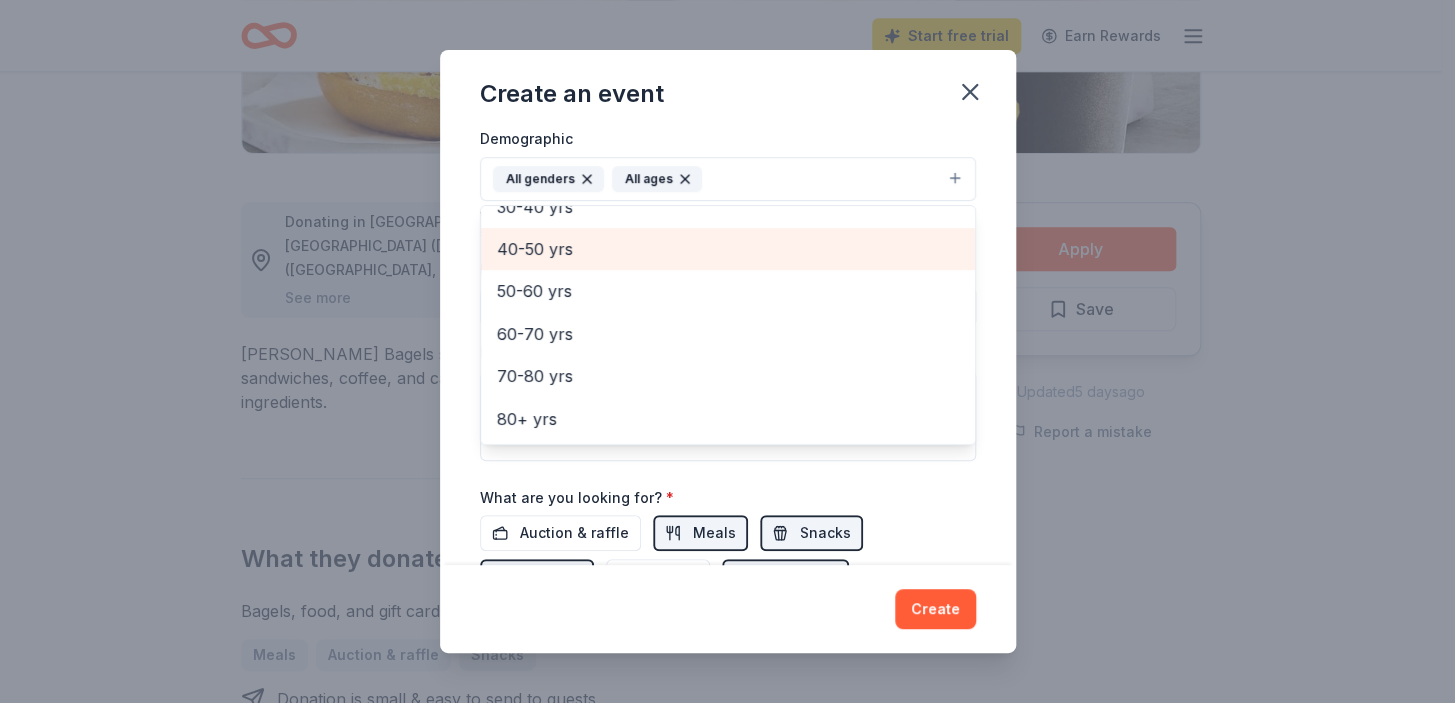 scroll, scrollTop: 294, scrollLeft: 0, axis: vertical 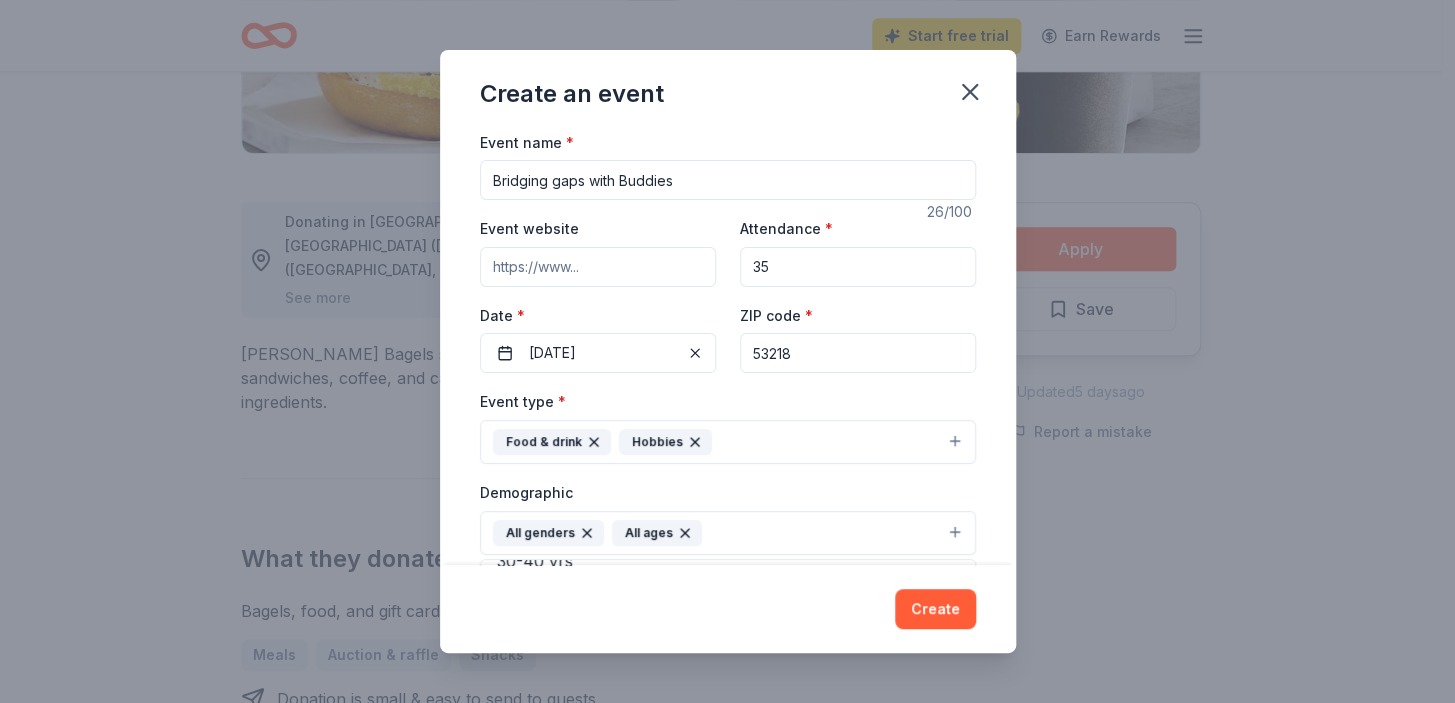 click on "Event name * Bridging gaps with Buddies 26 /100 Event website Attendance * 35 Date * 07/30/2025 ZIP code * 53218 Event type * Food & drink Hobbies Demographic All genders All ages Mostly men Mostly women 0-10 yrs 10-20 yrs 20-30 yrs 30-40 yrs 40-50 yrs 50-60 yrs 60-70 yrs 70-80 yrs 80+ yrs We use this information to help brands find events with their target demographic to sponsor their products. Mailing address 6132 West Fond du Lac Avenue, Milwaukee, WI, 53218 Apt/unit Description Training events that covers many top What are you looking for? * Auction & raffle Meals Snacks Desserts Alcohol Beverages Send me reminders Email me reminders of donor application deadlines Recurring event" at bounding box center (728, 594) 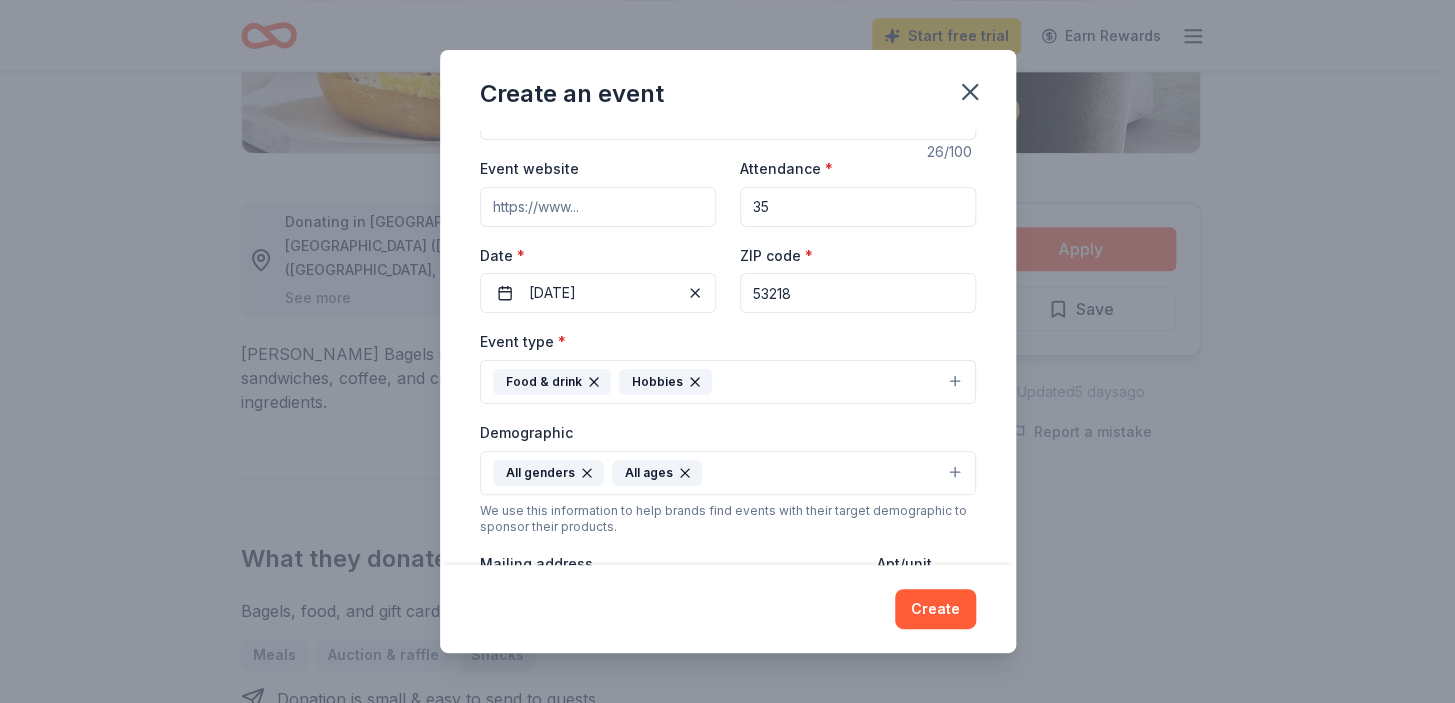 scroll, scrollTop: 90, scrollLeft: 0, axis: vertical 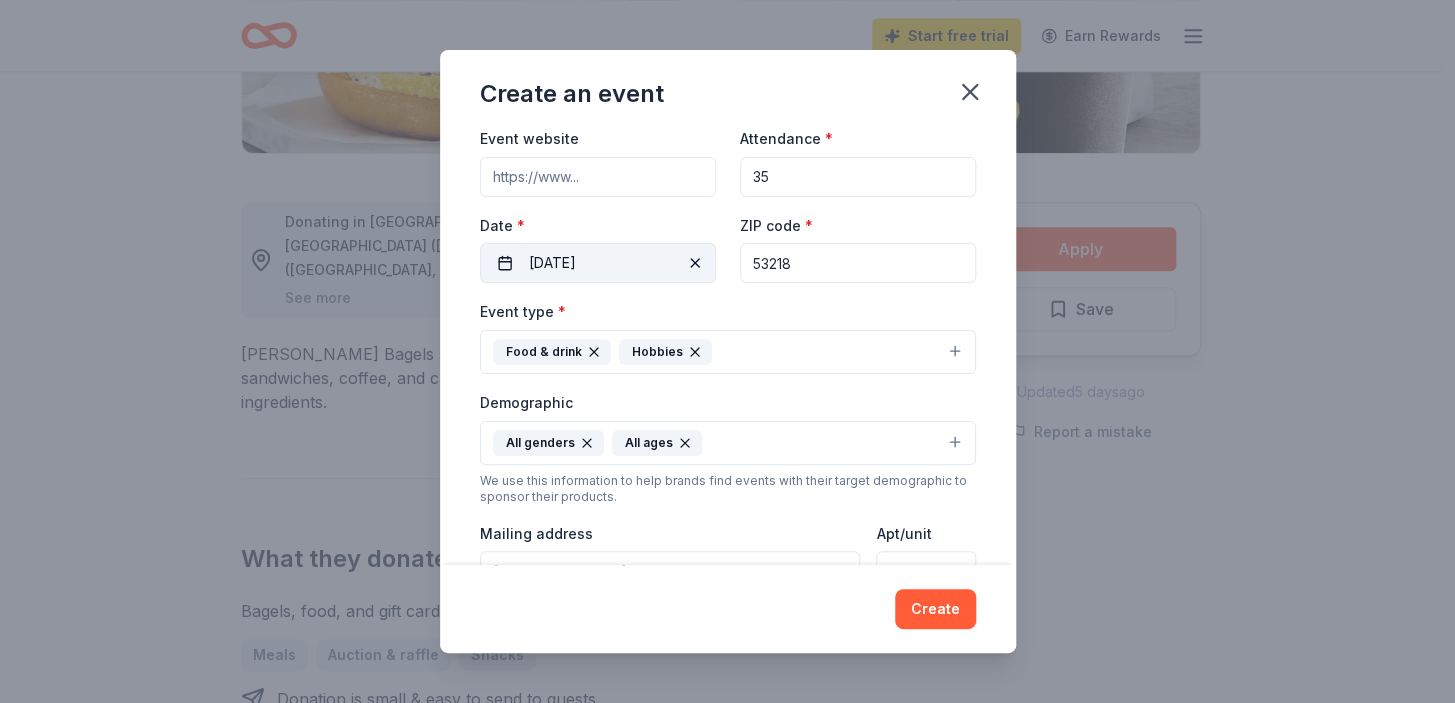 click on "07/30/2025" at bounding box center [598, 263] 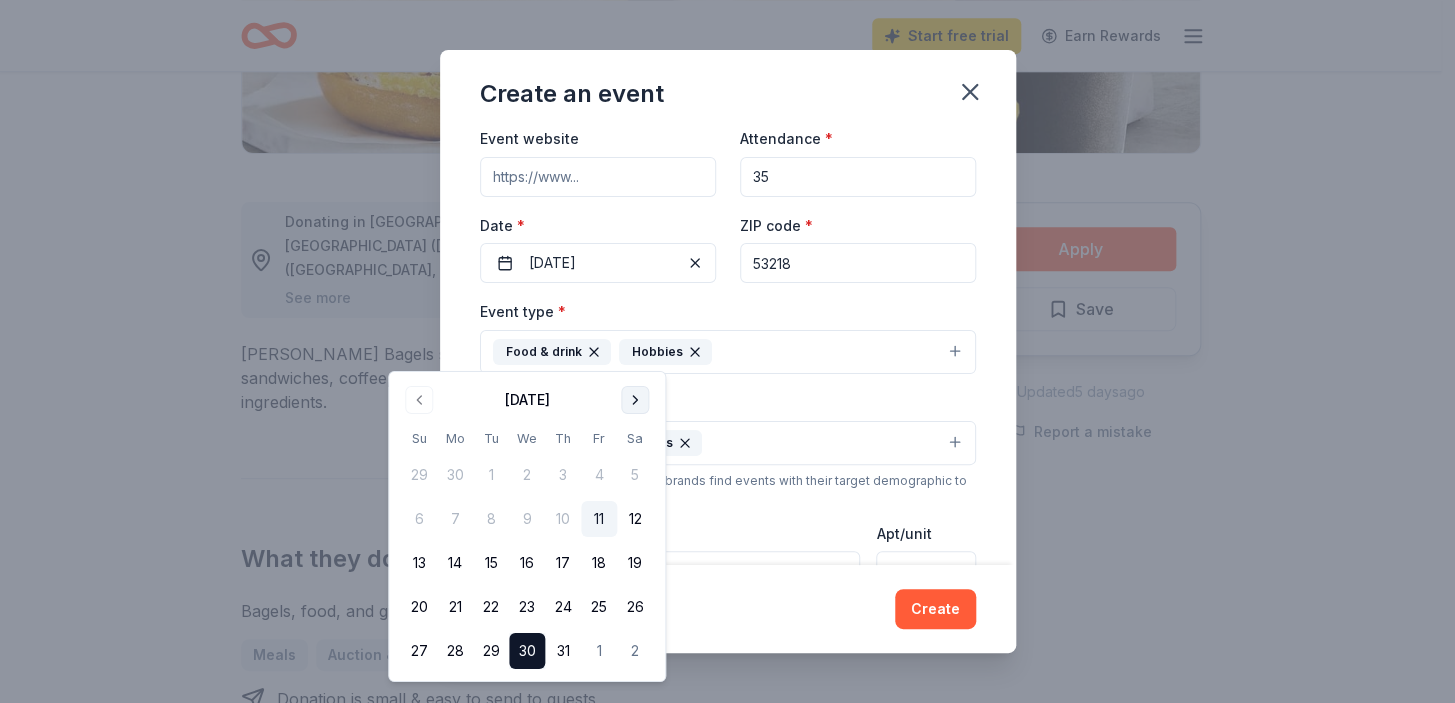 click at bounding box center (635, 400) 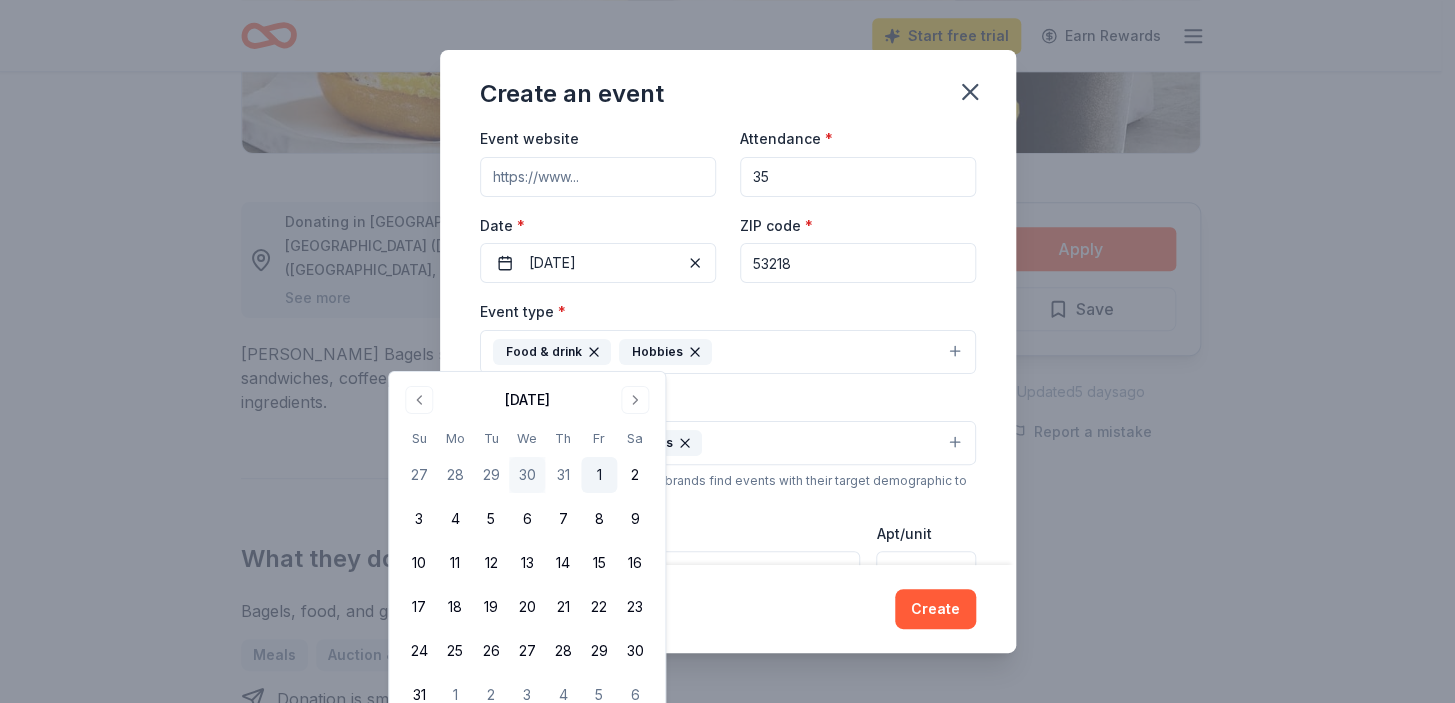click on "1" at bounding box center [599, 475] 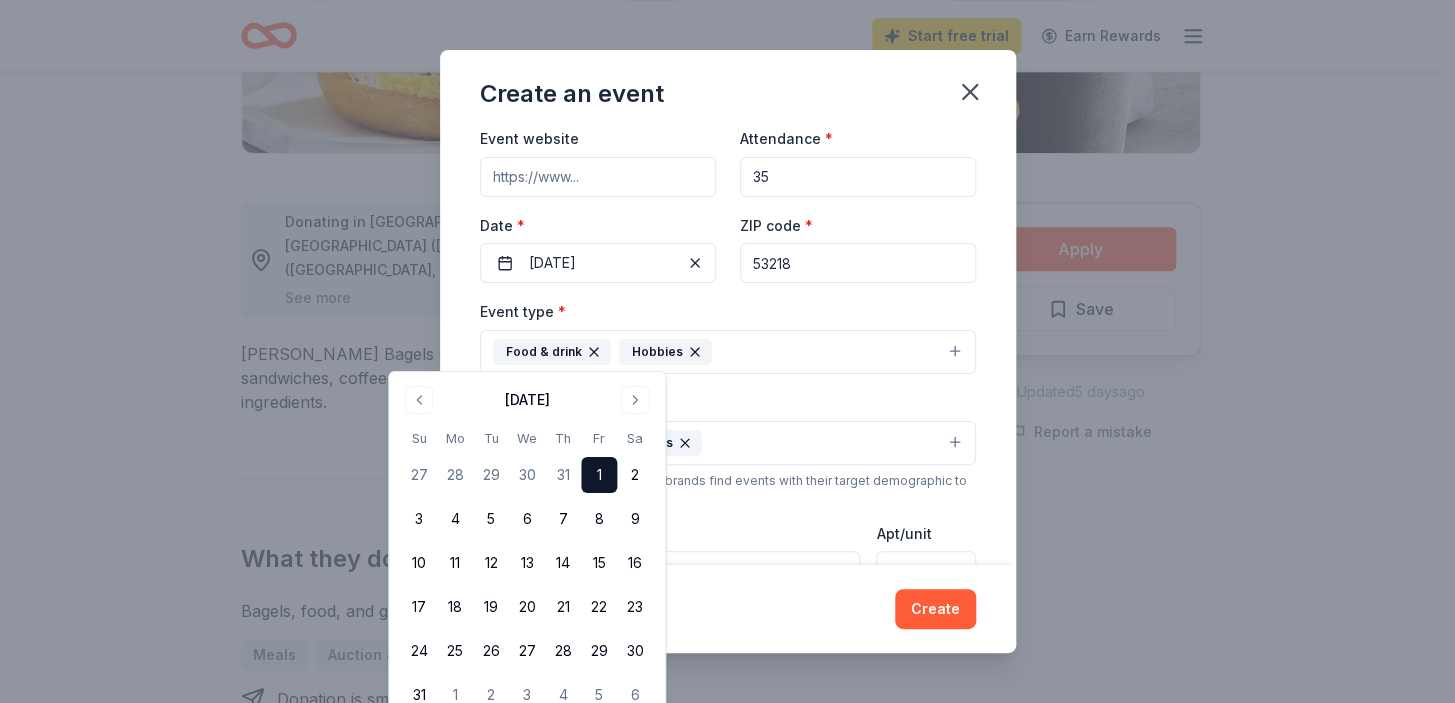 drag, startPoint x: 1230, startPoint y: 459, endPoint x: 1367, endPoint y: 462, distance: 137.03284 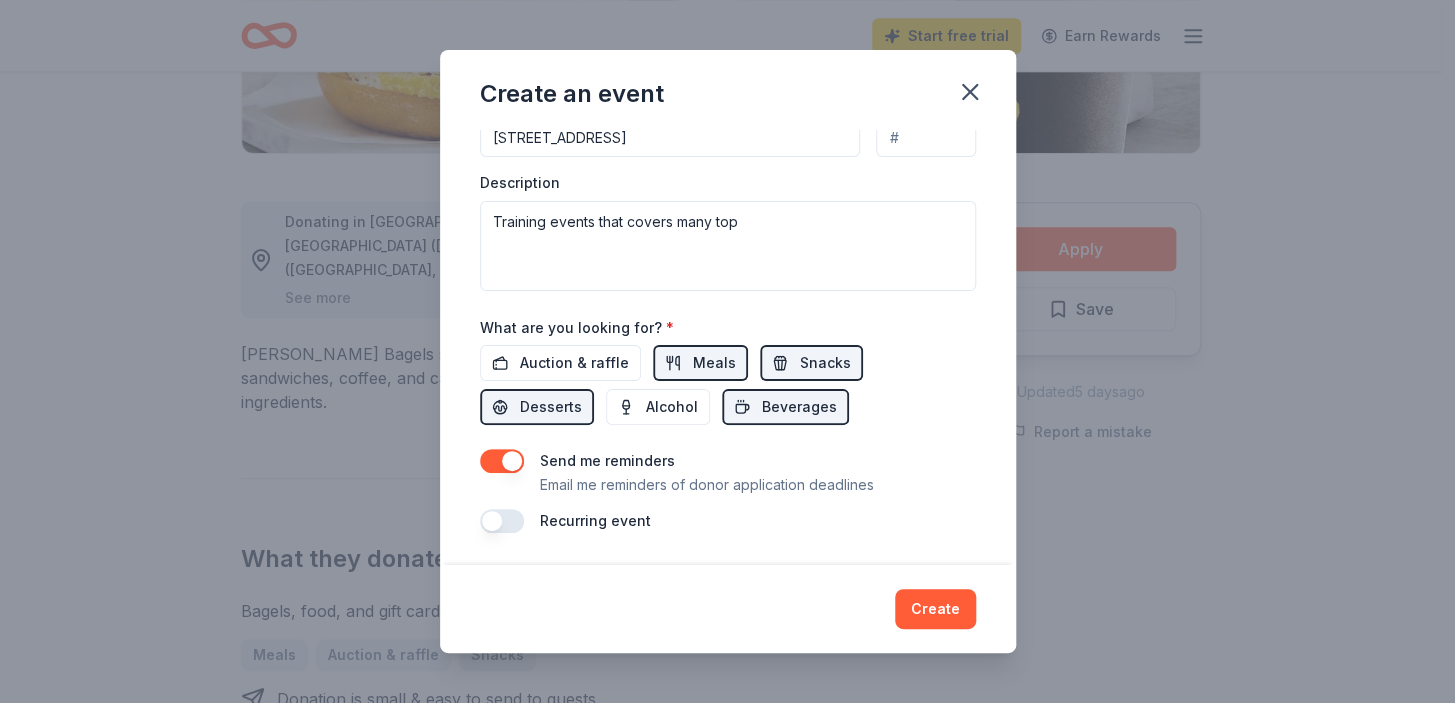 scroll, scrollTop: 636, scrollLeft: 0, axis: vertical 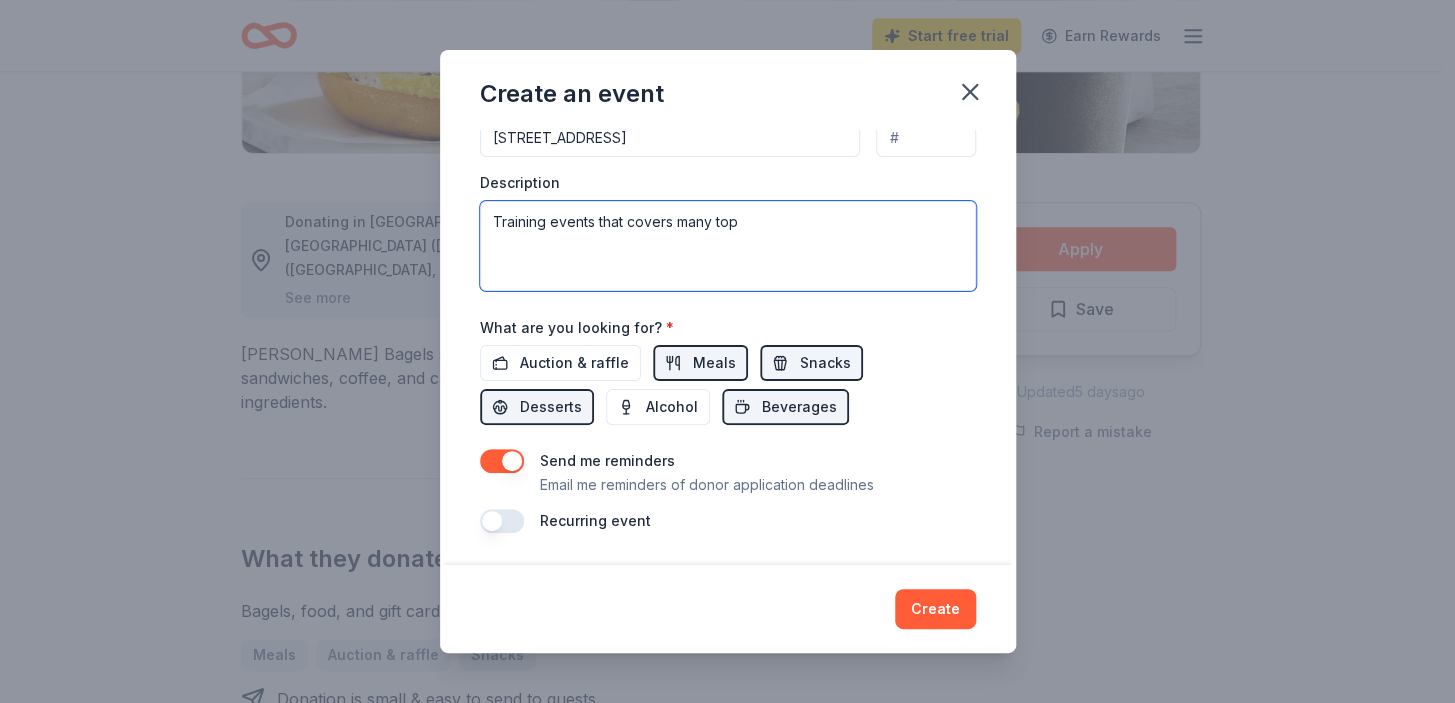 click on "Training events that covers many top" at bounding box center [728, 246] 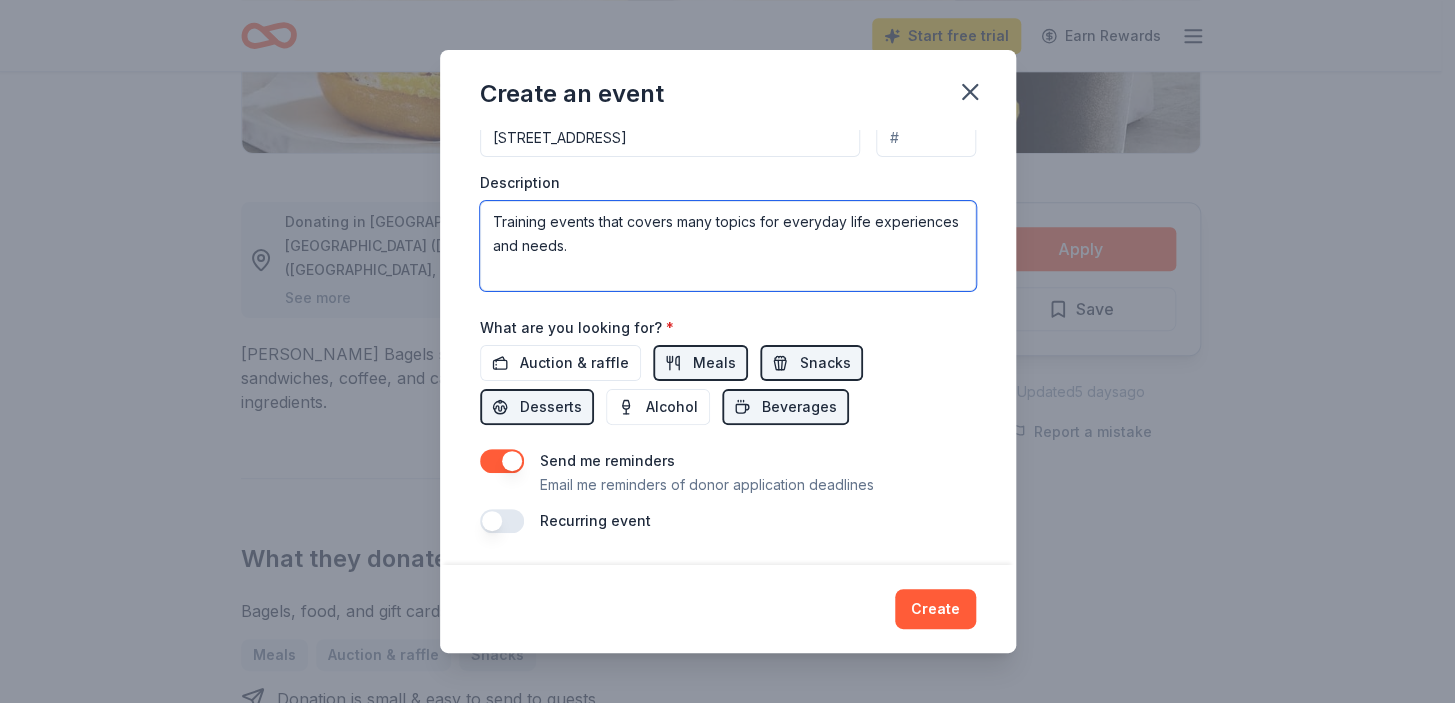 click on "Training events that covers many topics for everyday life experiences and needs." at bounding box center (728, 246) 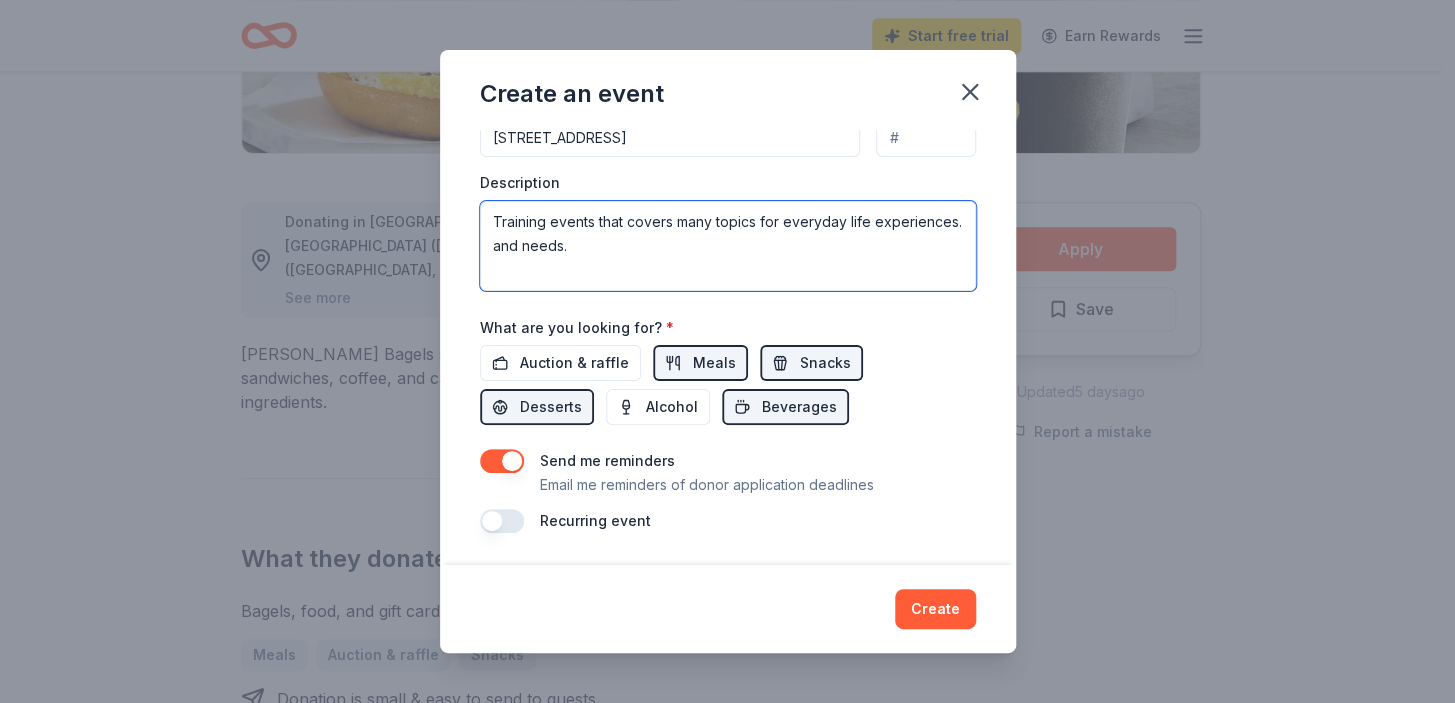 click on "Training events that covers many topics for everyday life experiences. and needs." at bounding box center [728, 246] 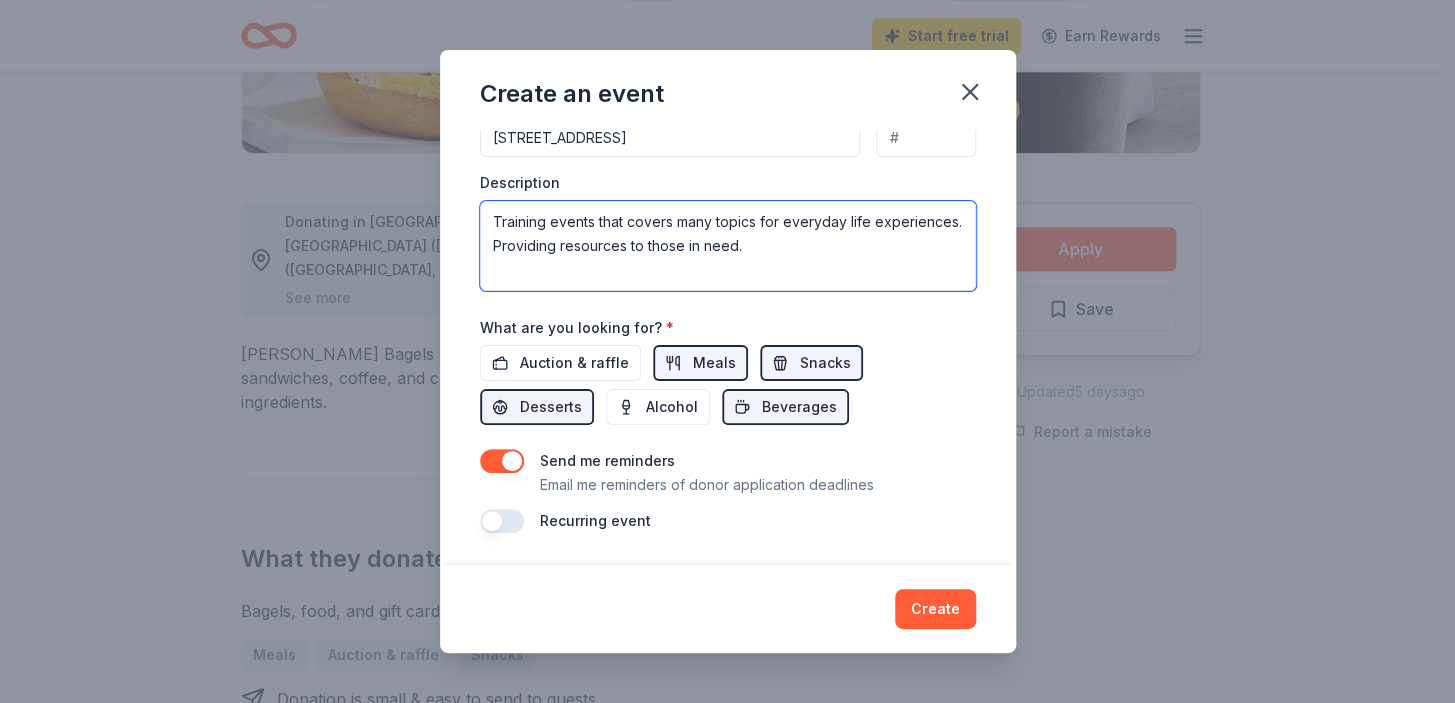 scroll, scrollTop: 808, scrollLeft: 0, axis: vertical 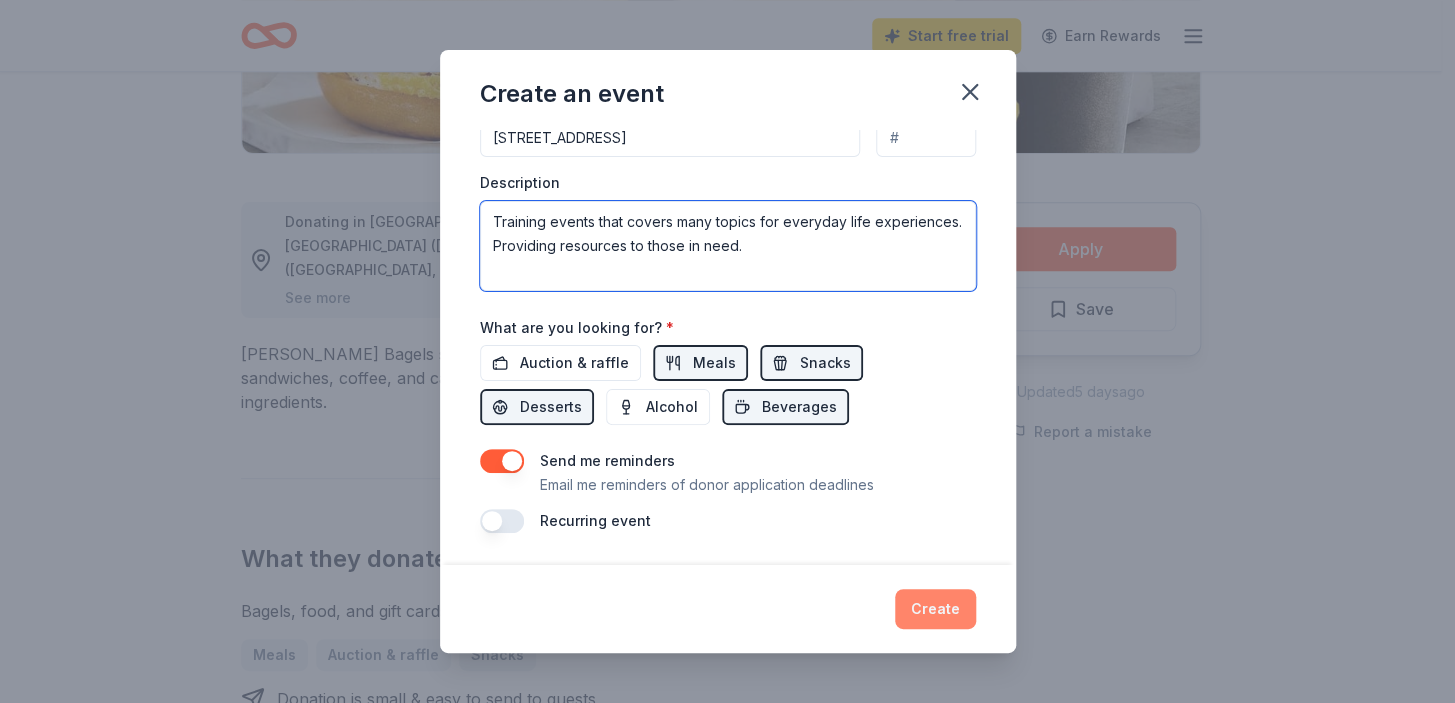 type on "Training events that covers many topics for everyday life experiences. Providing resources to those in need." 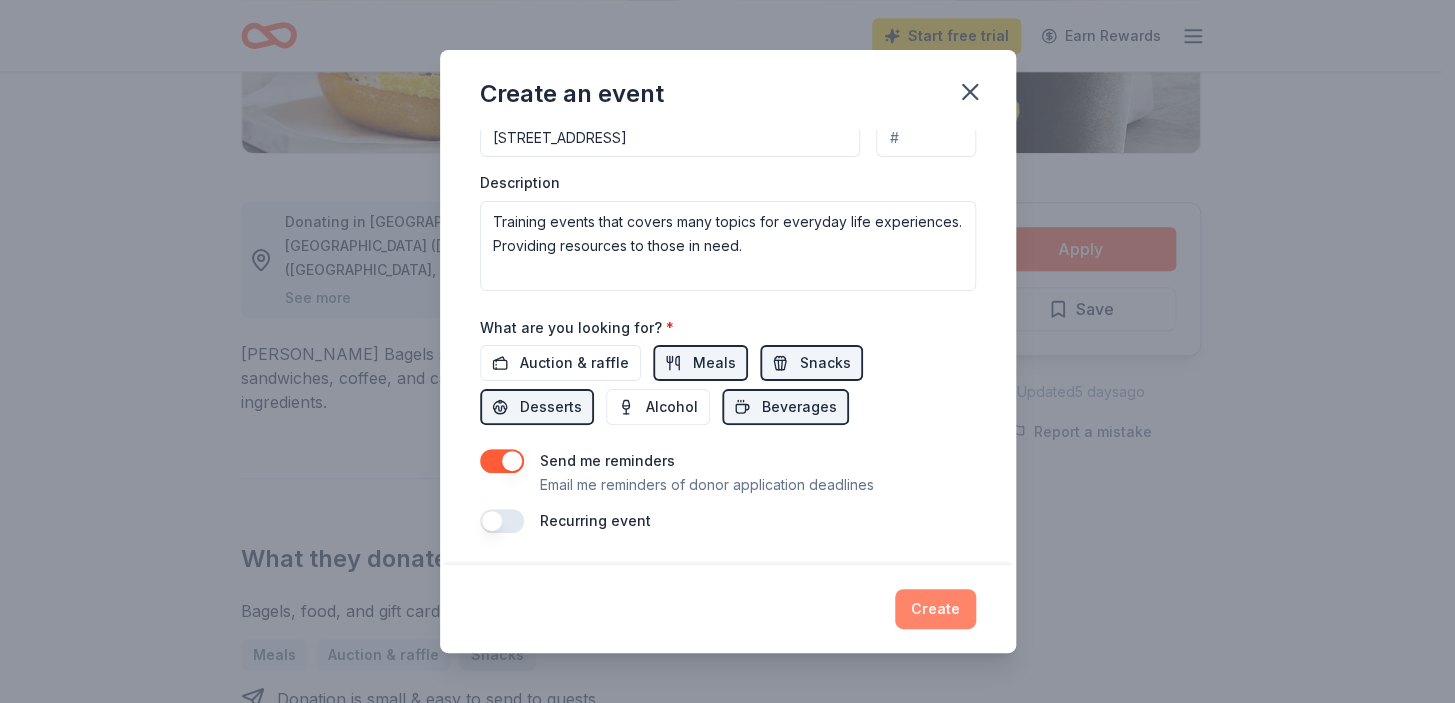 click on "Create" at bounding box center [935, 609] 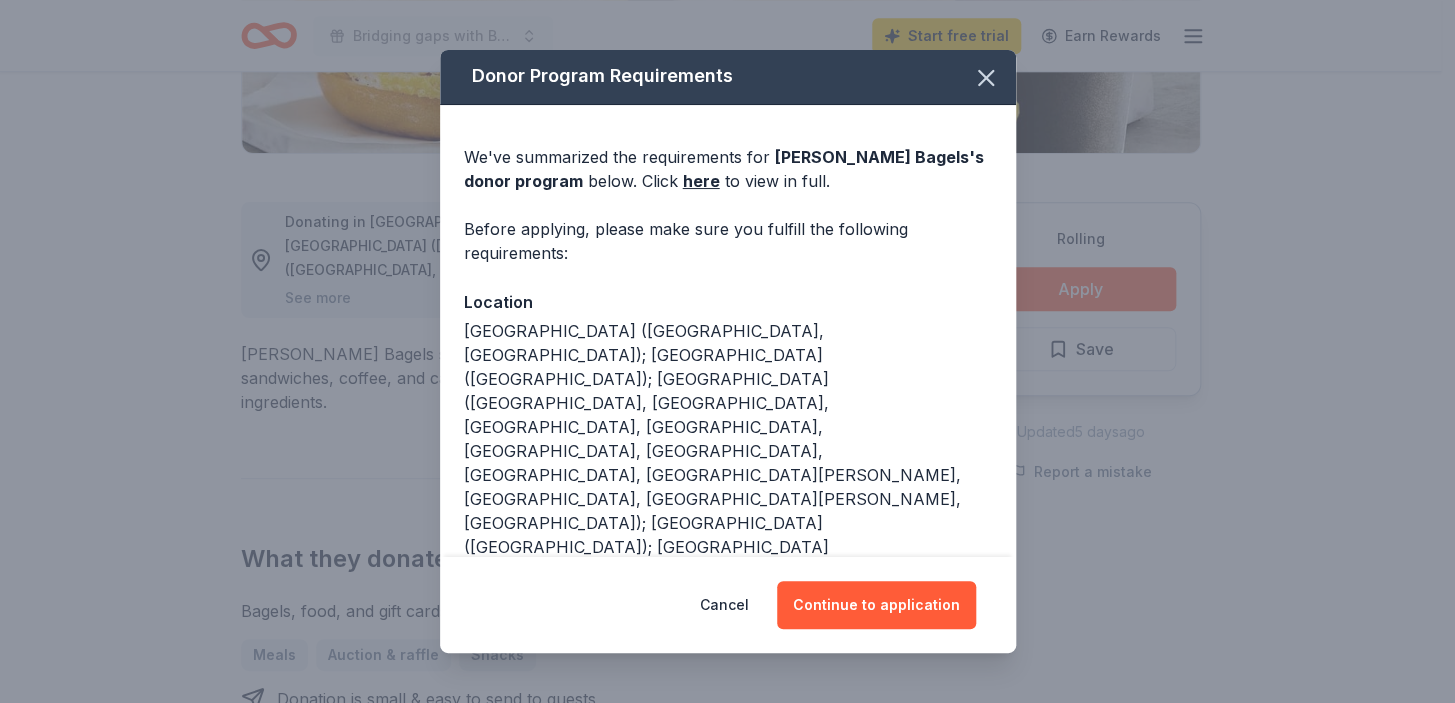 scroll, scrollTop: 0, scrollLeft: 0, axis: both 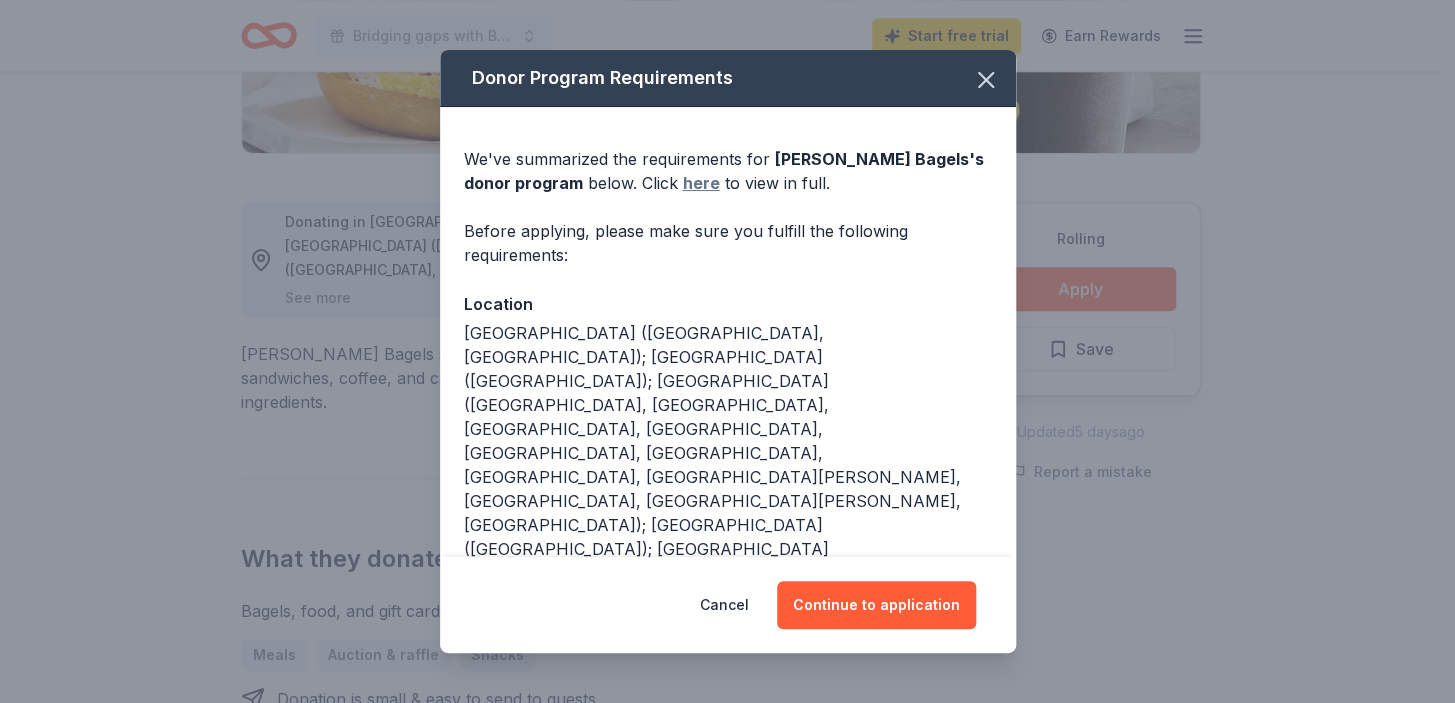 click on "here" at bounding box center [701, 183] 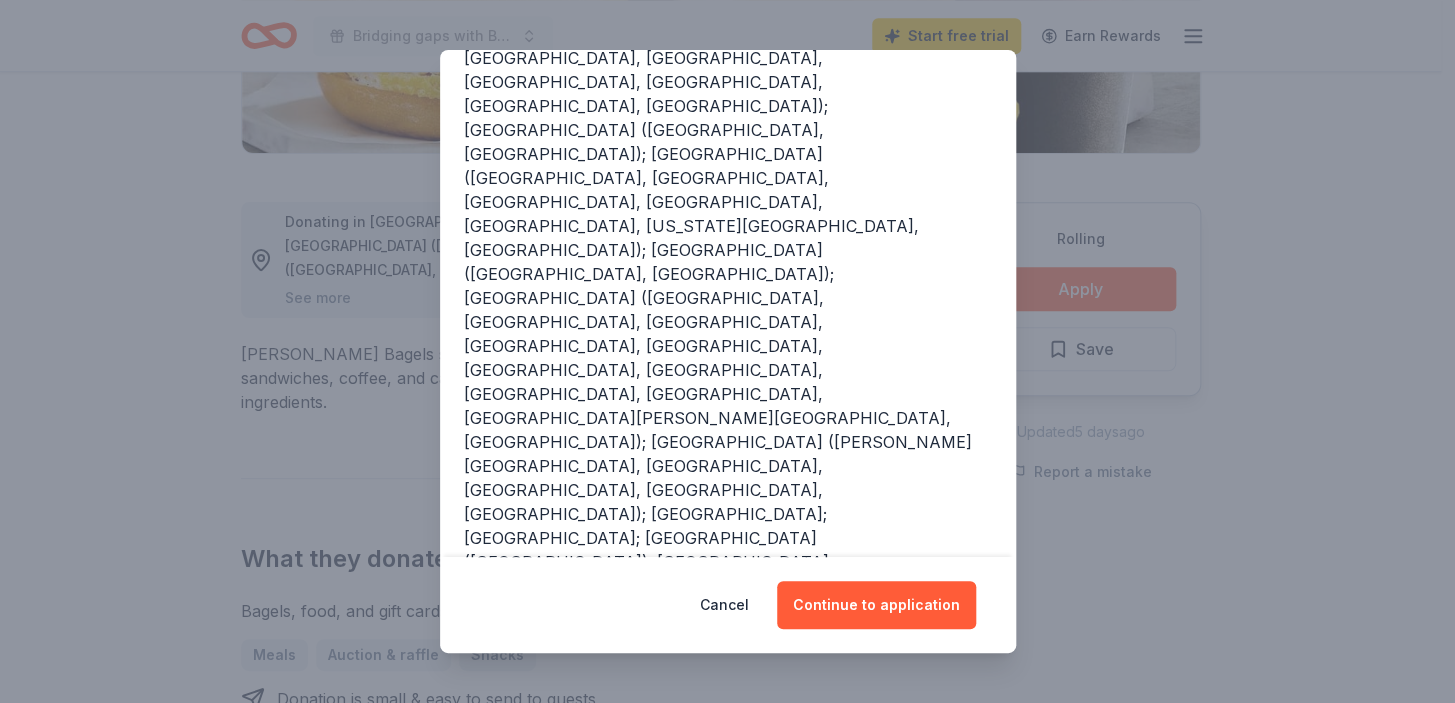 scroll, scrollTop: 548, scrollLeft: 0, axis: vertical 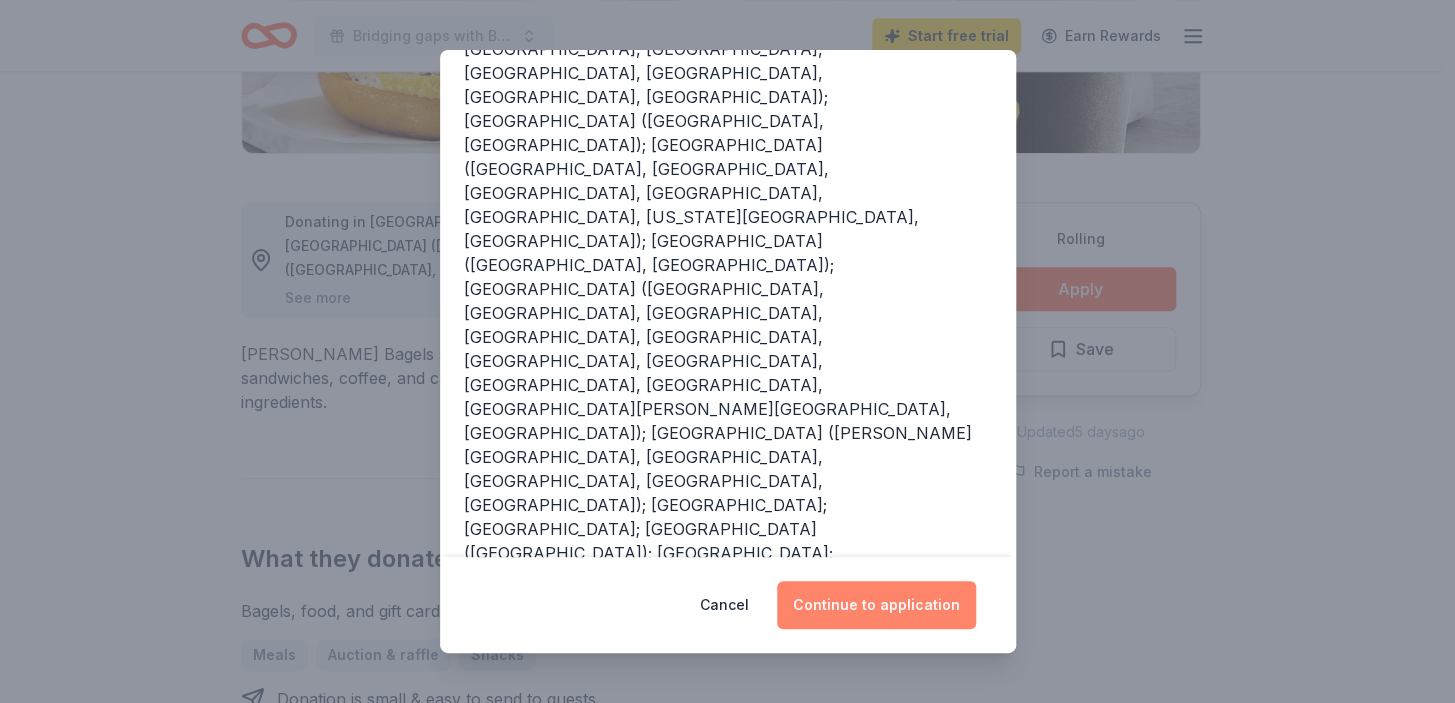 click on "Continue to application" at bounding box center (876, 605) 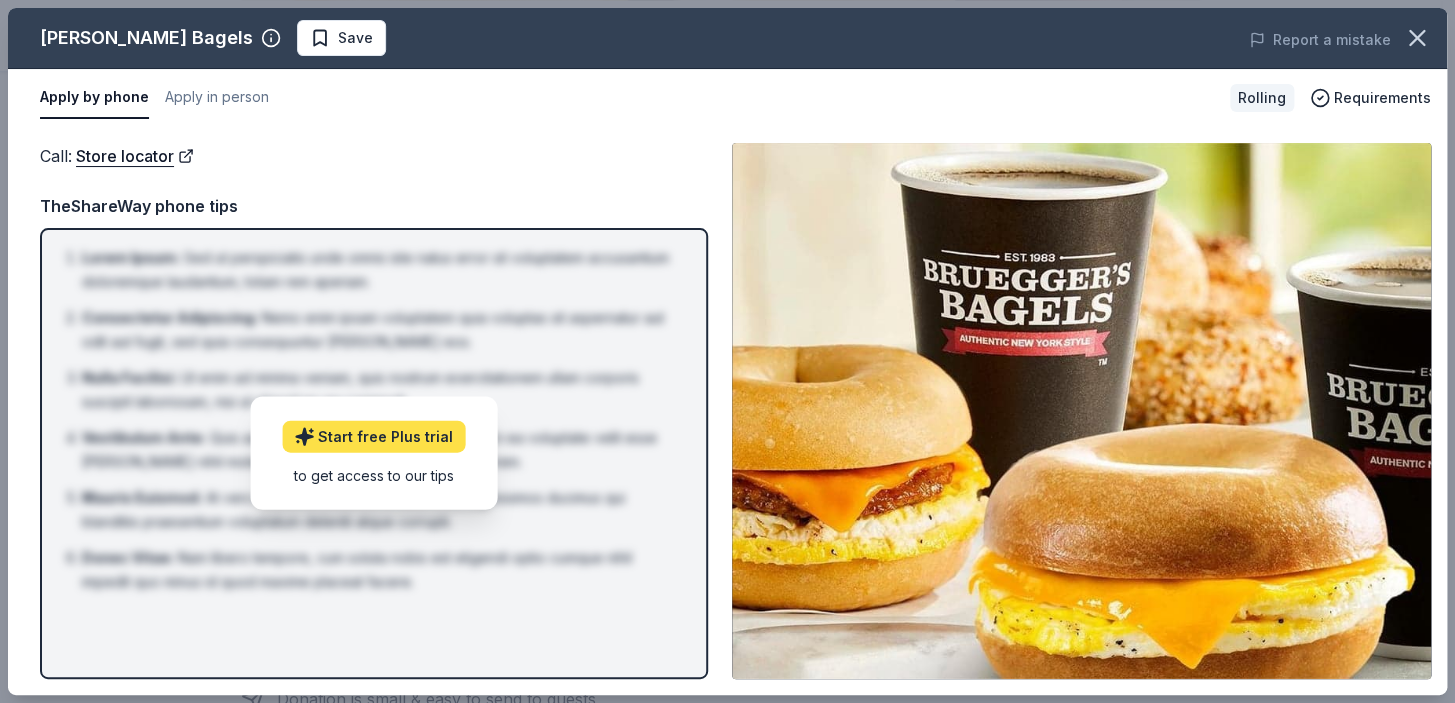 click on "Start free Plus trial" at bounding box center [373, 437] 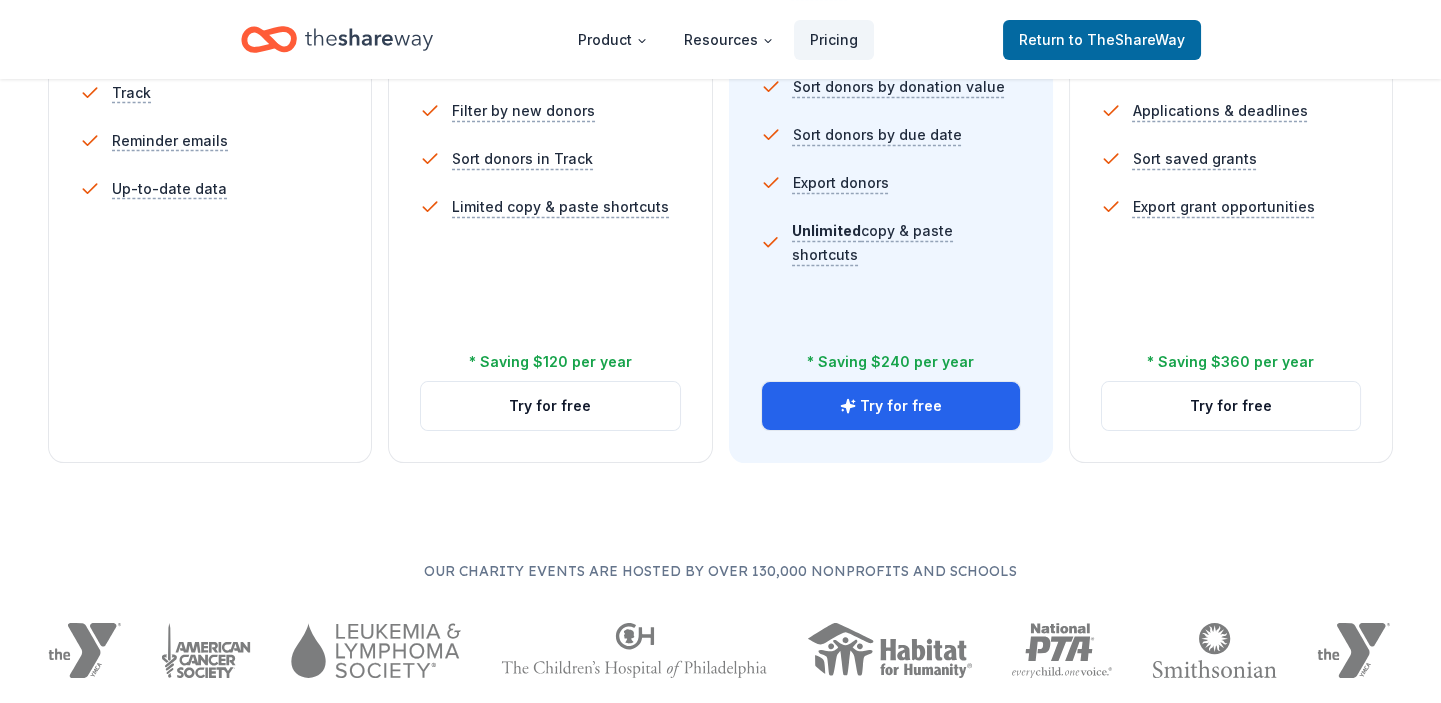 scroll, scrollTop: 818, scrollLeft: 0, axis: vertical 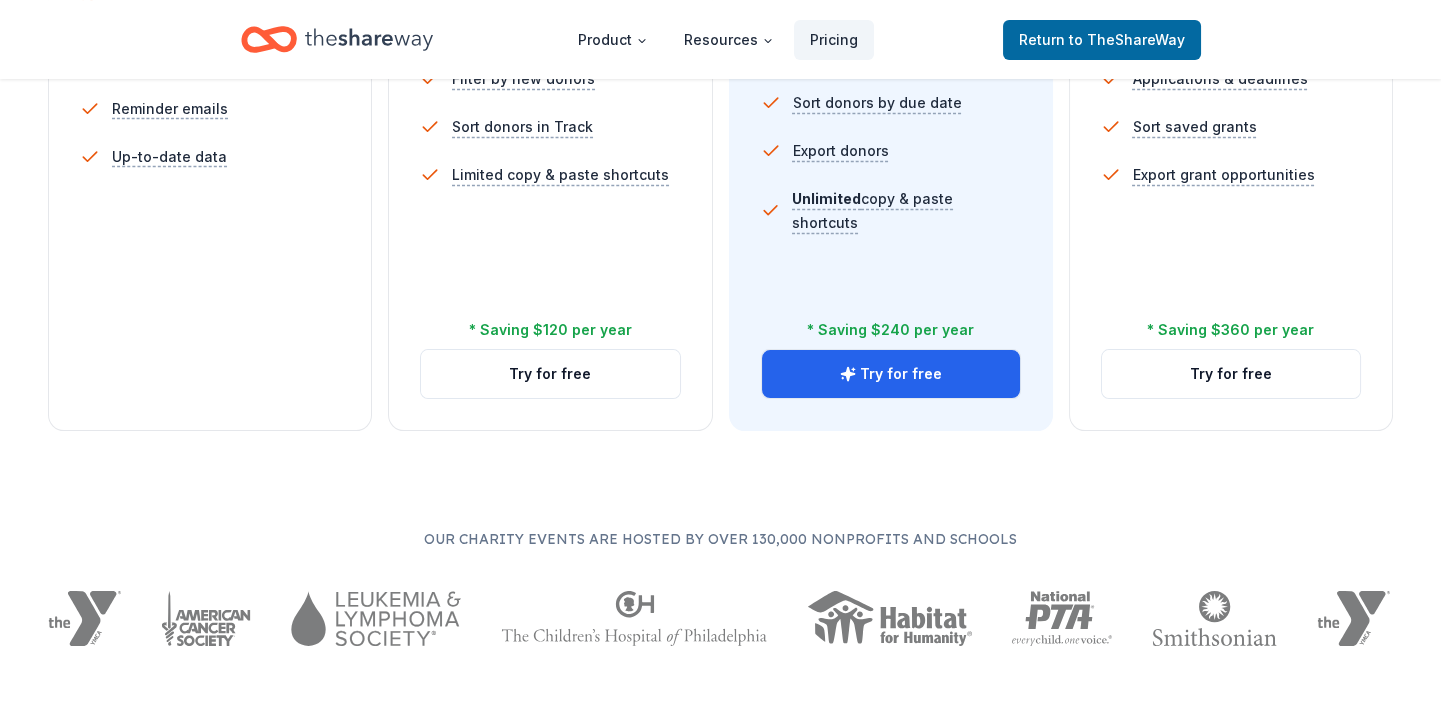 click on "Track" at bounding box center (210, 61) 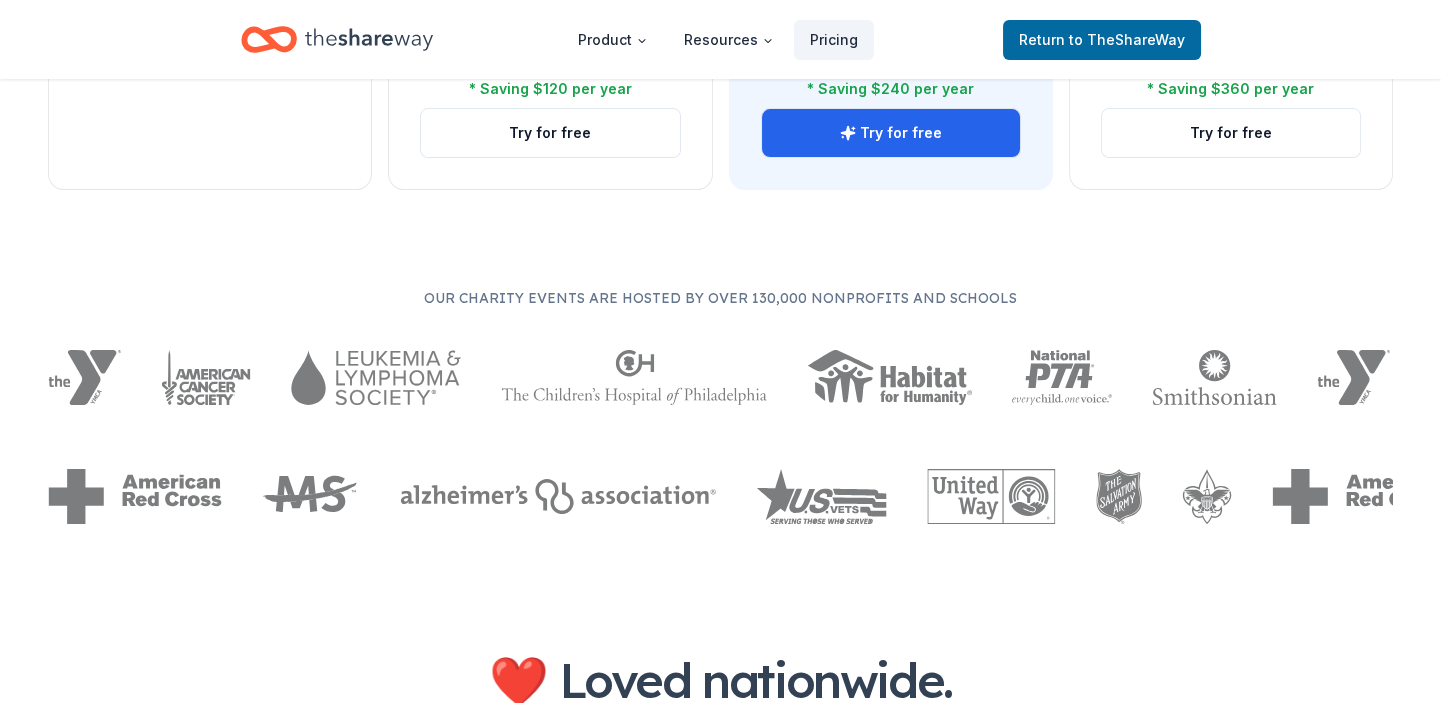 scroll, scrollTop: 1090, scrollLeft: 0, axis: vertical 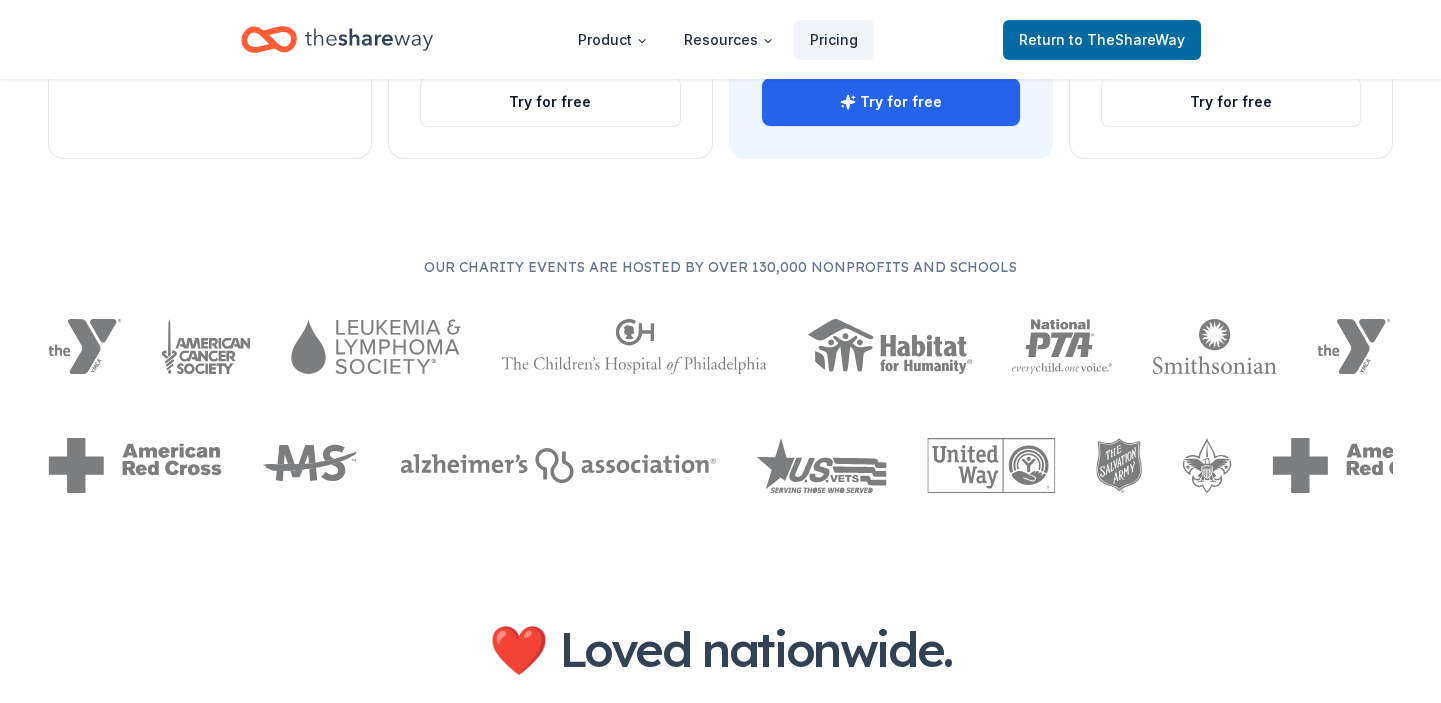 click on "Free Current Come see what we're all about. Free 5 profile views / month Limited directory search 2 new donors / week (in-kind only) Track Reminder emails Up-to-date data" at bounding box center (210, -251) 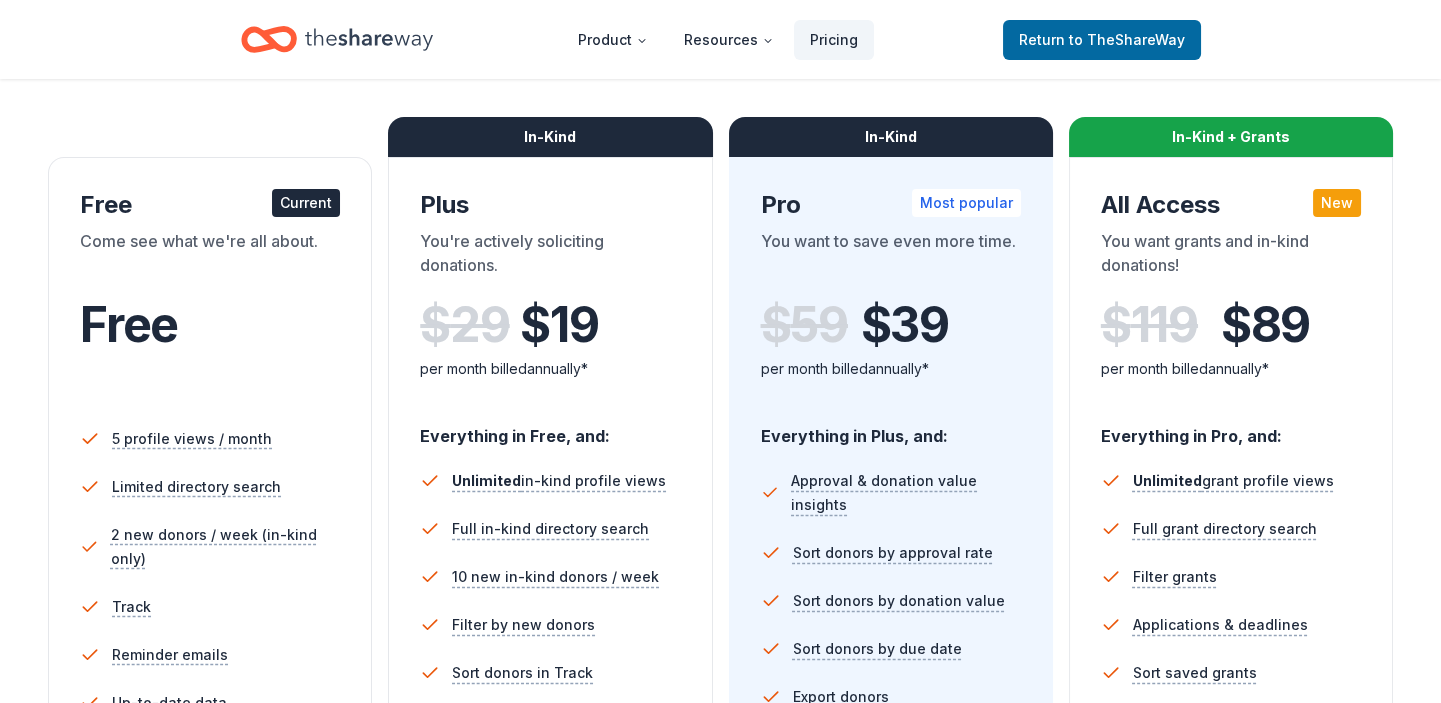scroll, scrollTop: 90, scrollLeft: 0, axis: vertical 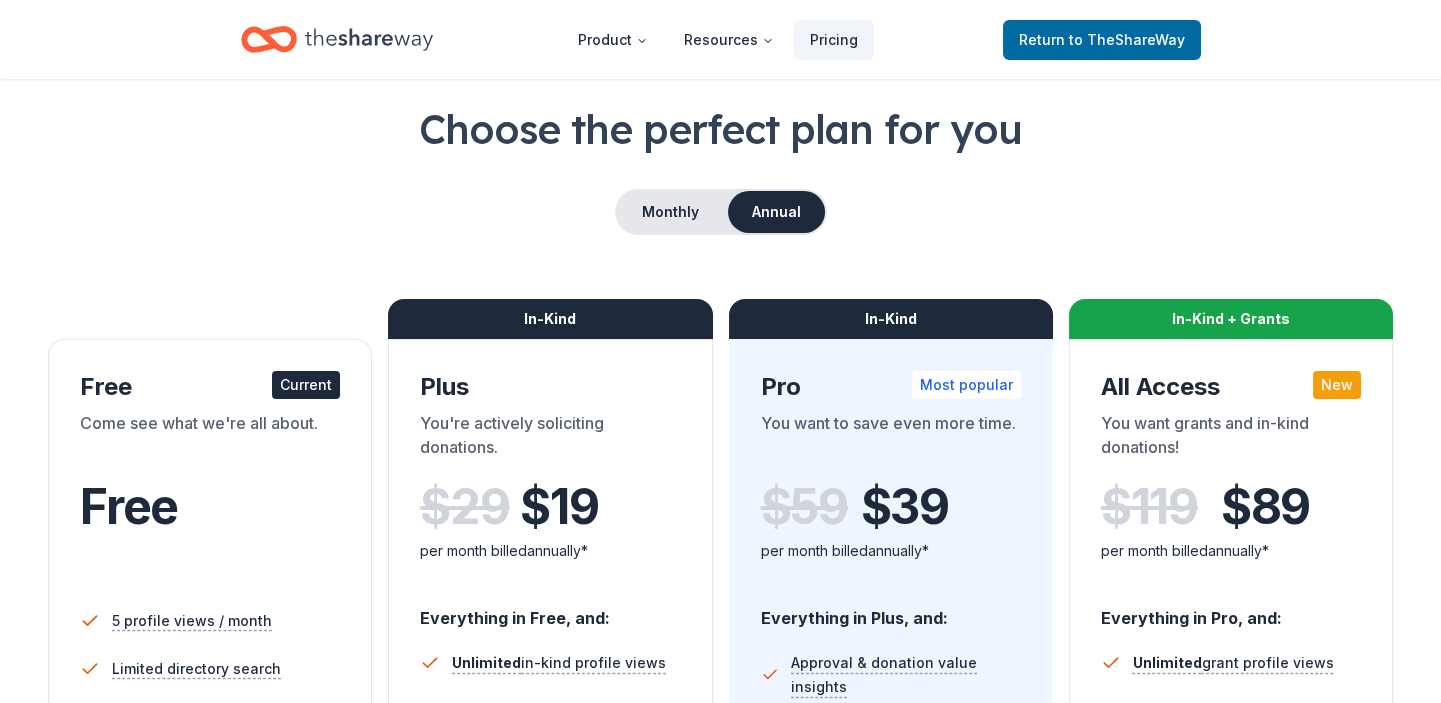 click on "Current" at bounding box center (306, 385) 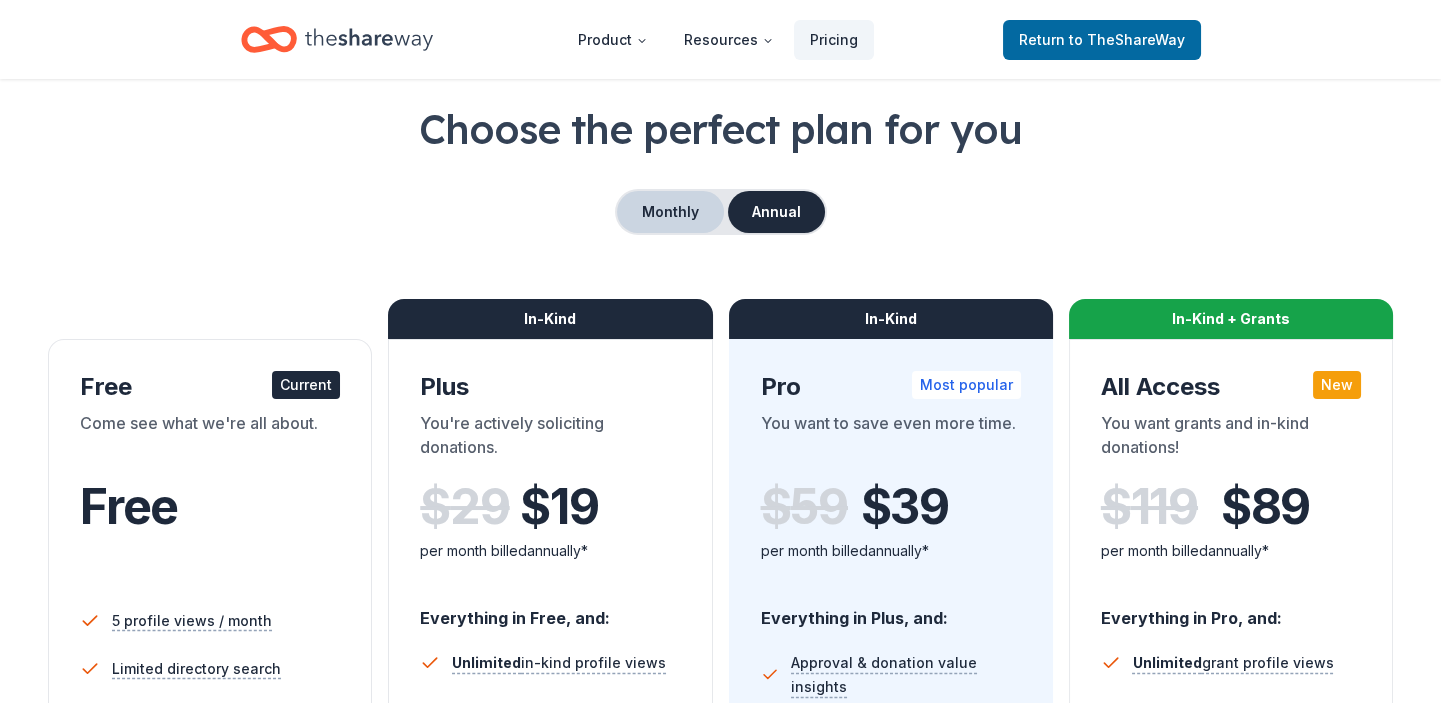 click on "Monthly" at bounding box center (670, 212) 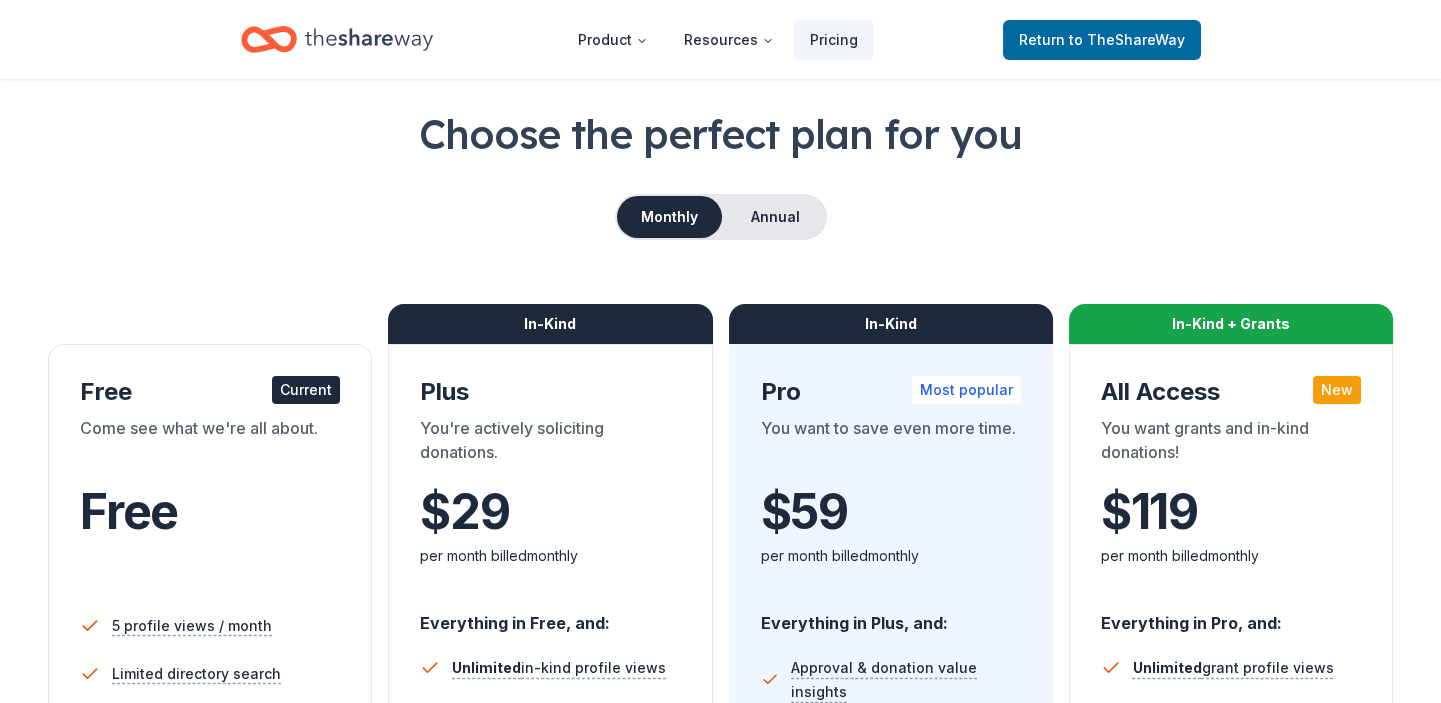 scroll, scrollTop: 0, scrollLeft: 0, axis: both 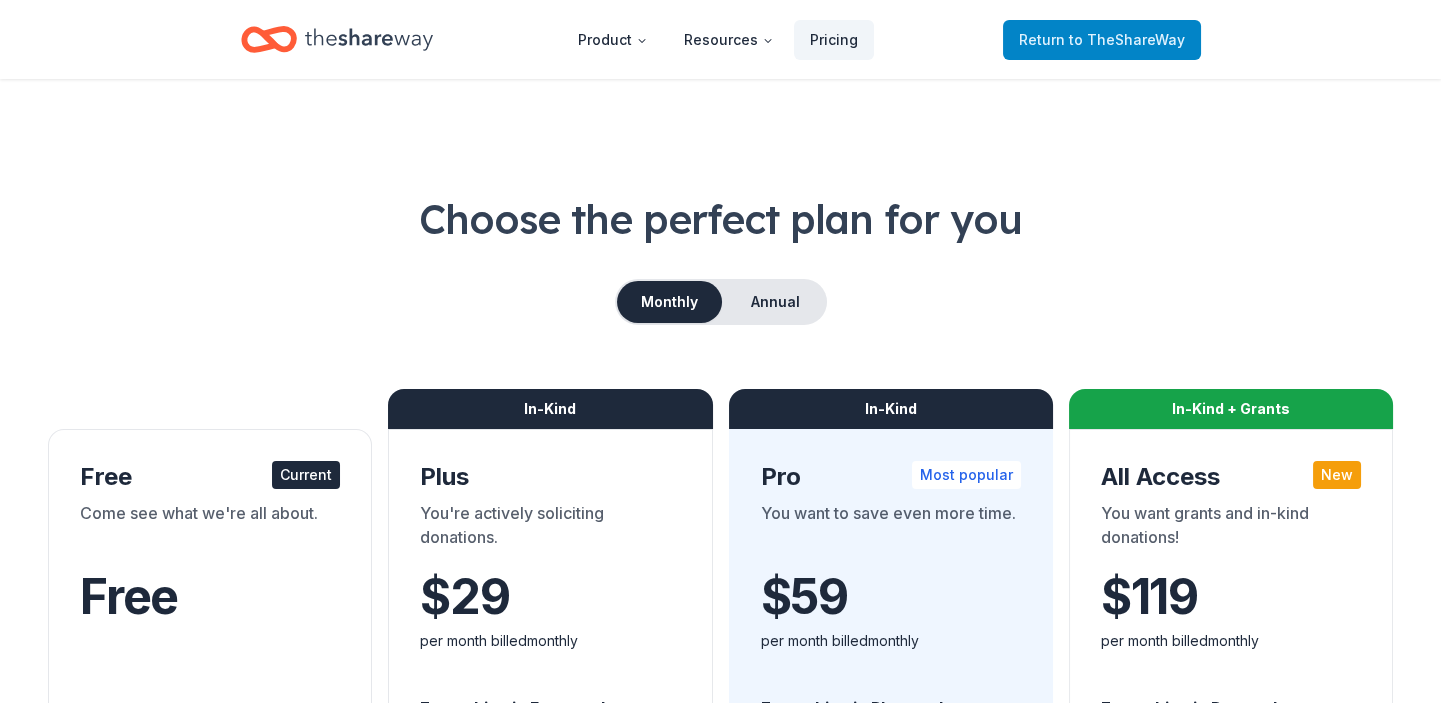 click on "Return to TheShareWay" at bounding box center (1102, 40) 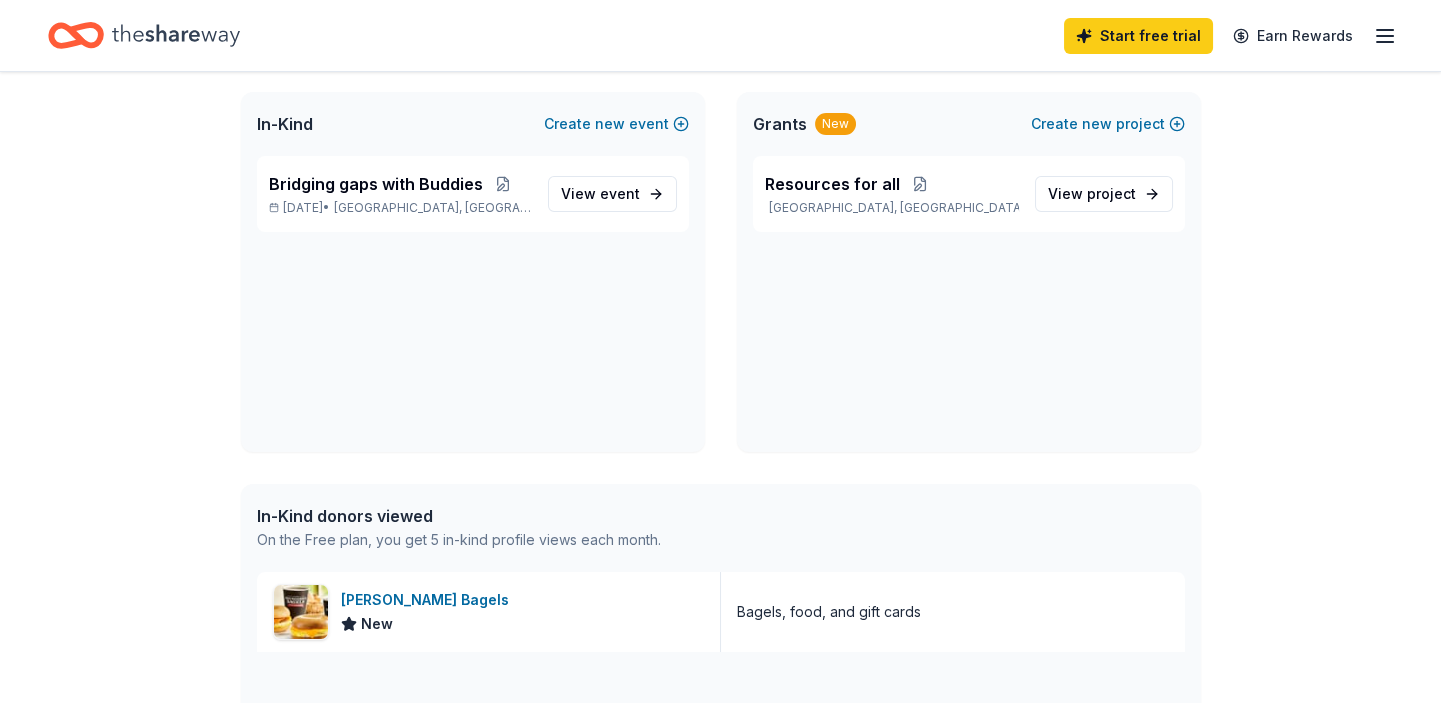 scroll, scrollTop: 90, scrollLeft: 0, axis: vertical 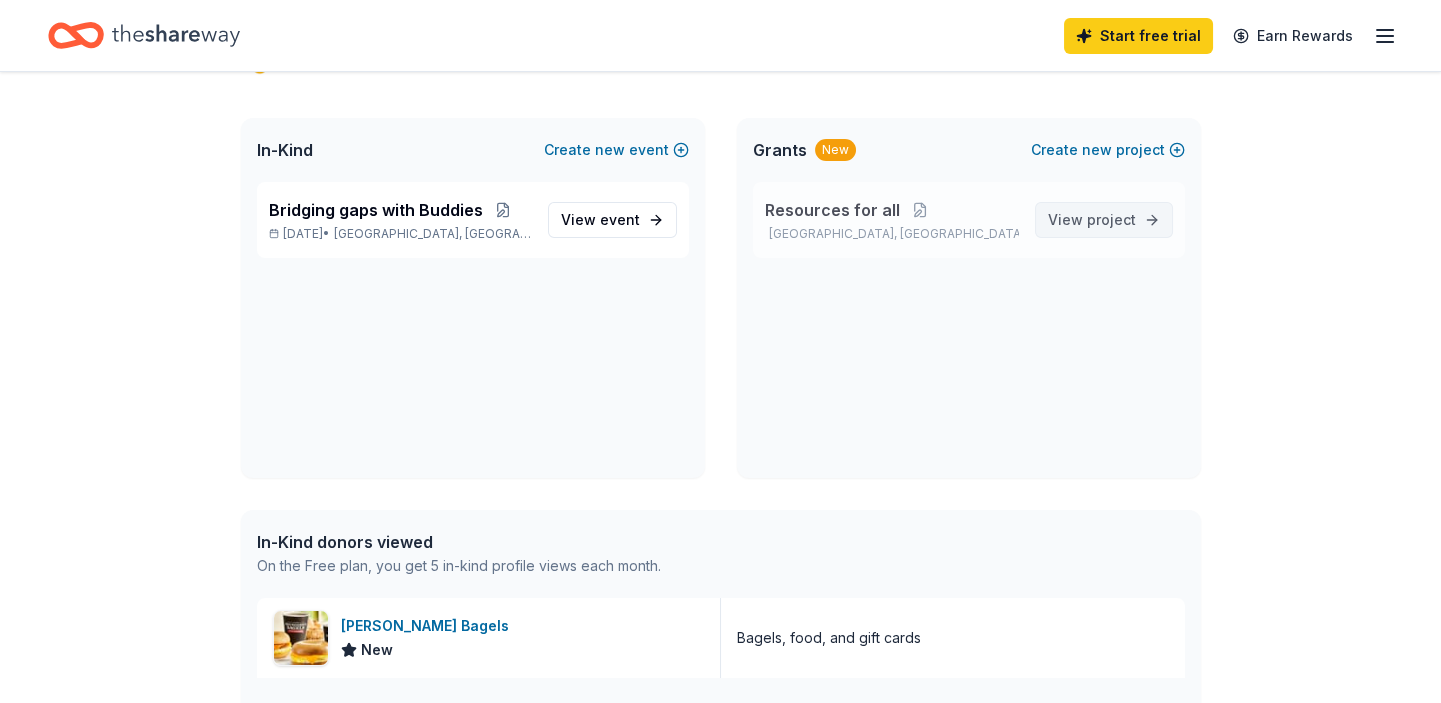 click on "project" at bounding box center (1111, 219) 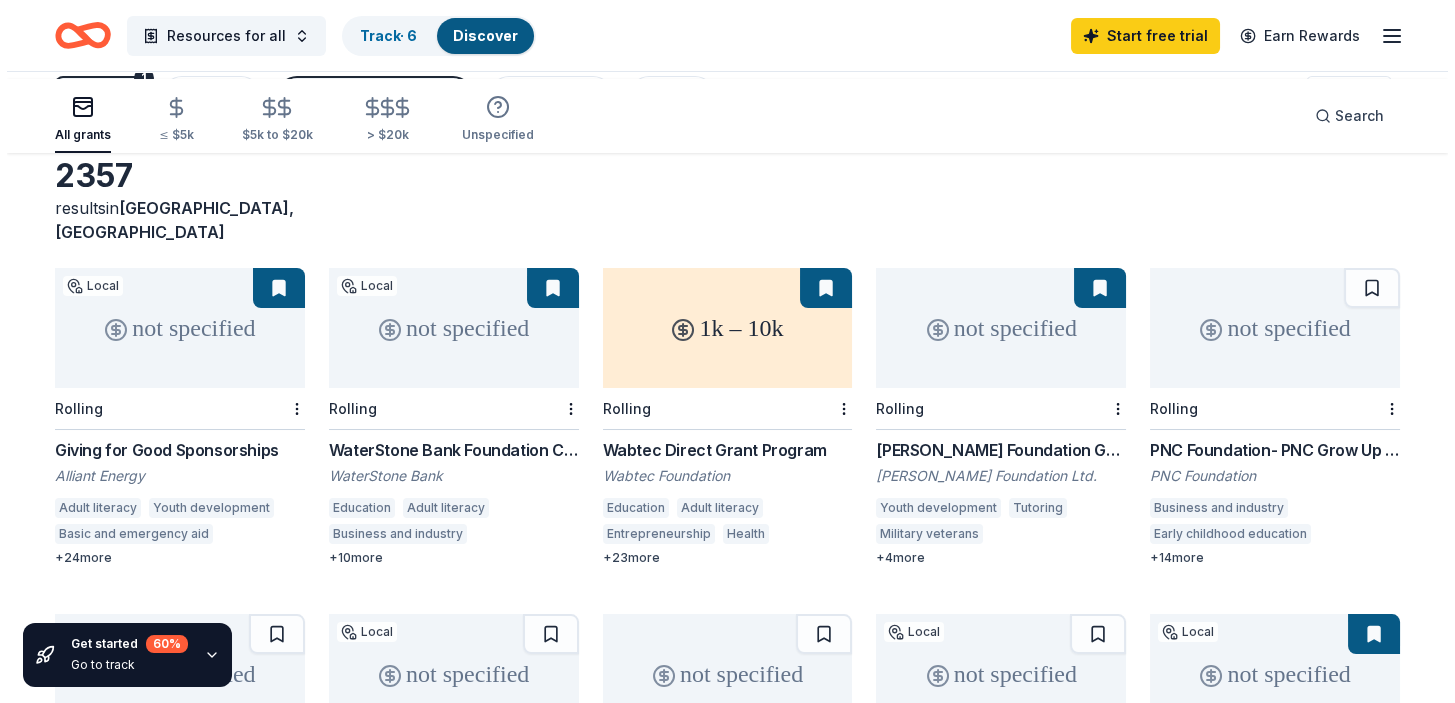scroll, scrollTop: 0, scrollLeft: 0, axis: both 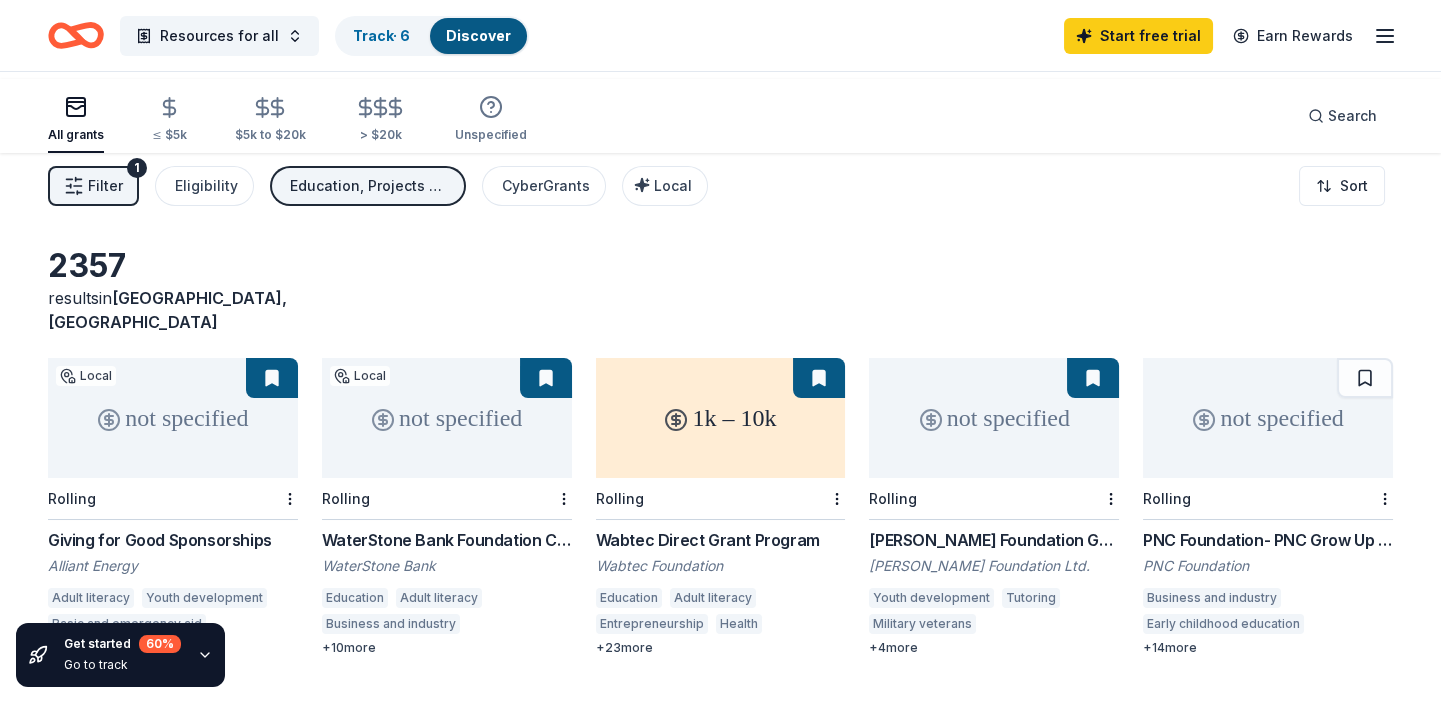 click on "All grants" at bounding box center (76, 135) 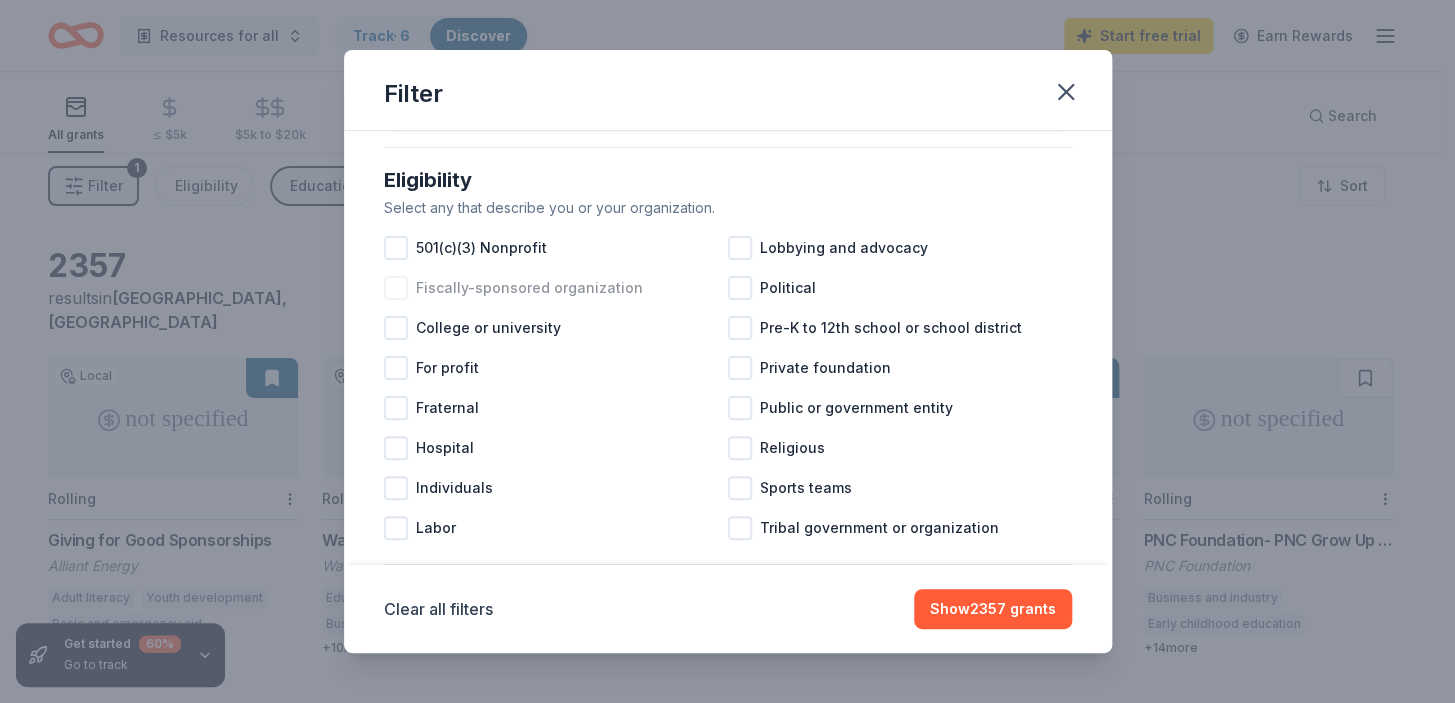 scroll, scrollTop: 272, scrollLeft: 0, axis: vertical 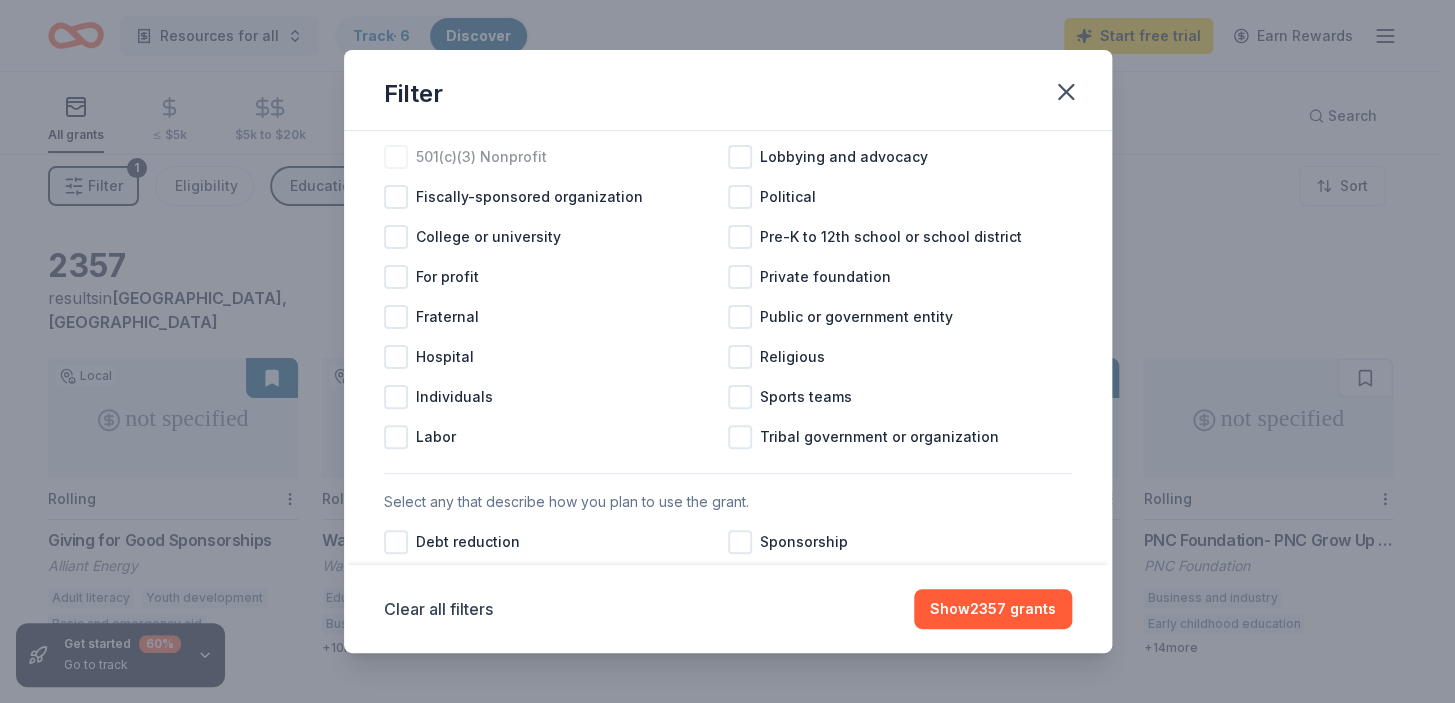 click at bounding box center (396, 157) 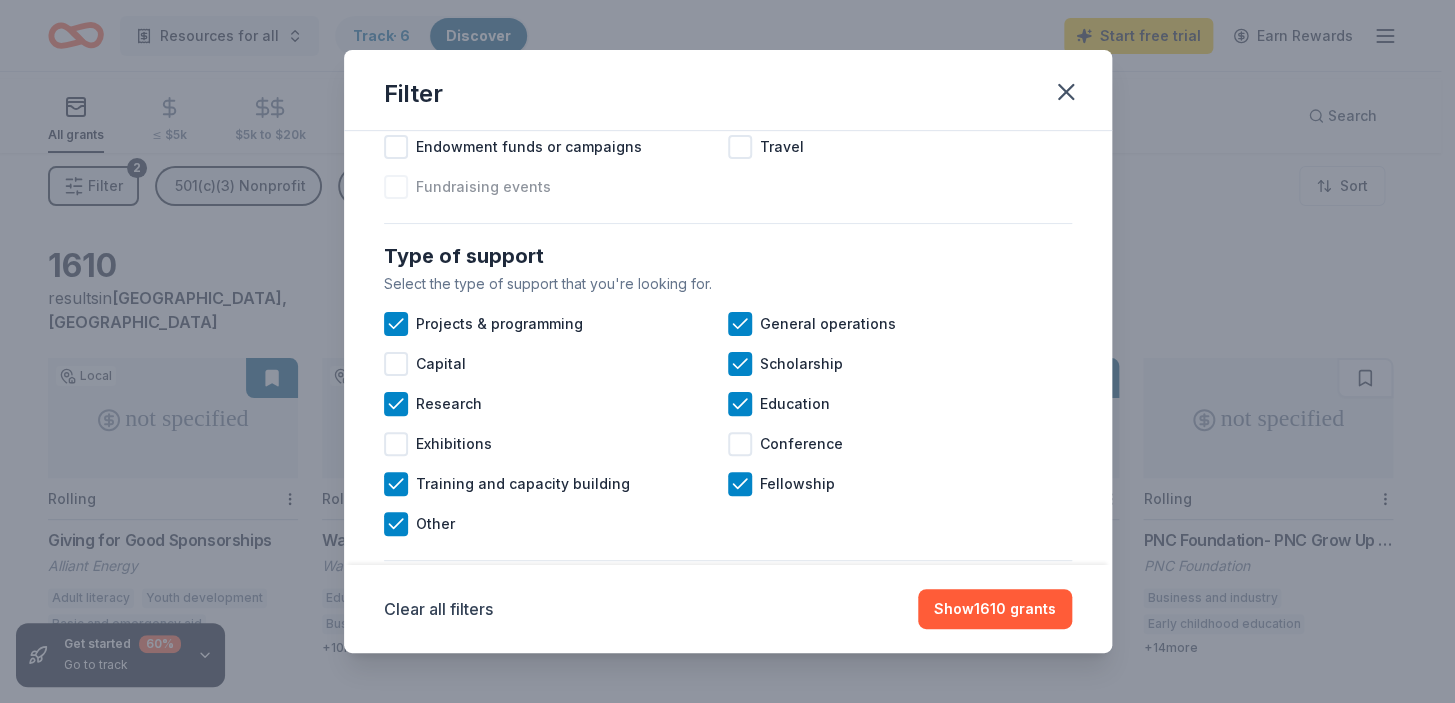 scroll, scrollTop: 727, scrollLeft: 0, axis: vertical 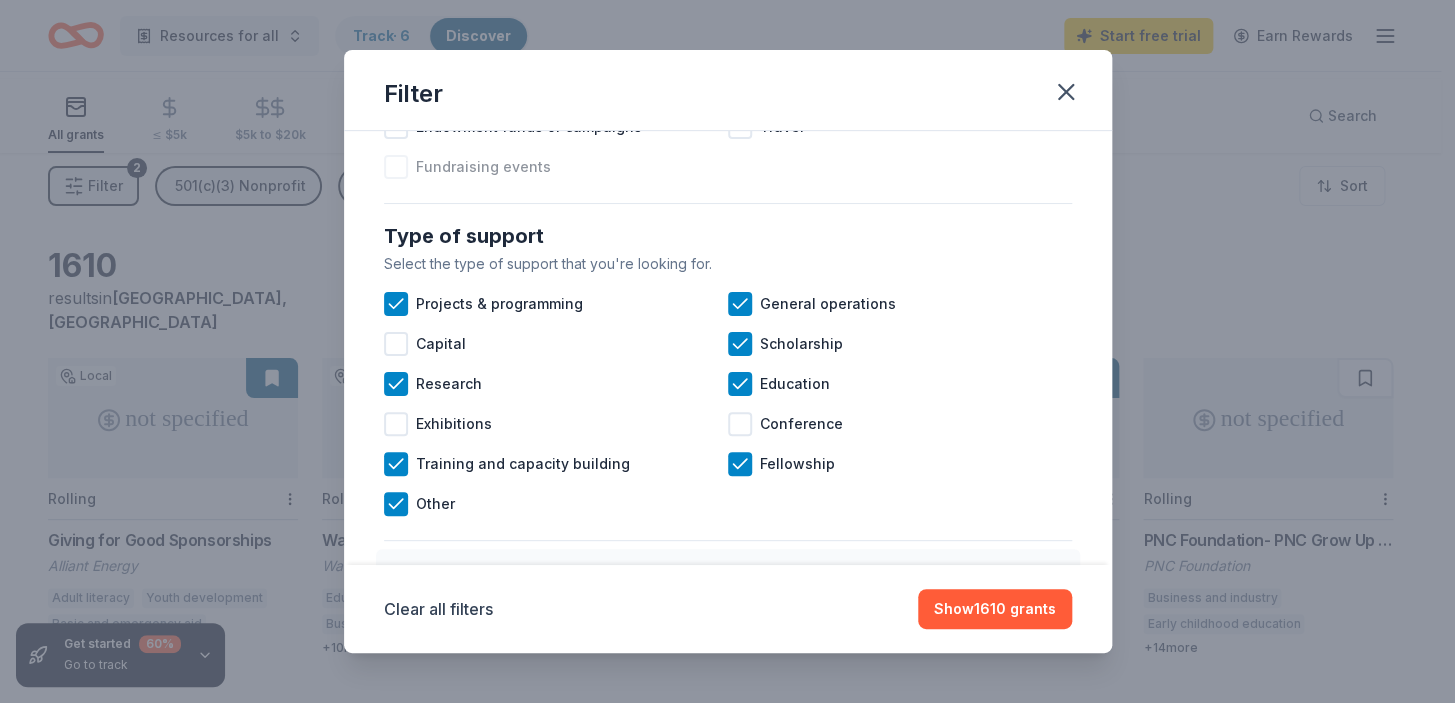 click at bounding box center [396, 167] 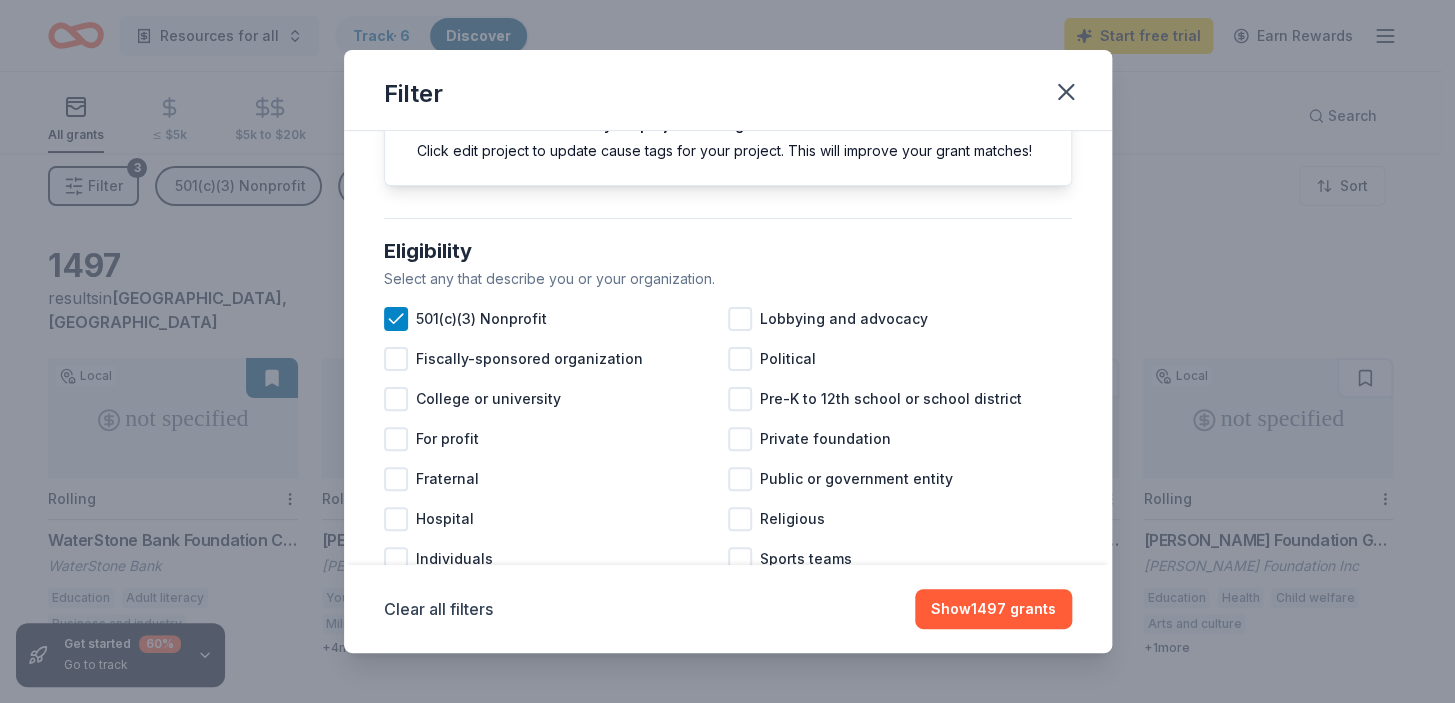 scroll, scrollTop: 0, scrollLeft: 0, axis: both 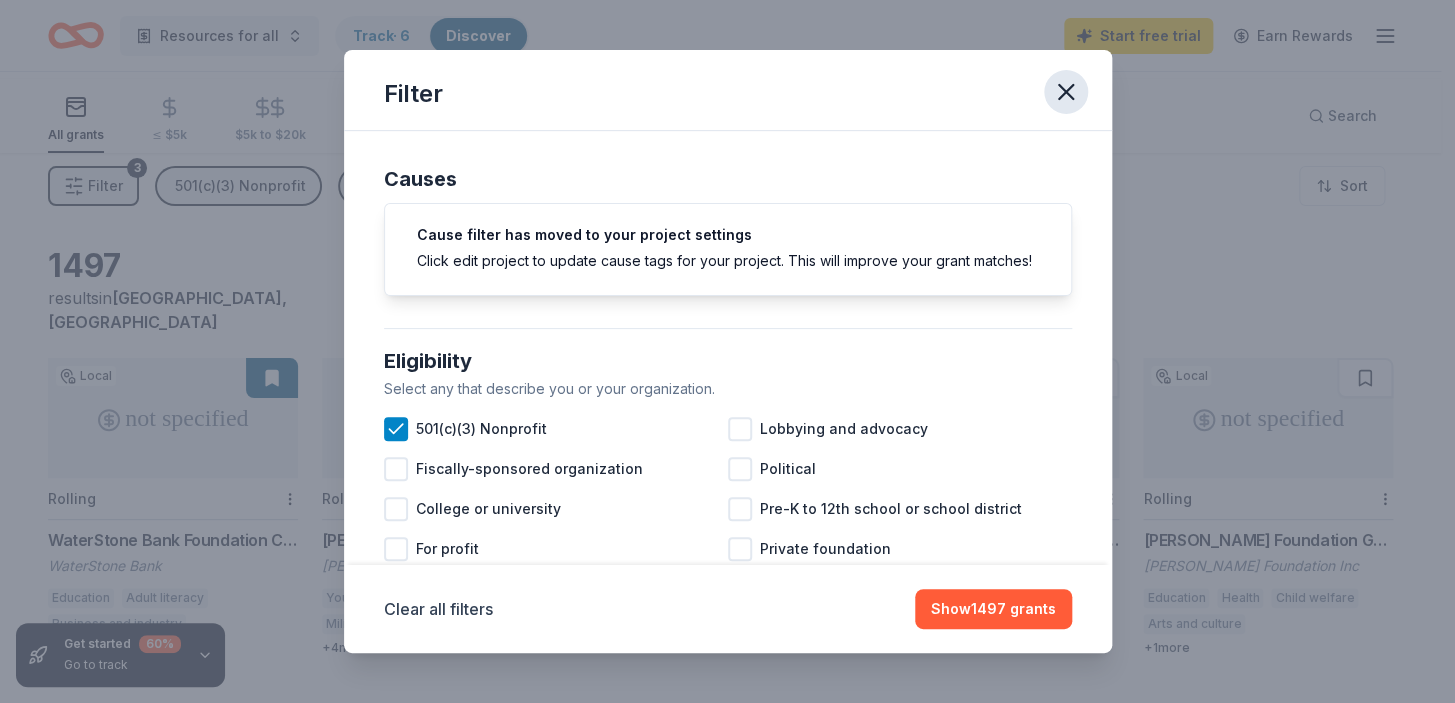click 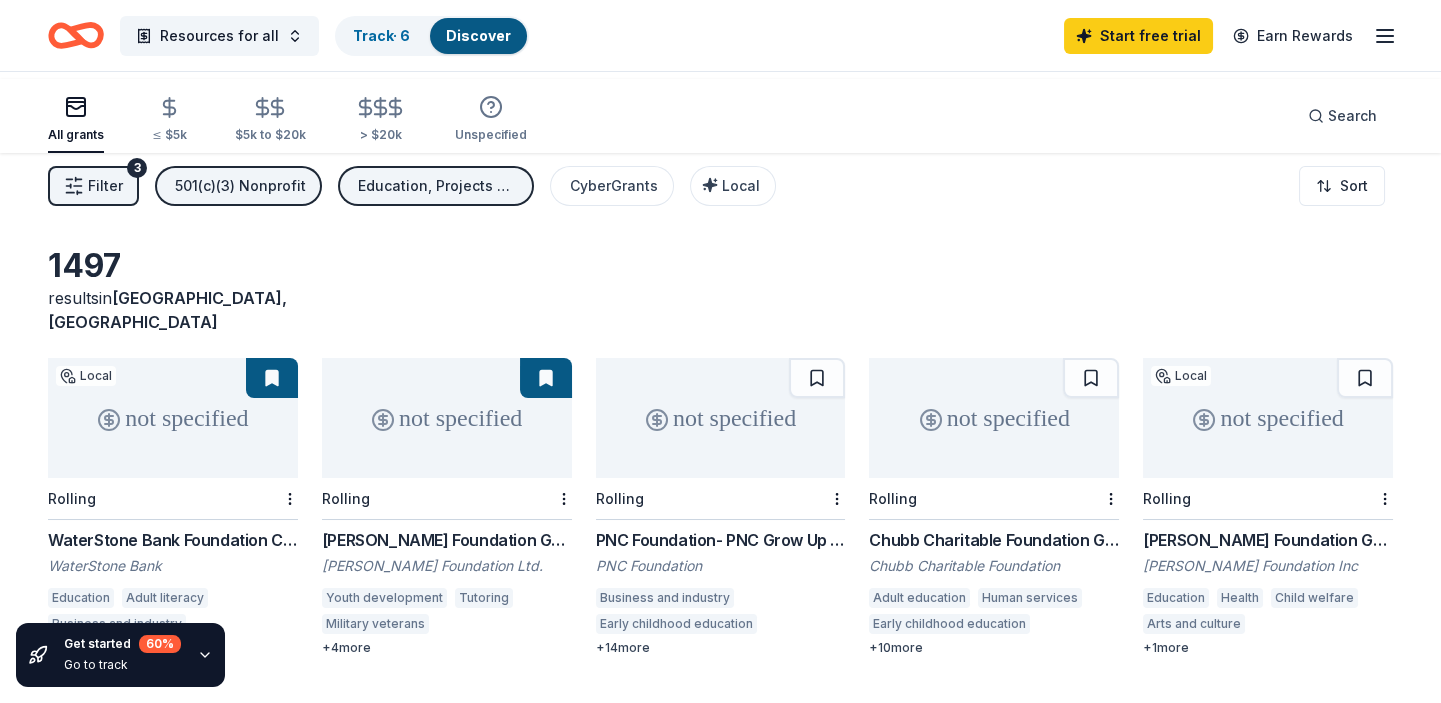 click on "Filter" at bounding box center [105, 186] 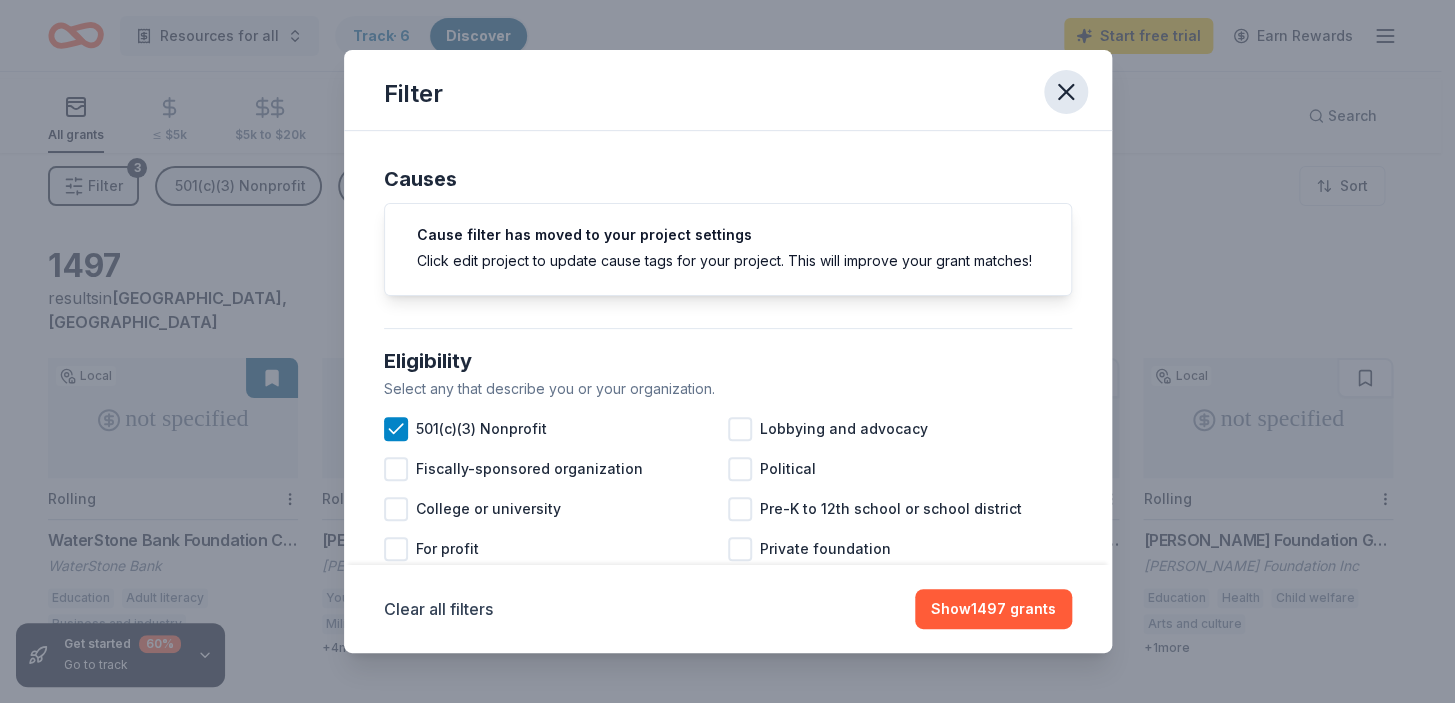 click 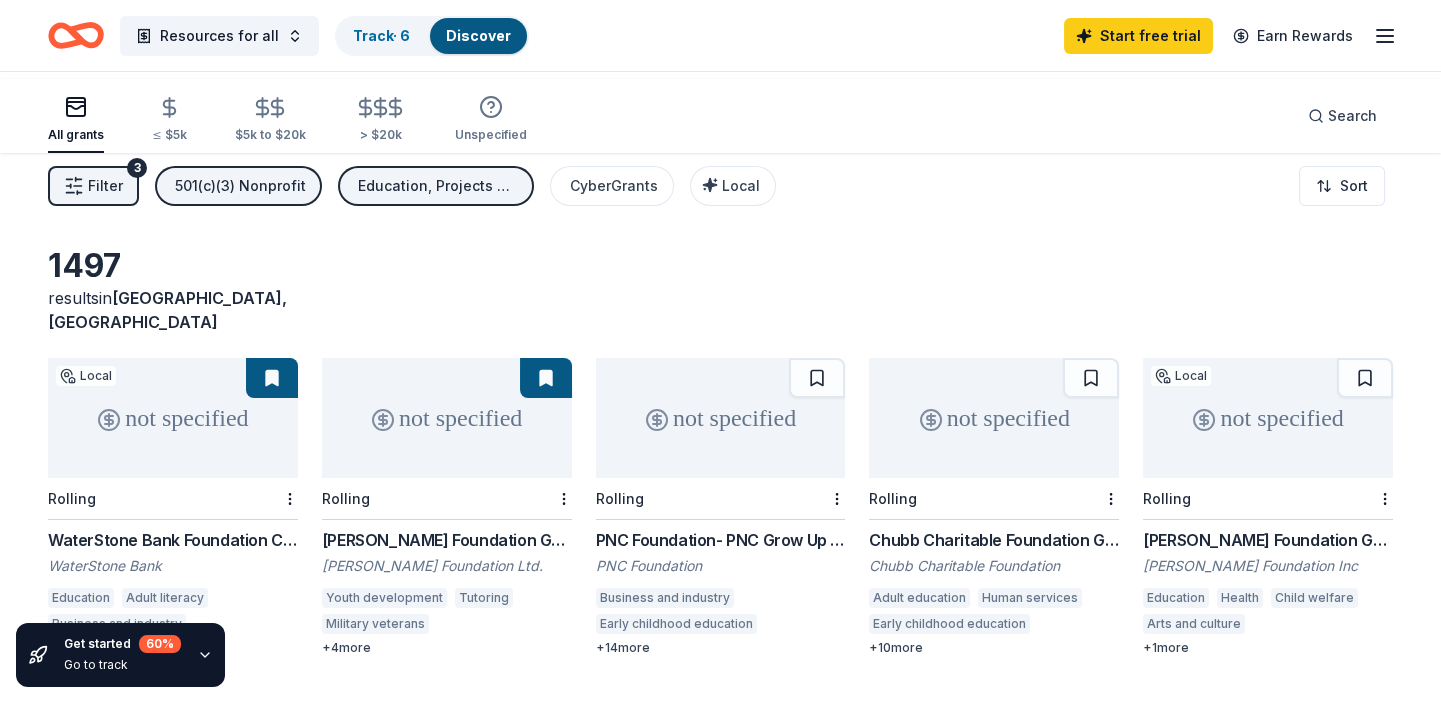 click on "Filter 3" at bounding box center (93, 186) 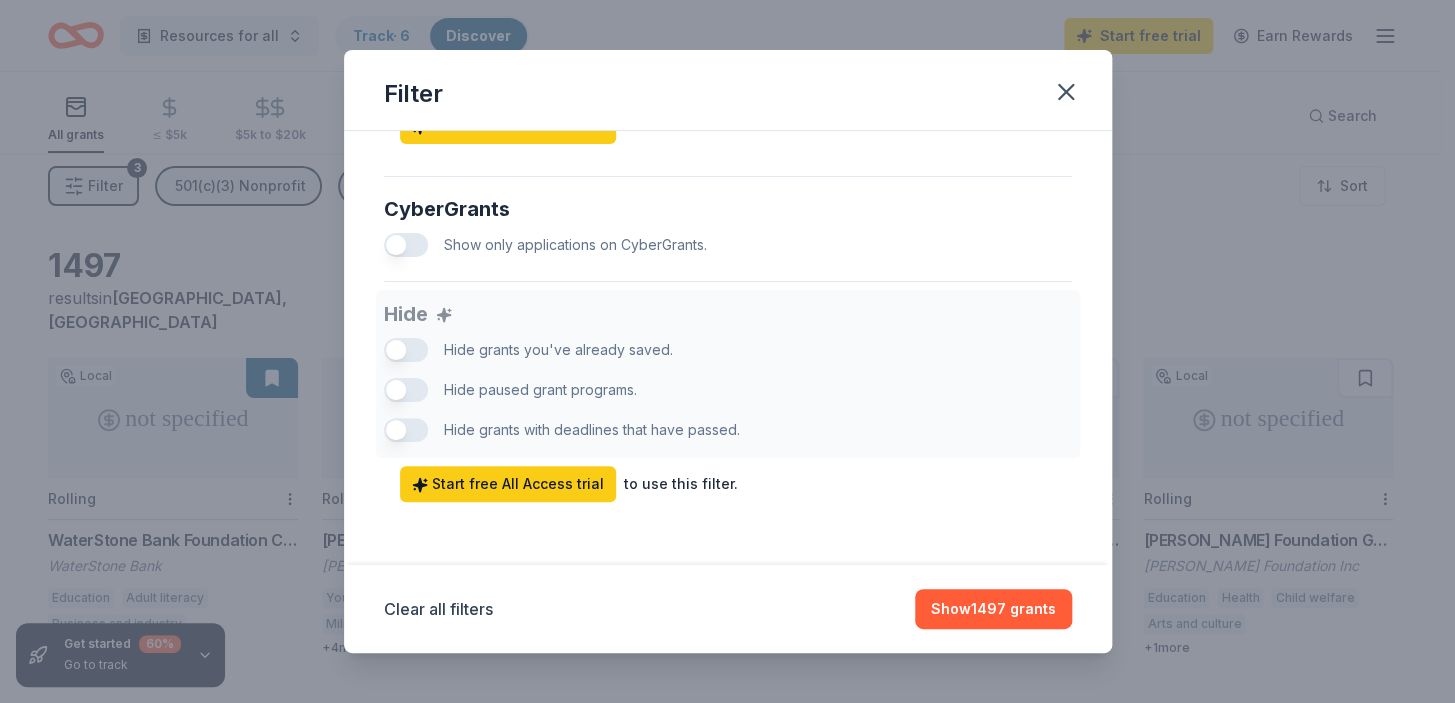 scroll, scrollTop: 1760, scrollLeft: 0, axis: vertical 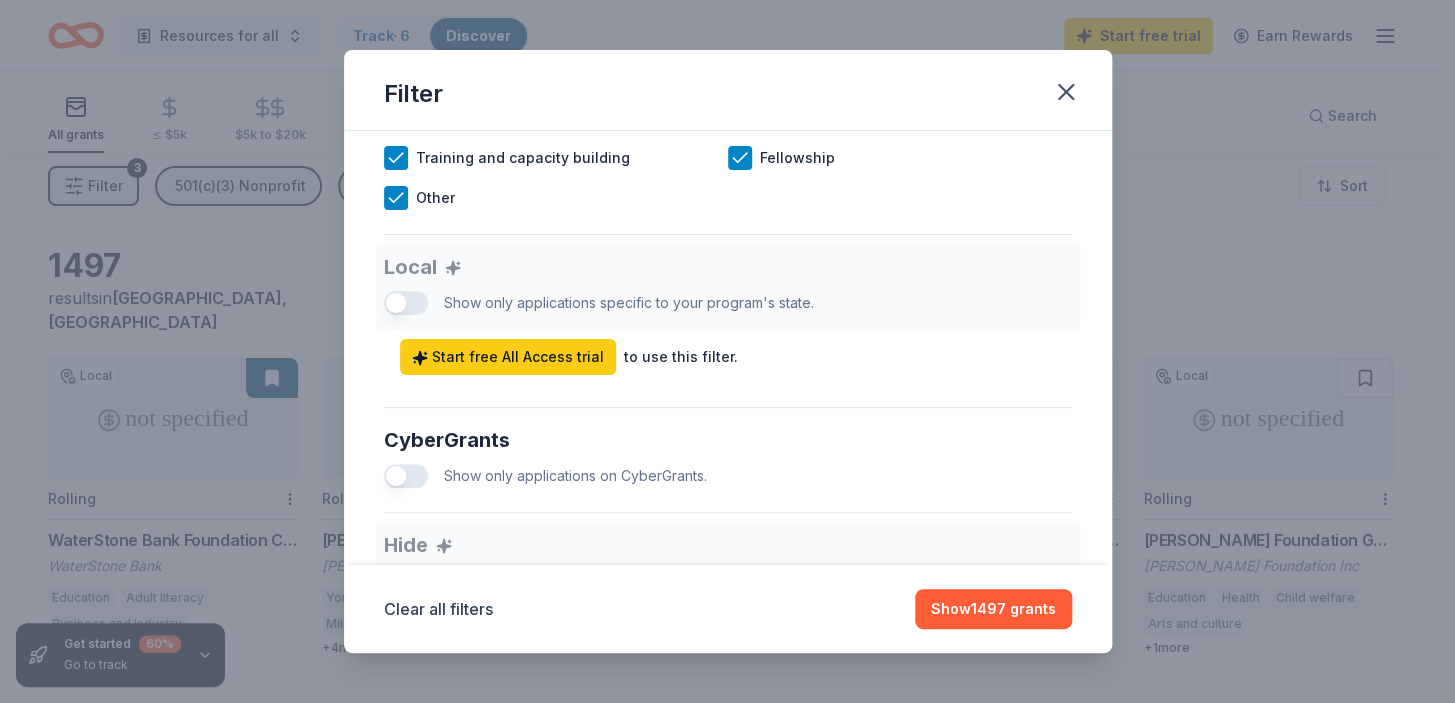 click at bounding box center [396, 38] 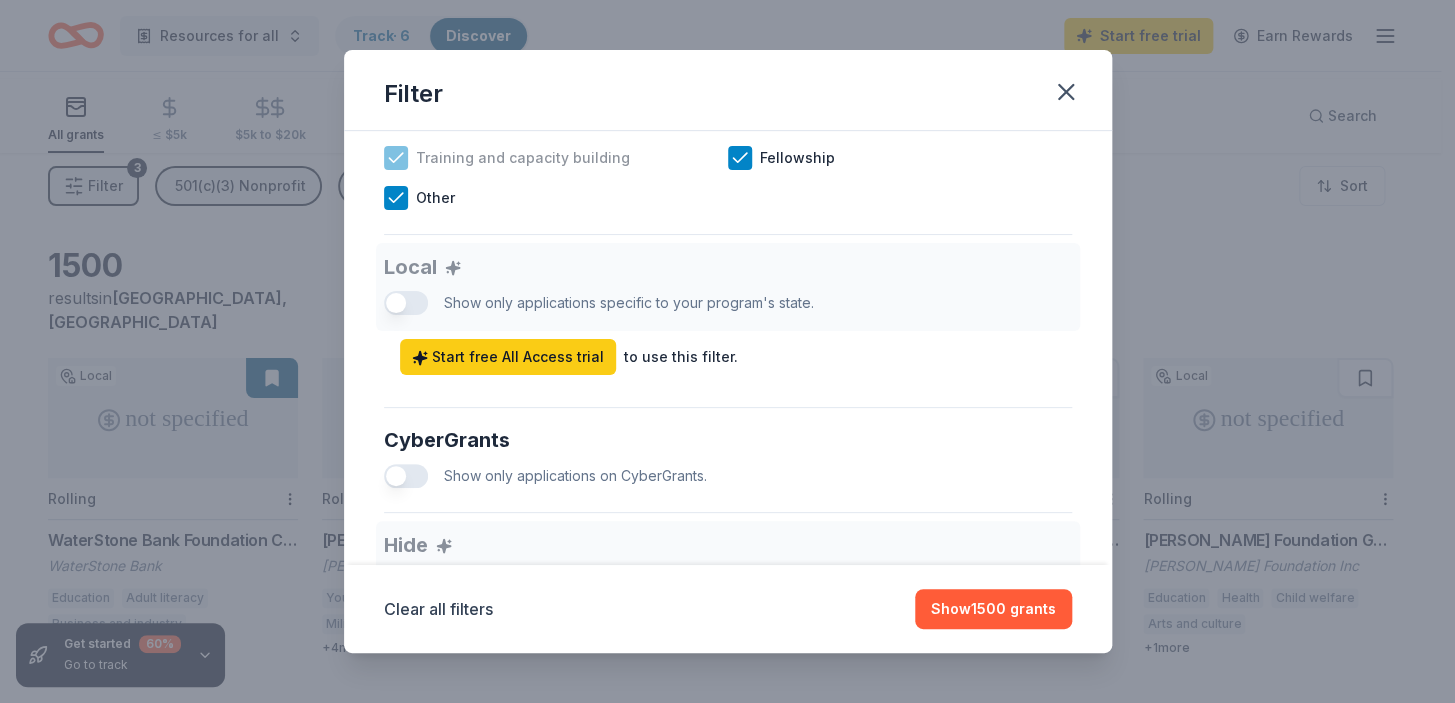 scroll, scrollTop: 1124, scrollLeft: 0, axis: vertical 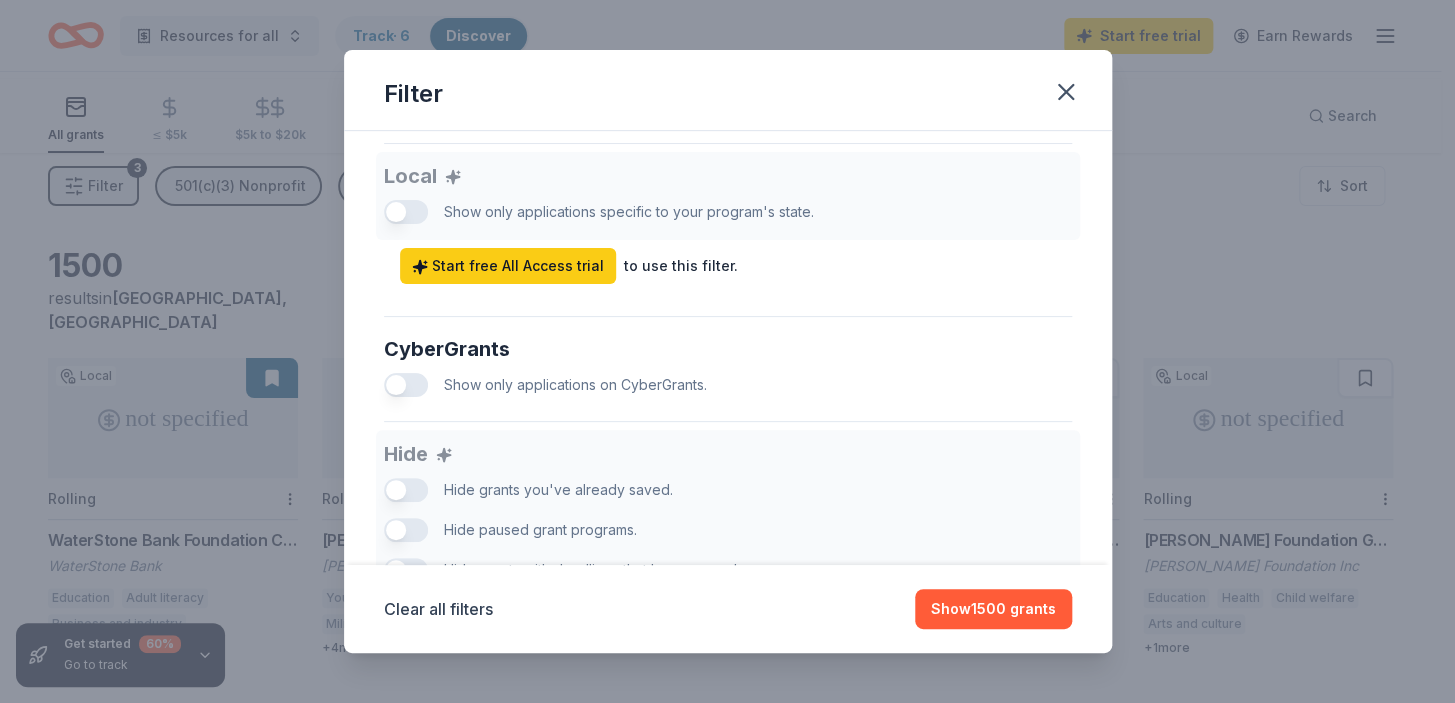 click at bounding box center [740, 27] 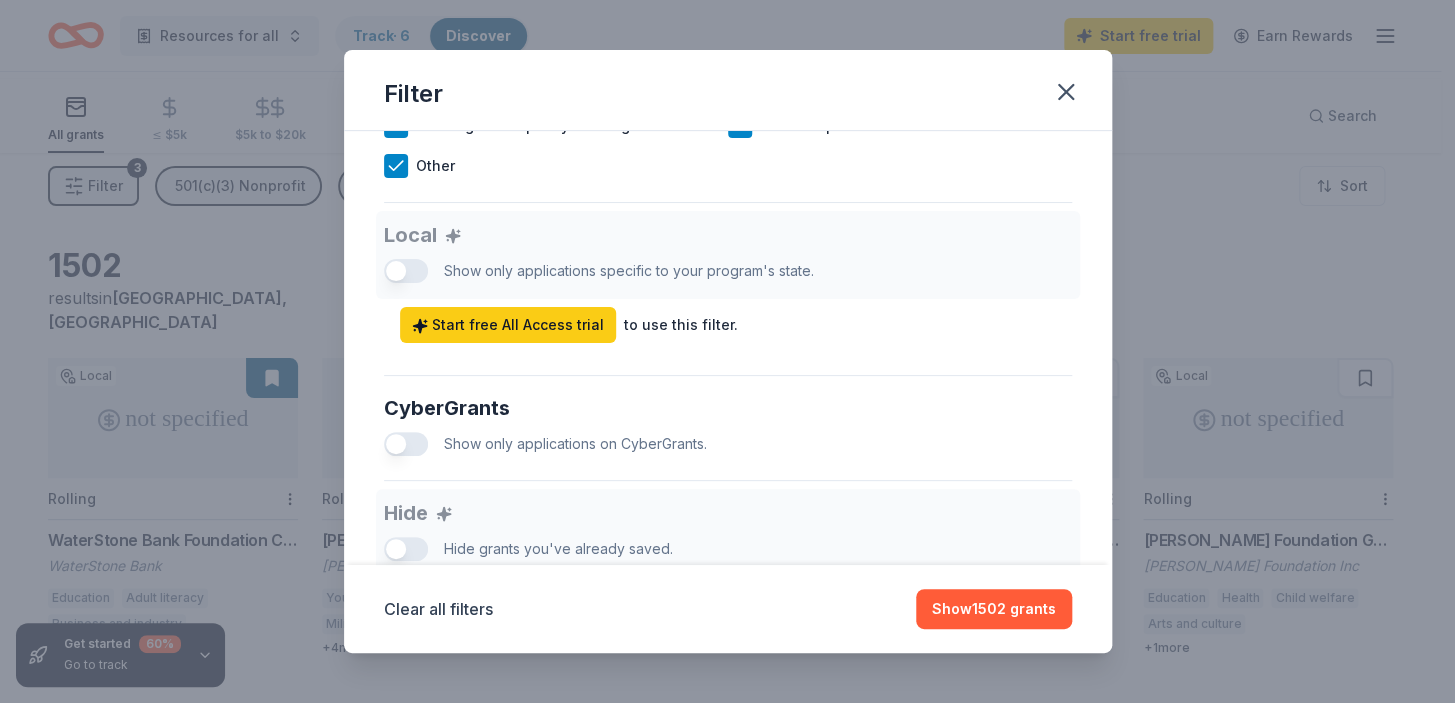 scroll, scrollTop: 1033, scrollLeft: 0, axis: vertical 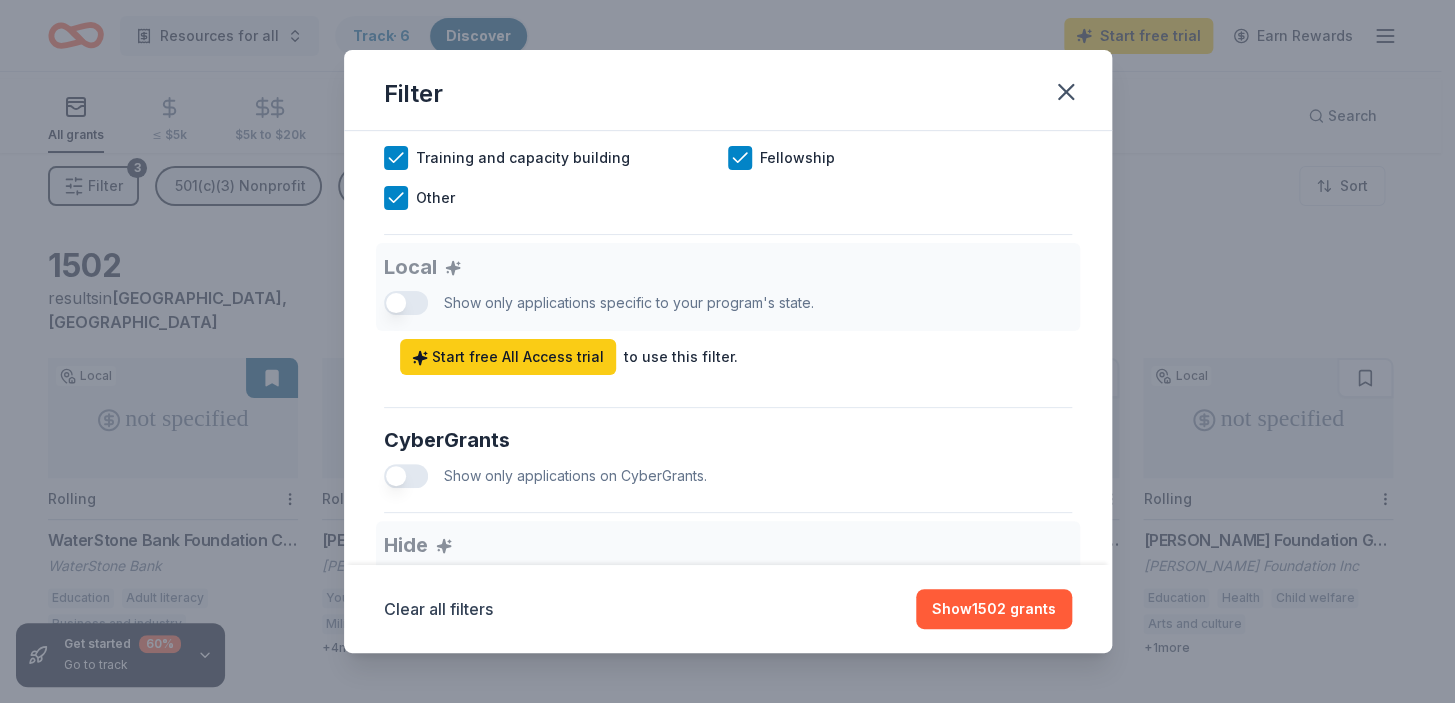 click 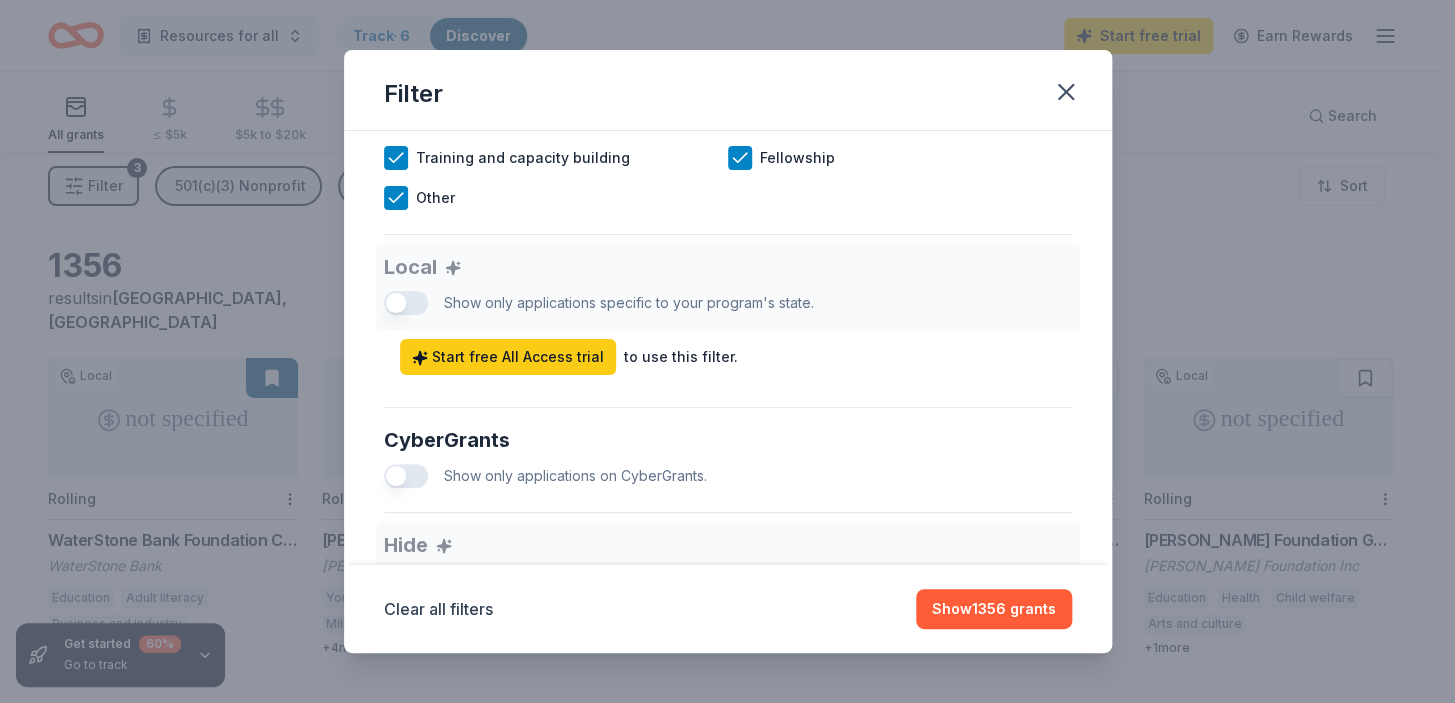click on "Projects & programming" at bounding box center [556, -2] 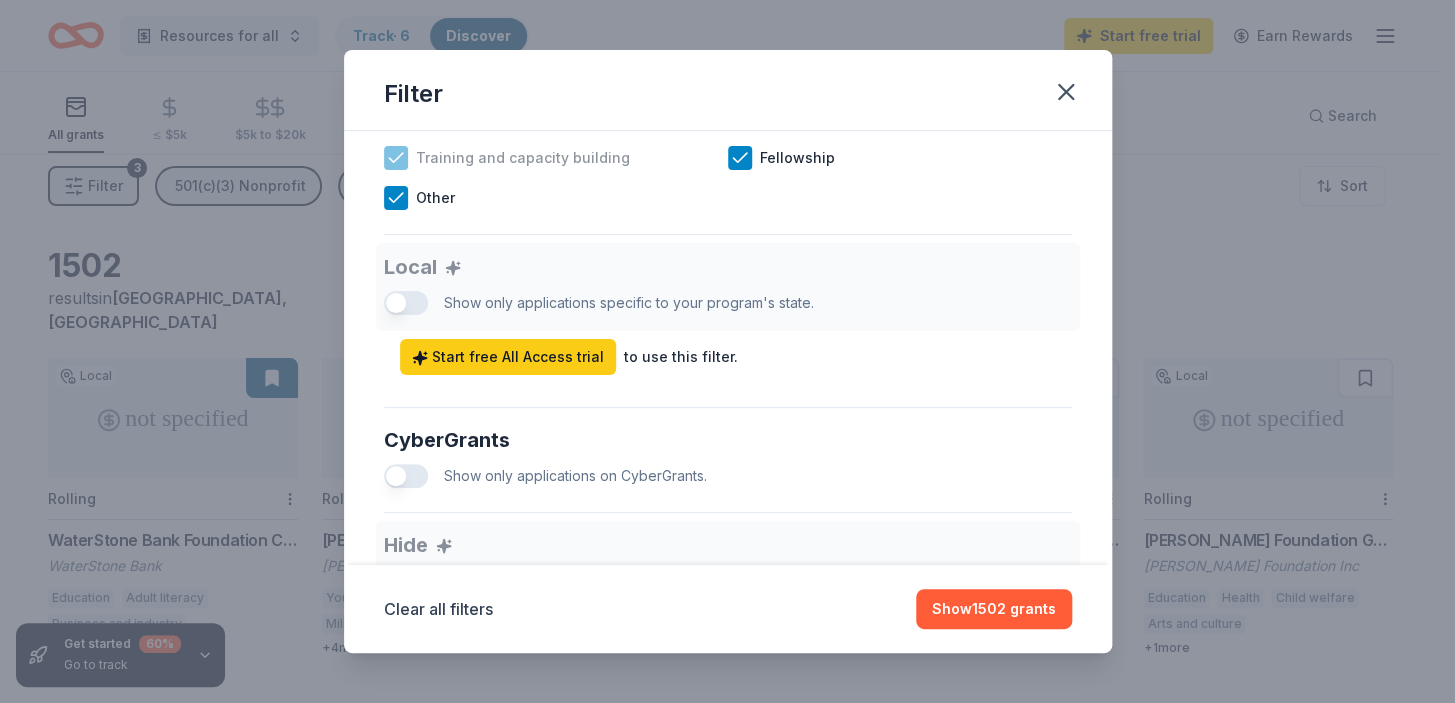 click 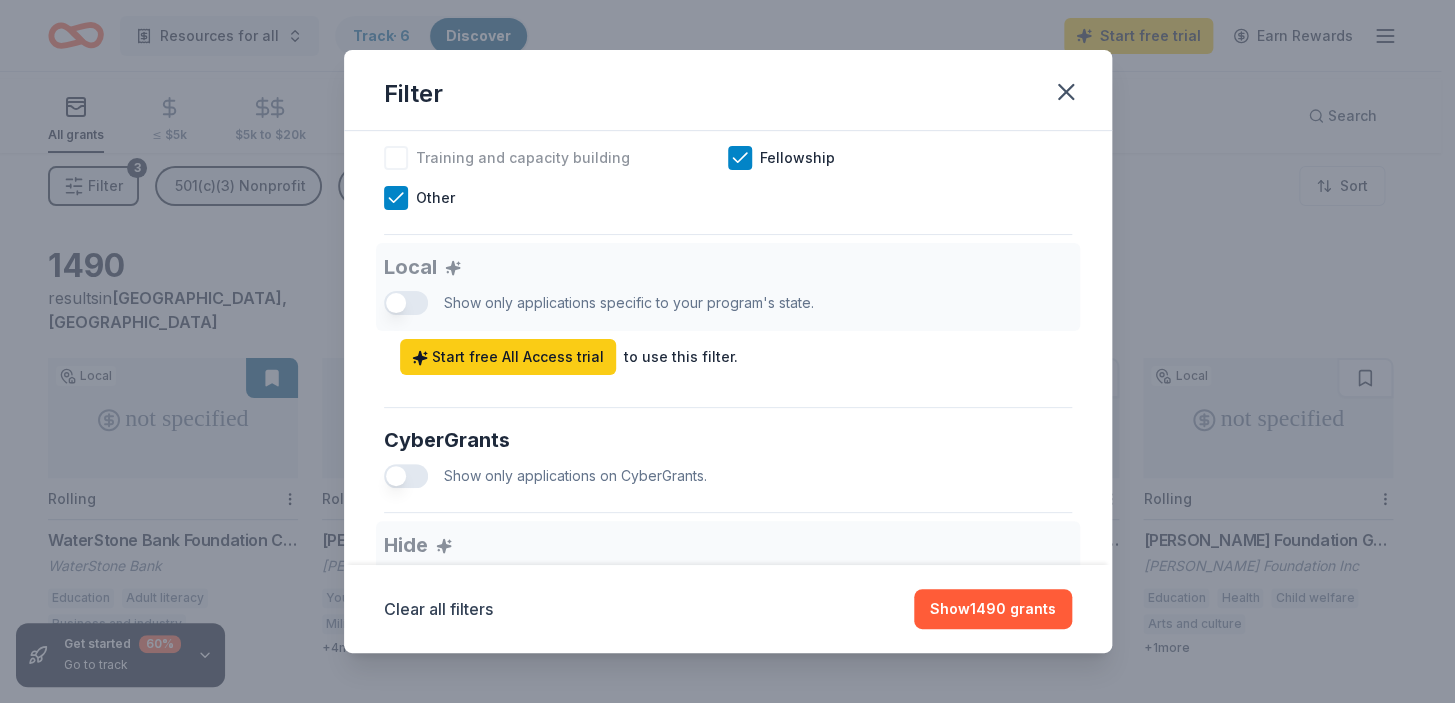 click 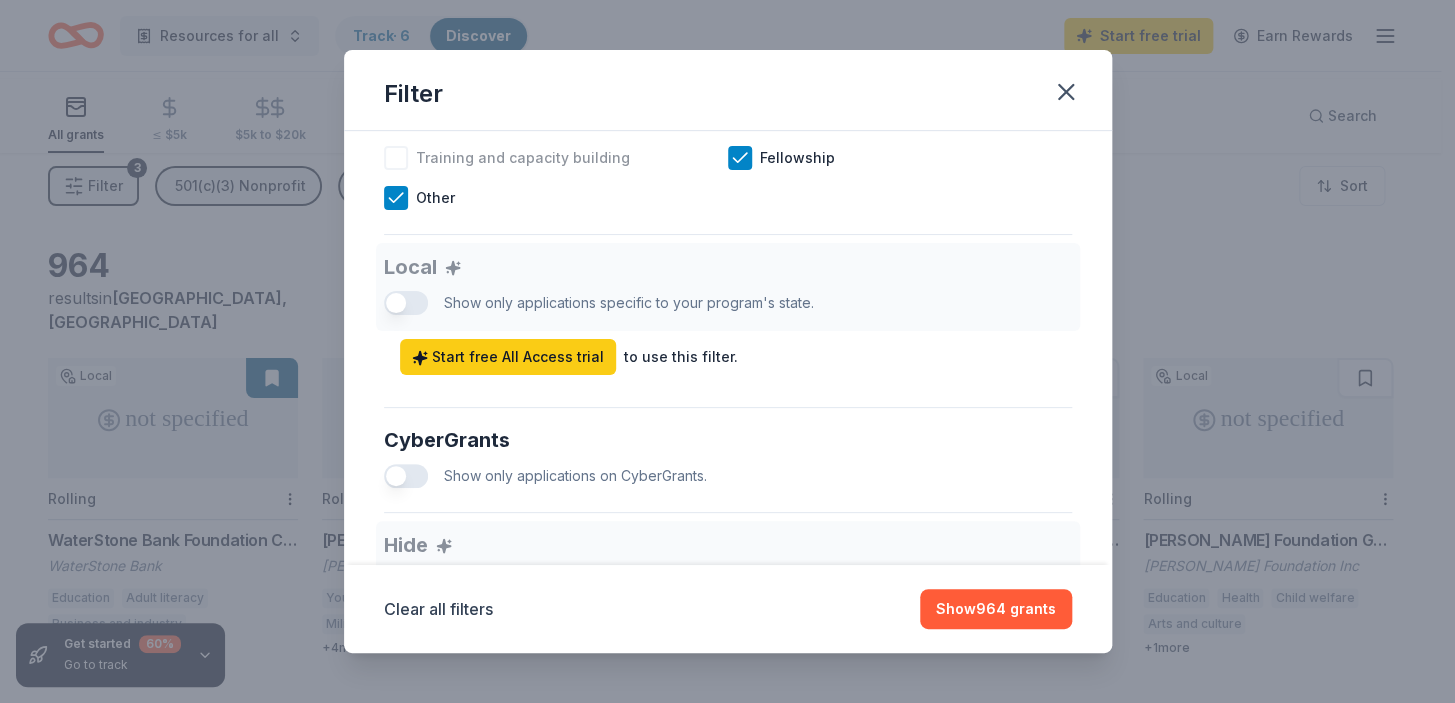 click 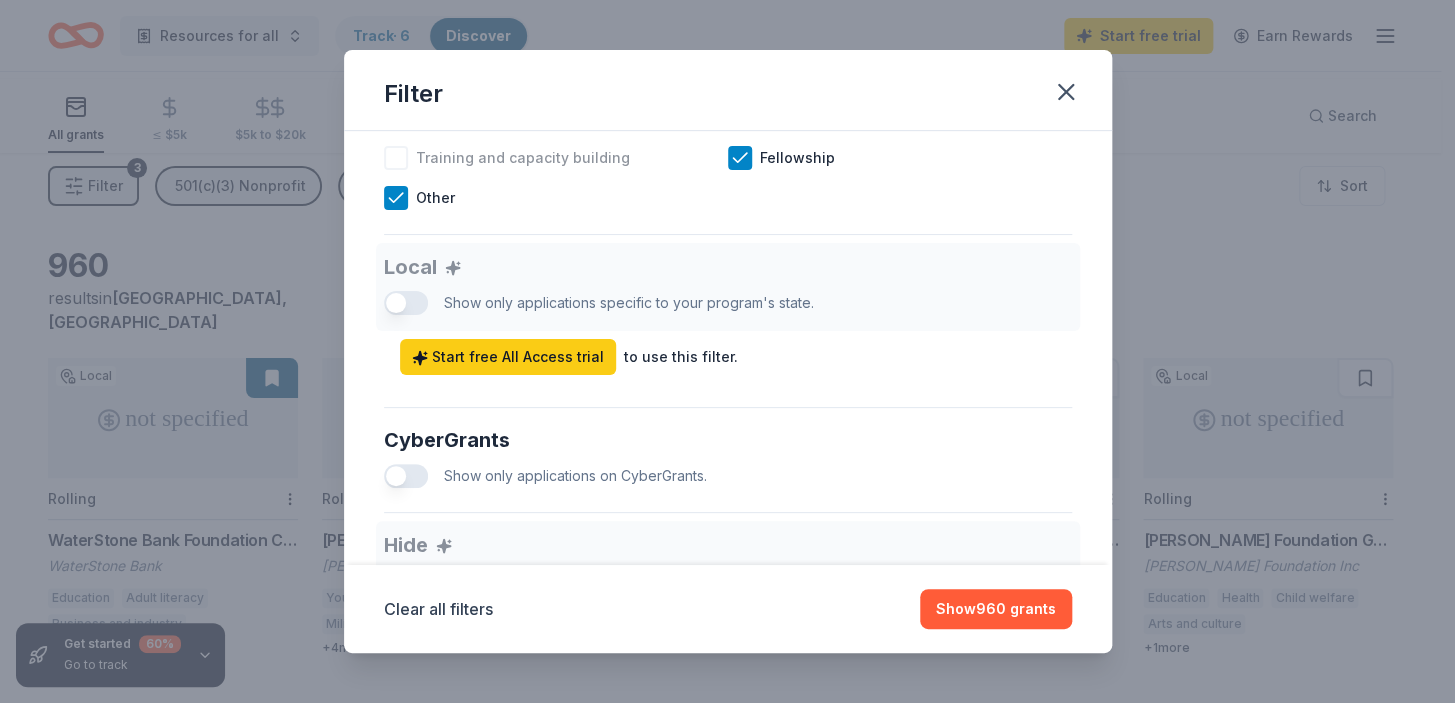 click 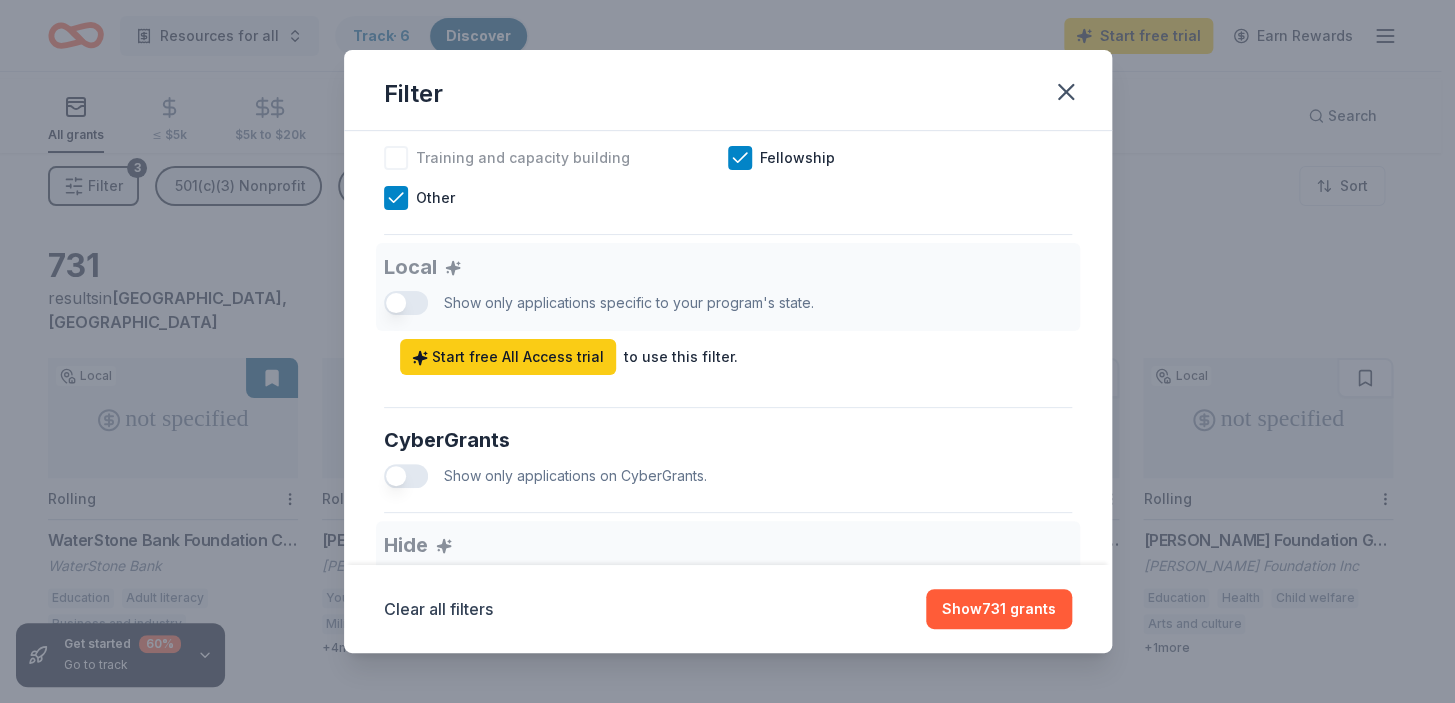 click at bounding box center (396, -2) 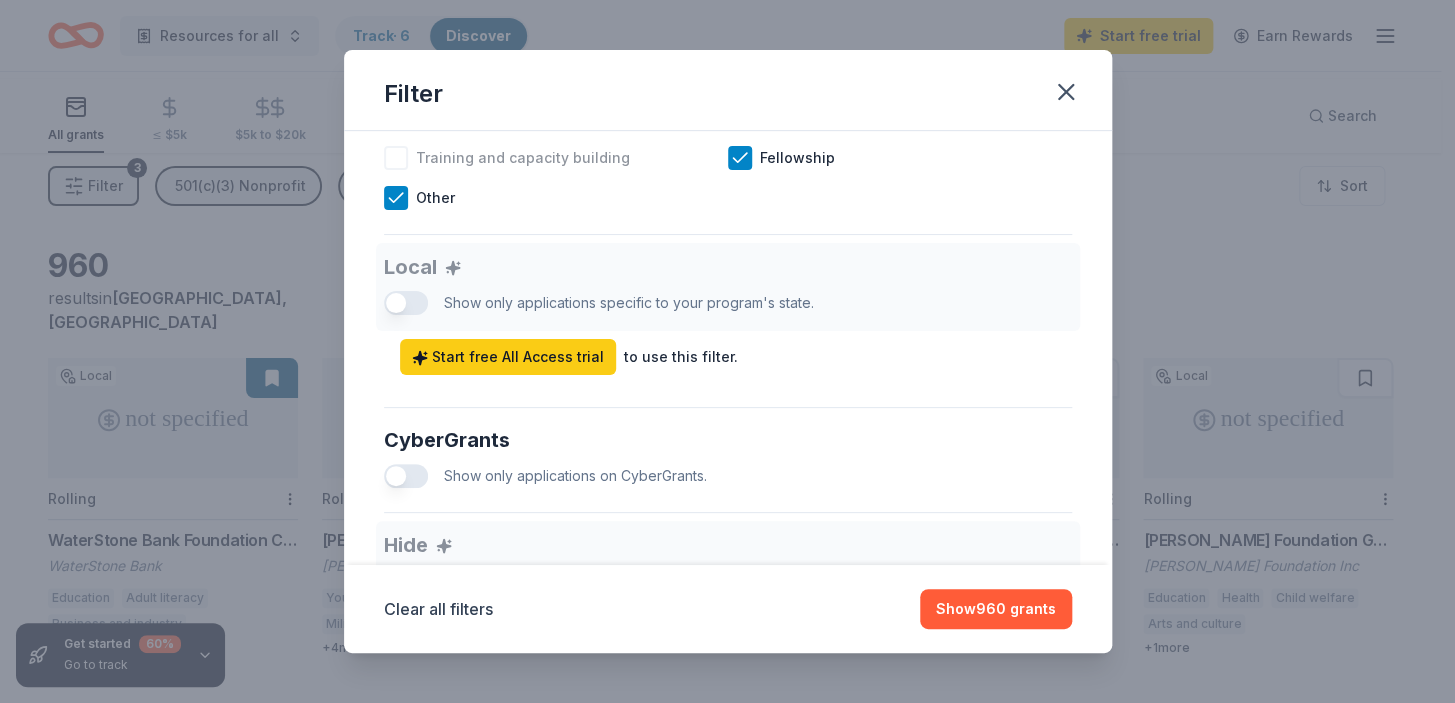 click at bounding box center [396, 78] 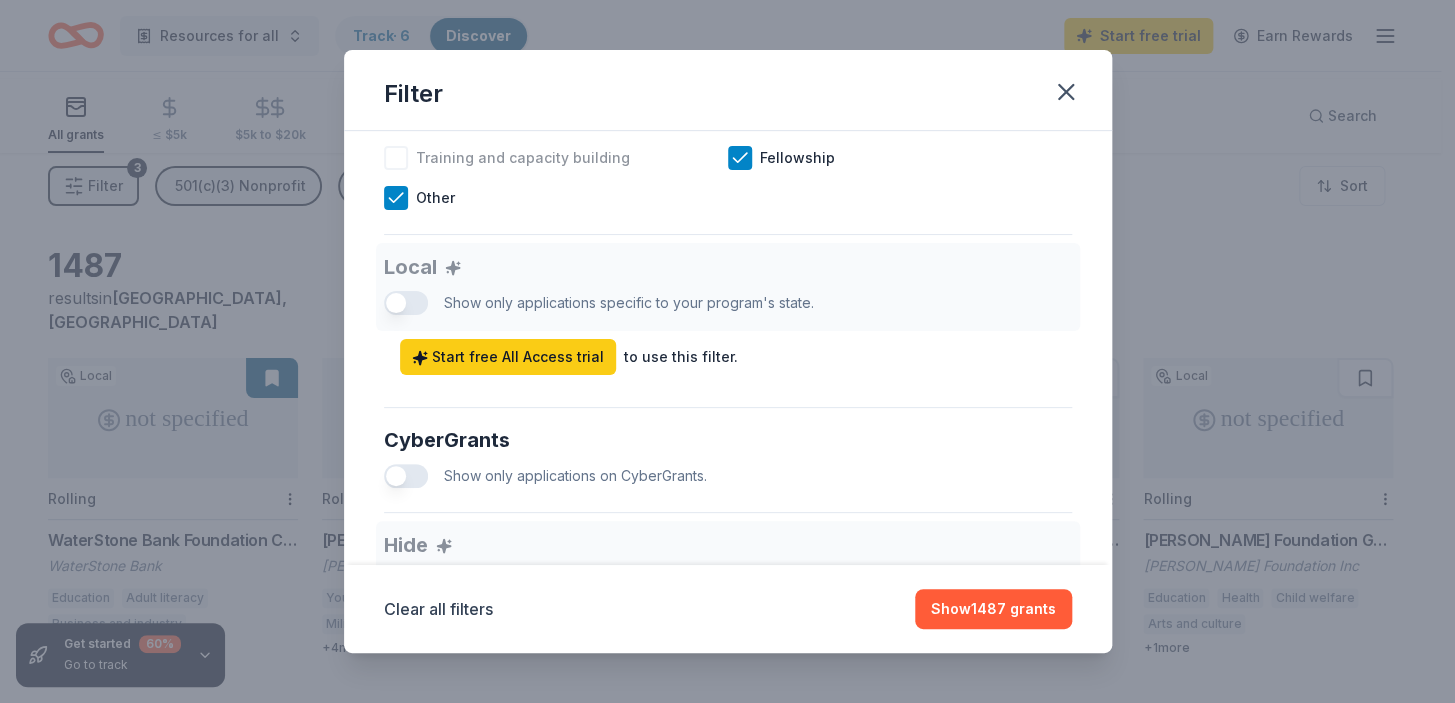 click at bounding box center (396, 158) 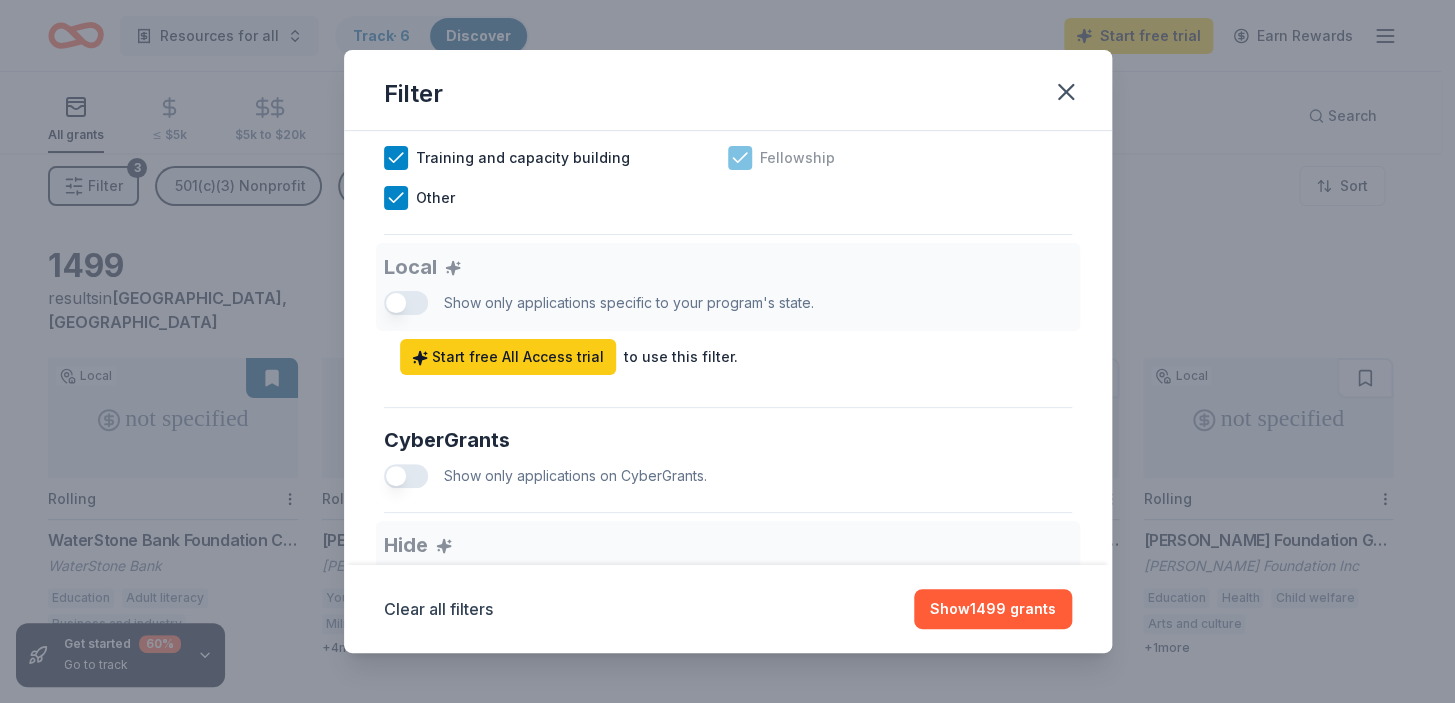 click 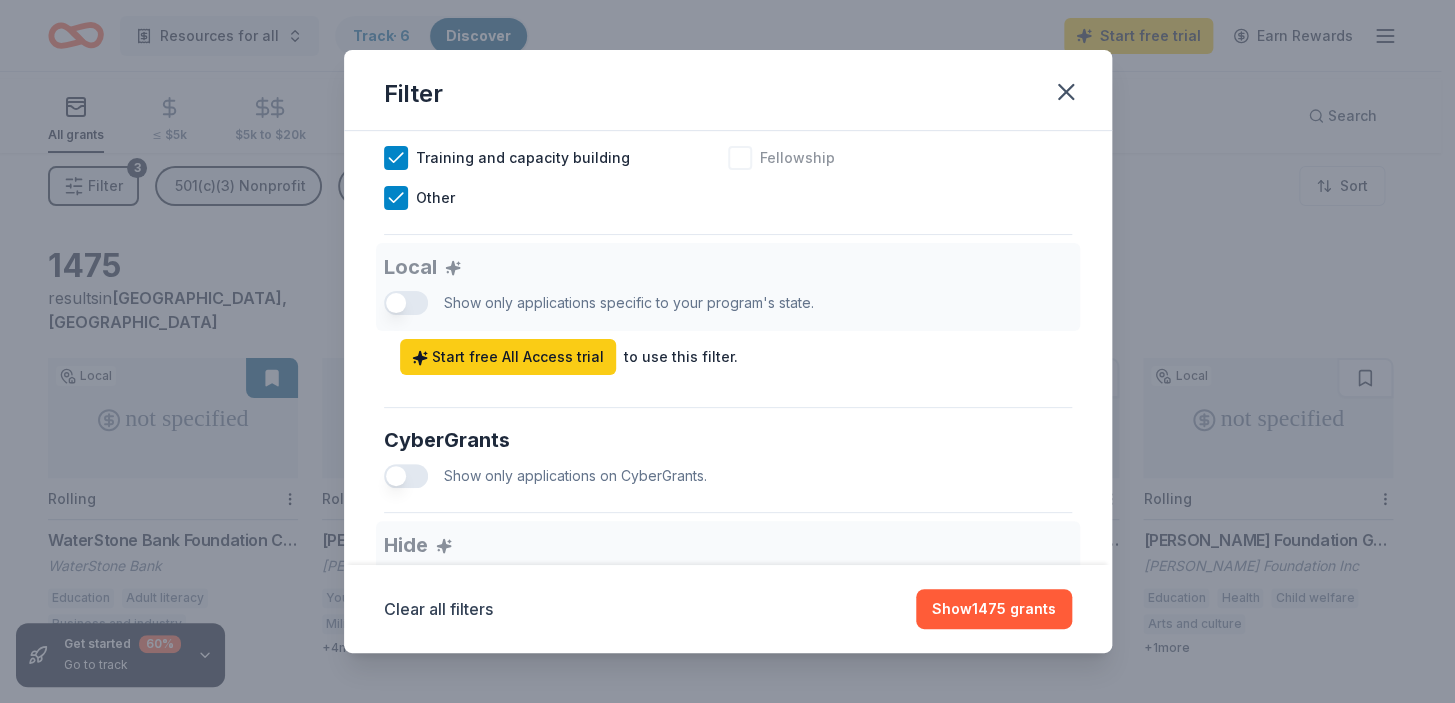 click at bounding box center (740, 158) 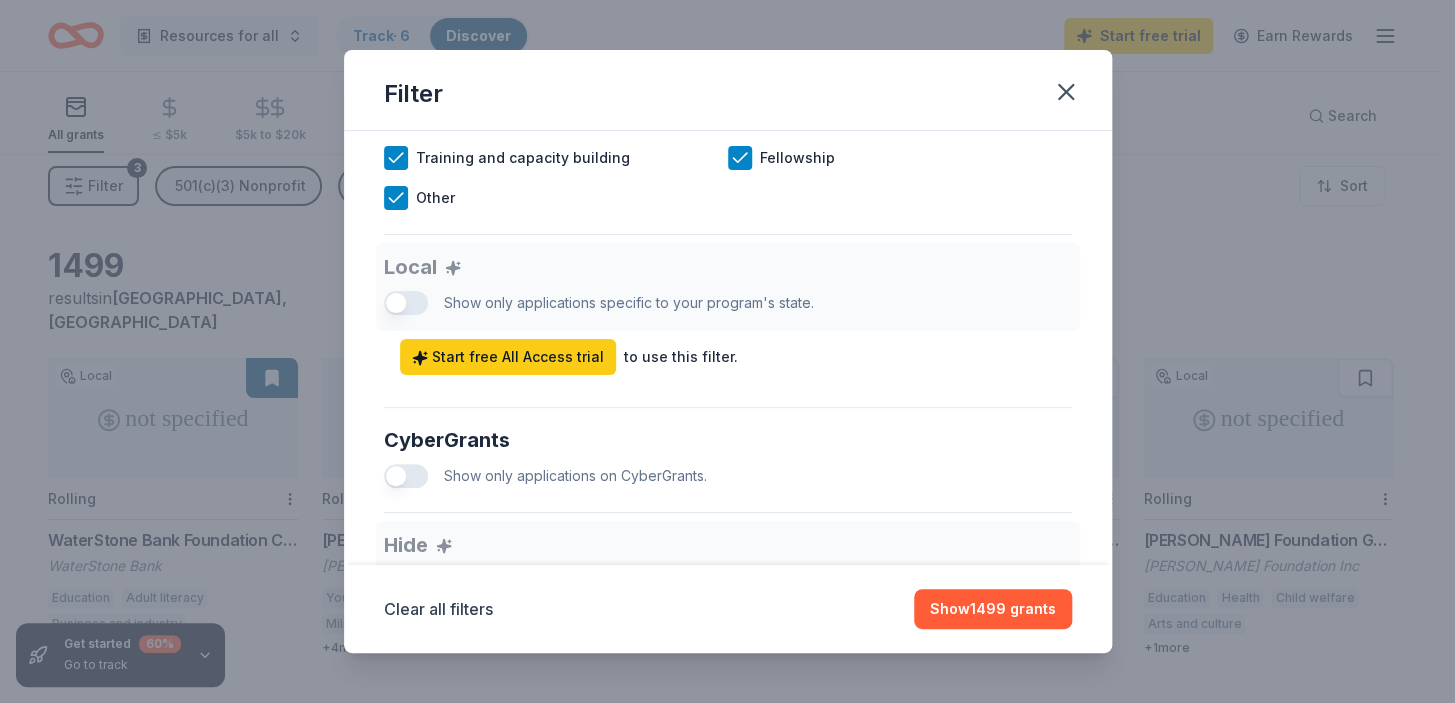 click 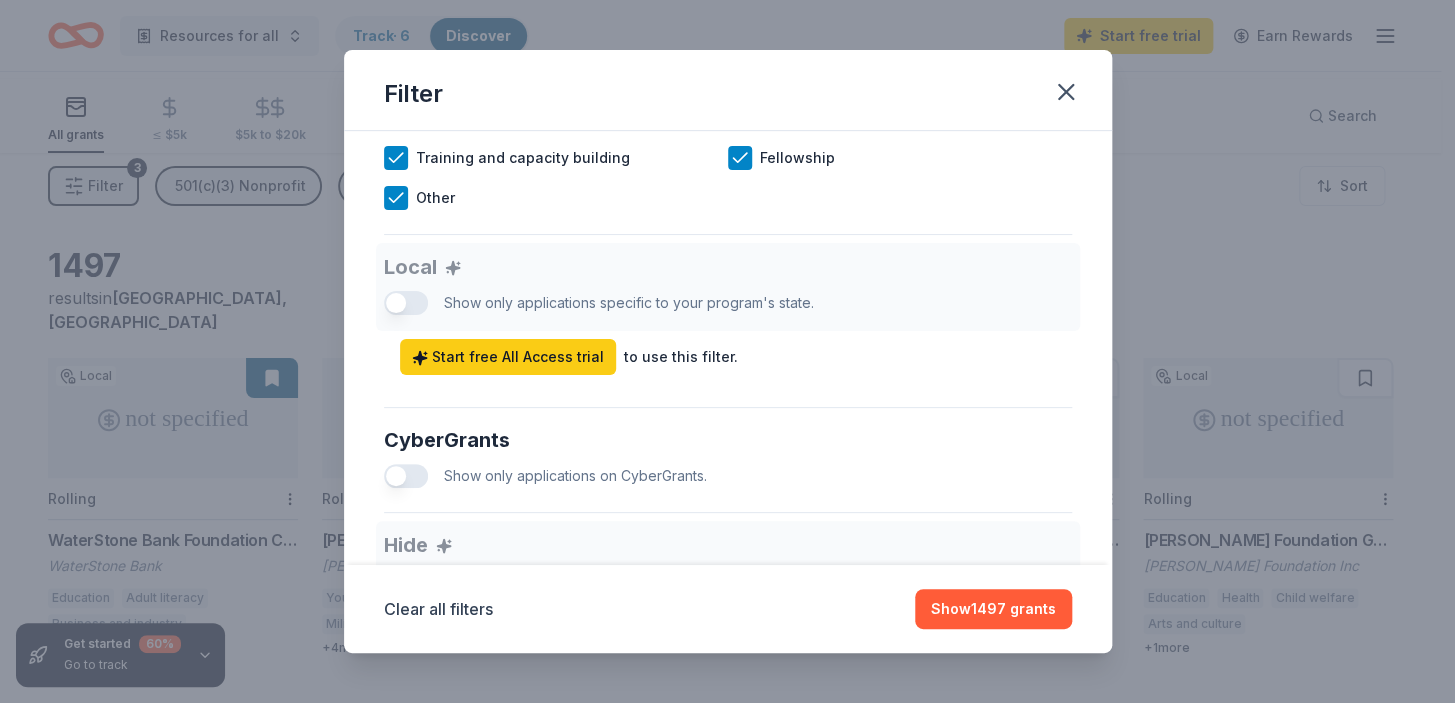 click at bounding box center (740, 118) 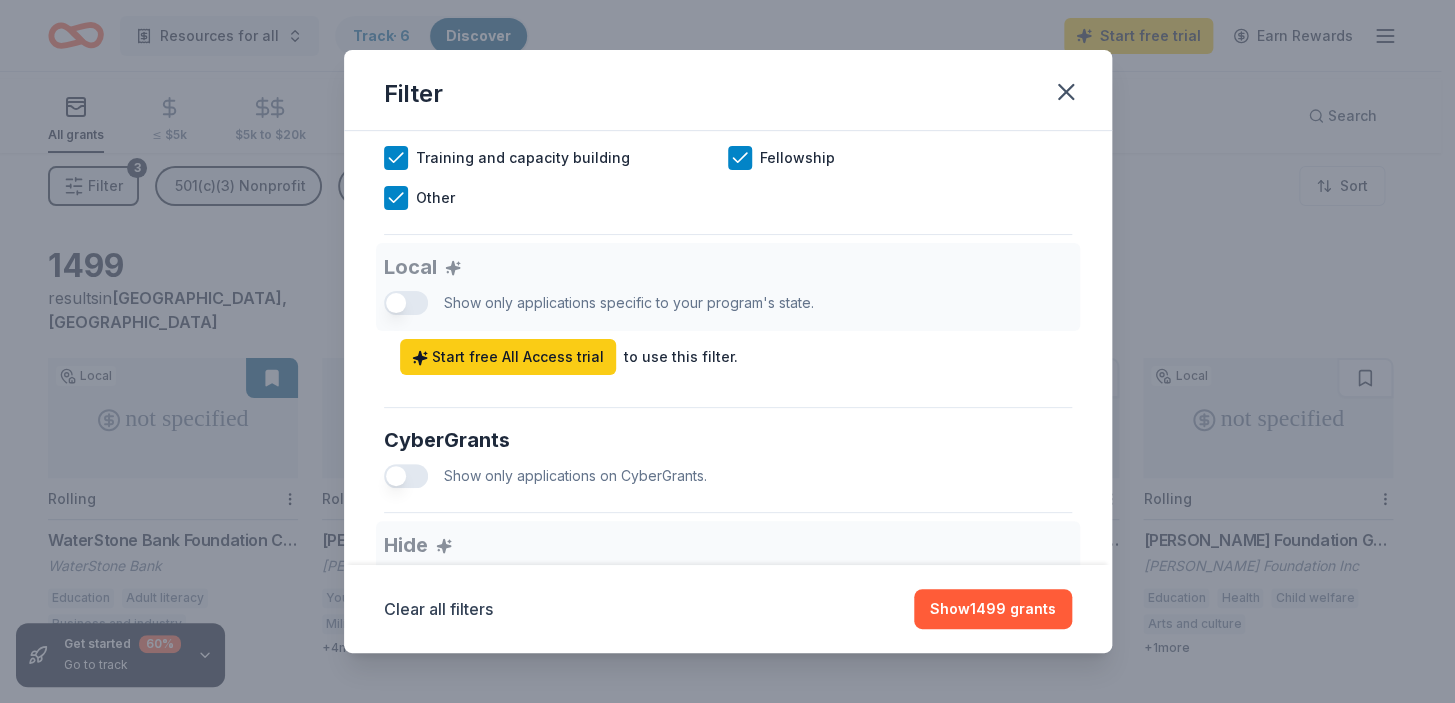 click 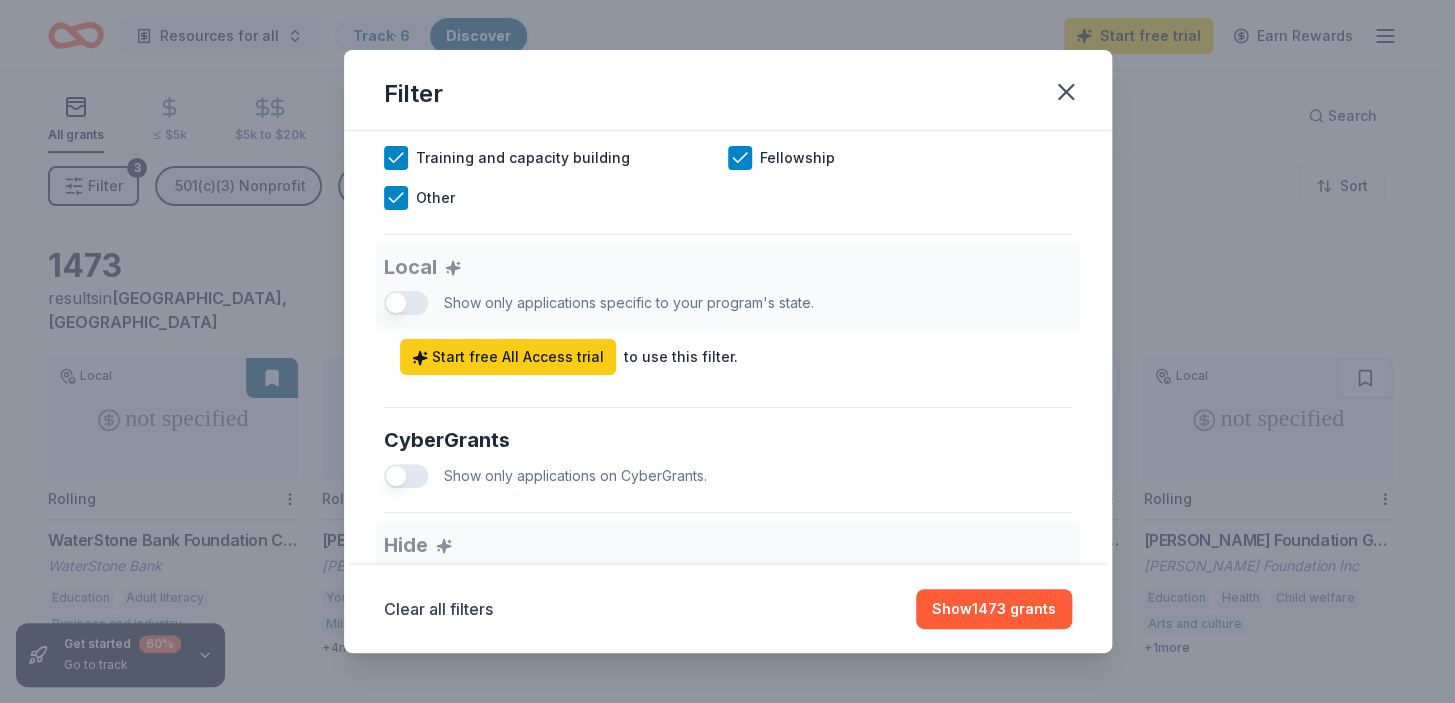 click at bounding box center (740, 78) 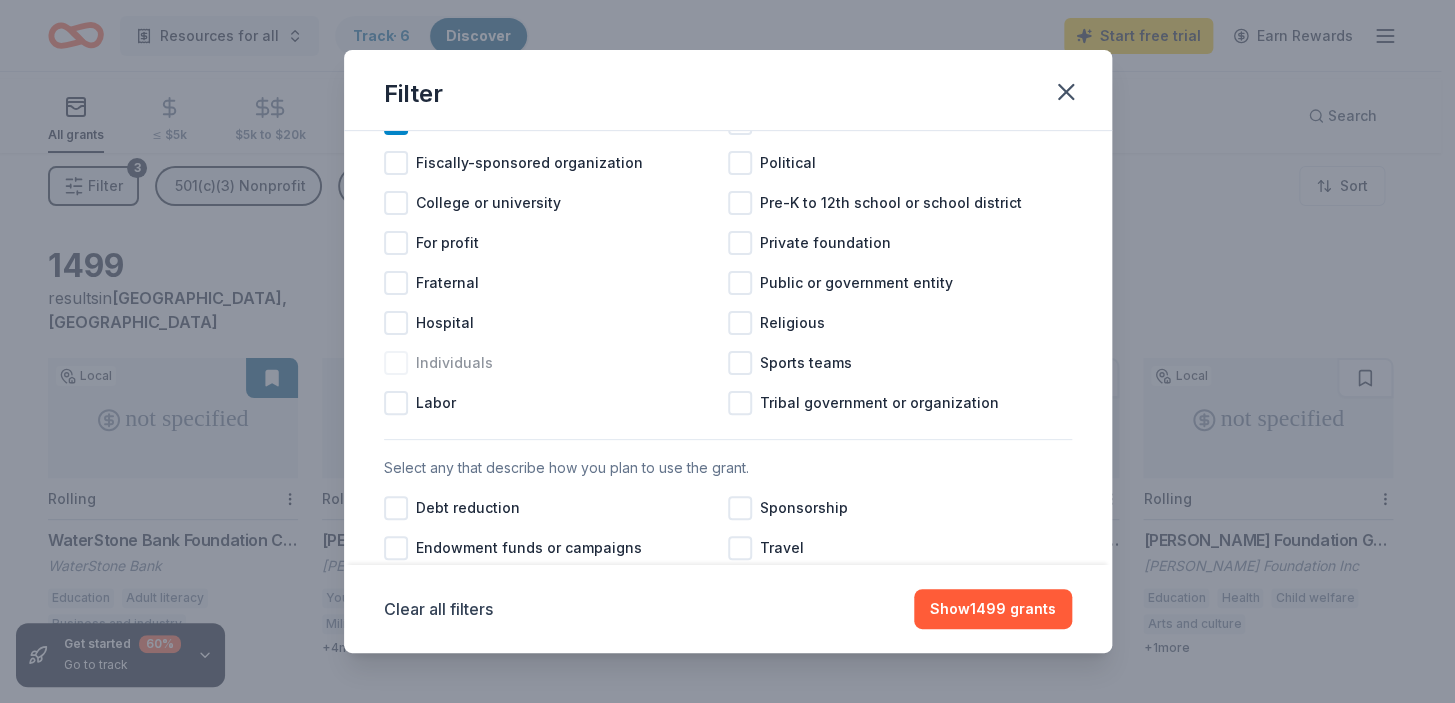 scroll, scrollTop: 397, scrollLeft: 0, axis: vertical 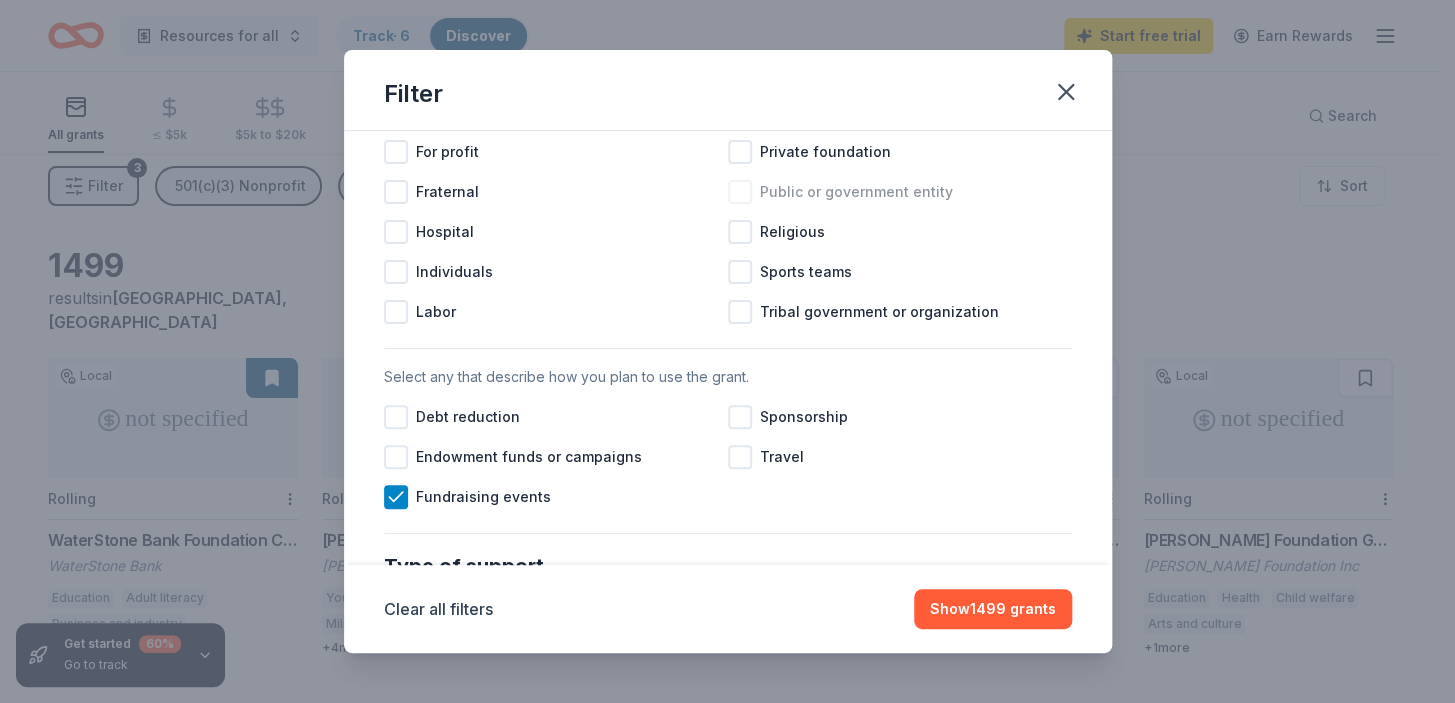 click at bounding box center (740, 192) 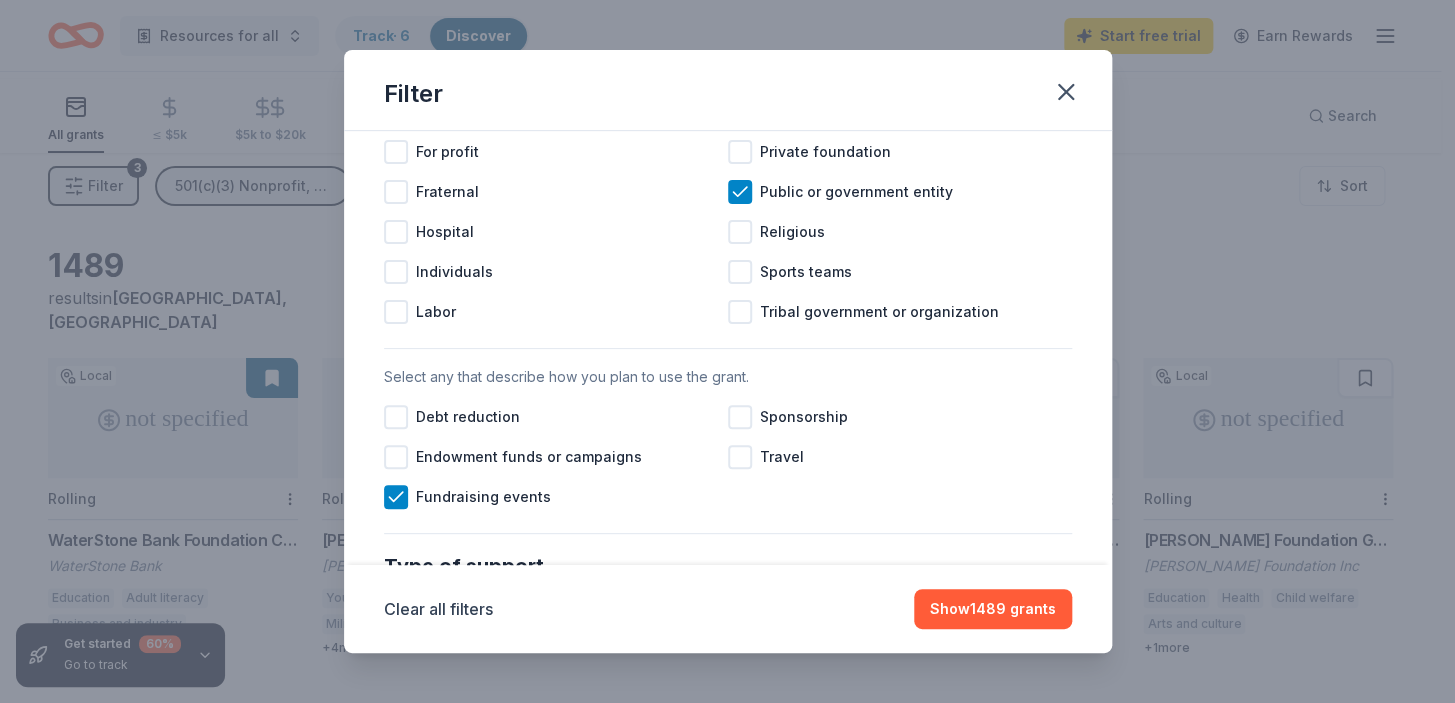click at bounding box center (740, 112) 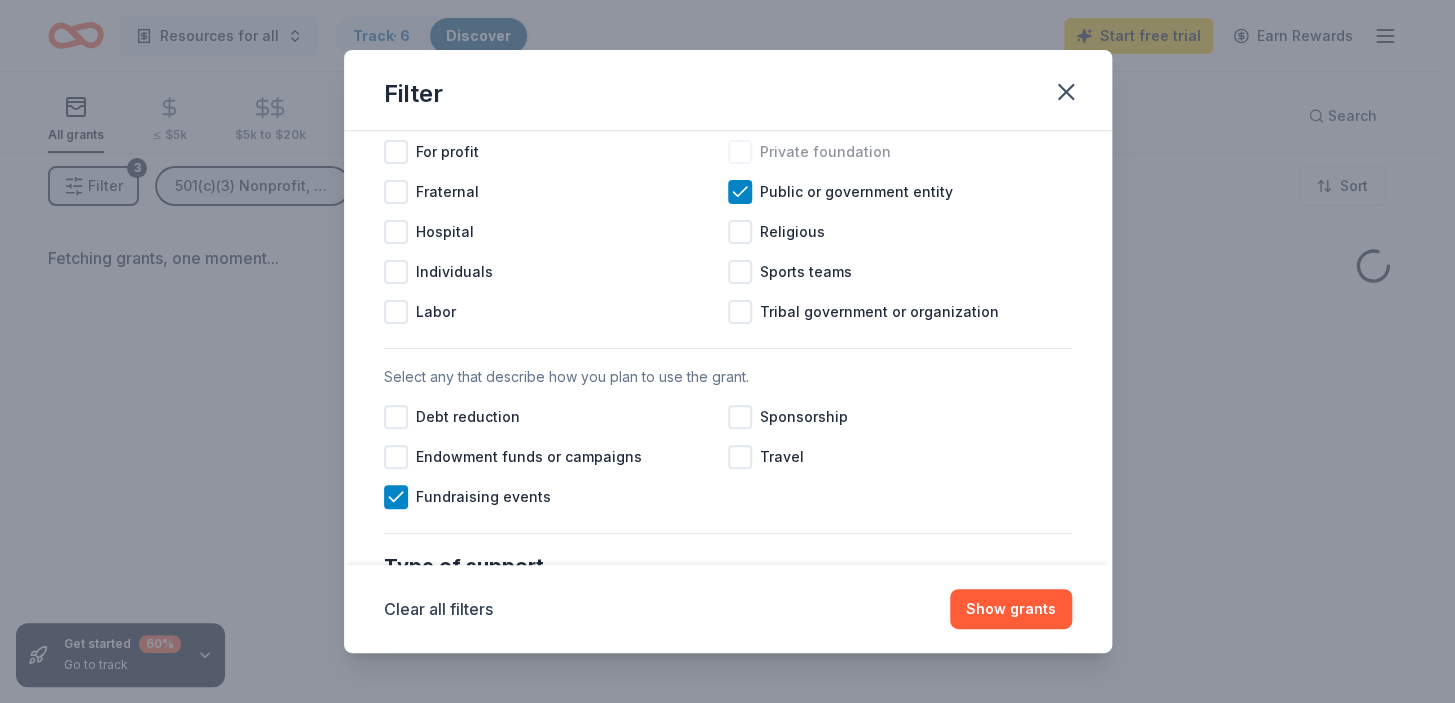 click at bounding box center [740, 152] 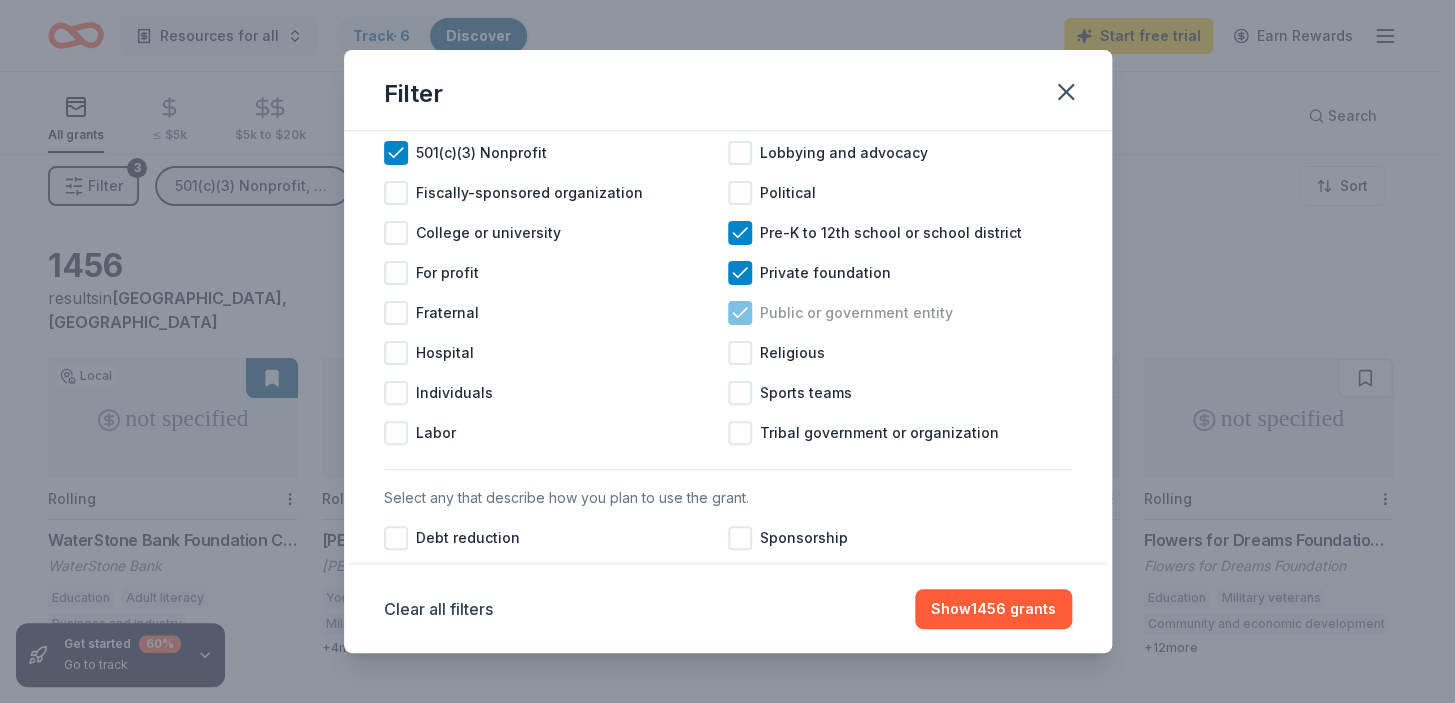 scroll, scrollTop: 306, scrollLeft: 0, axis: vertical 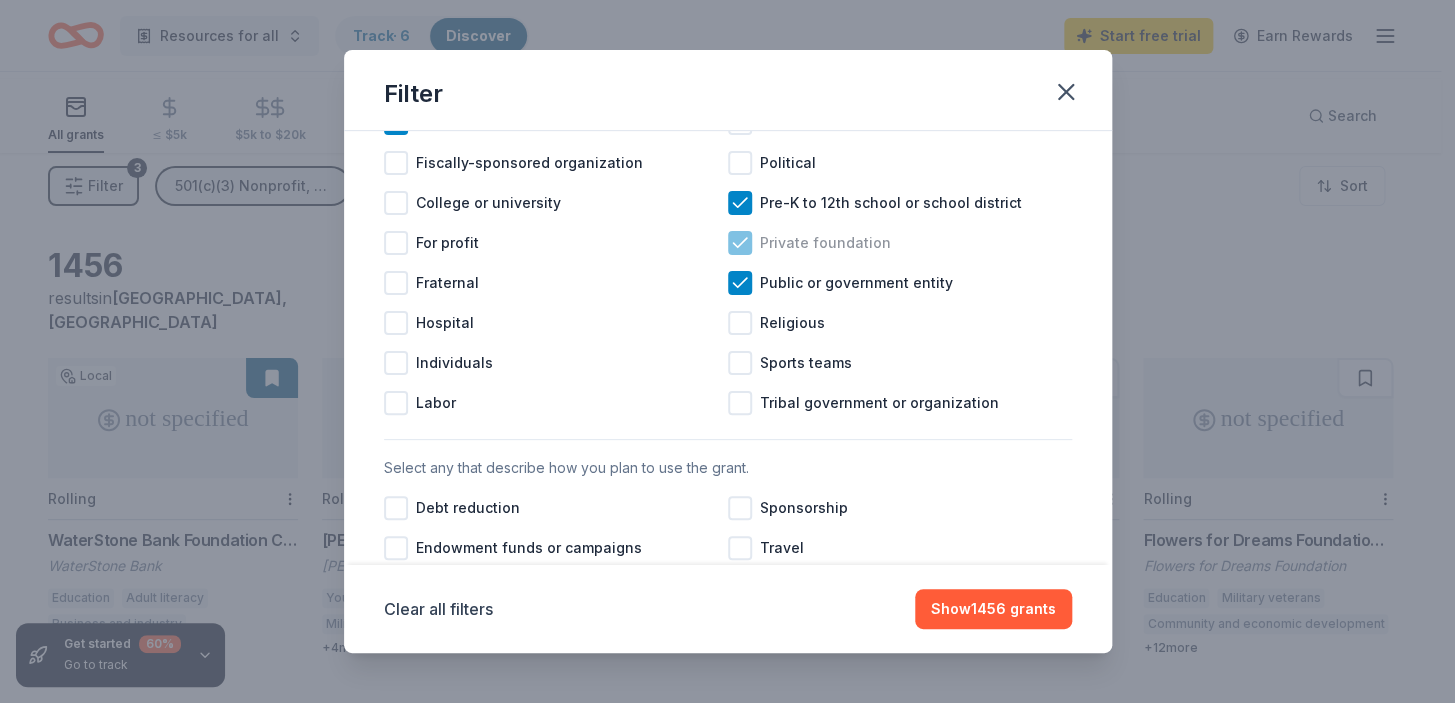 click 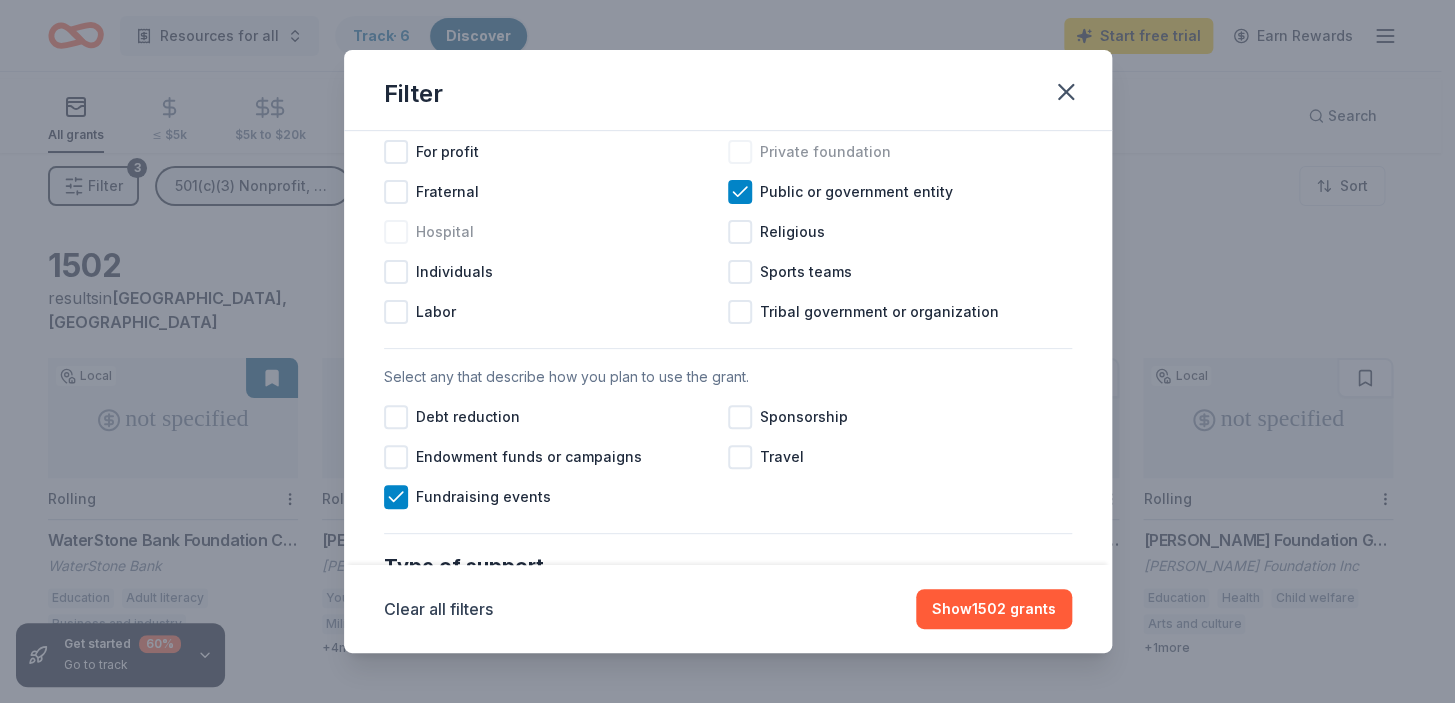 scroll, scrollTop: 306, scrollLeft: 0, axis: vertical 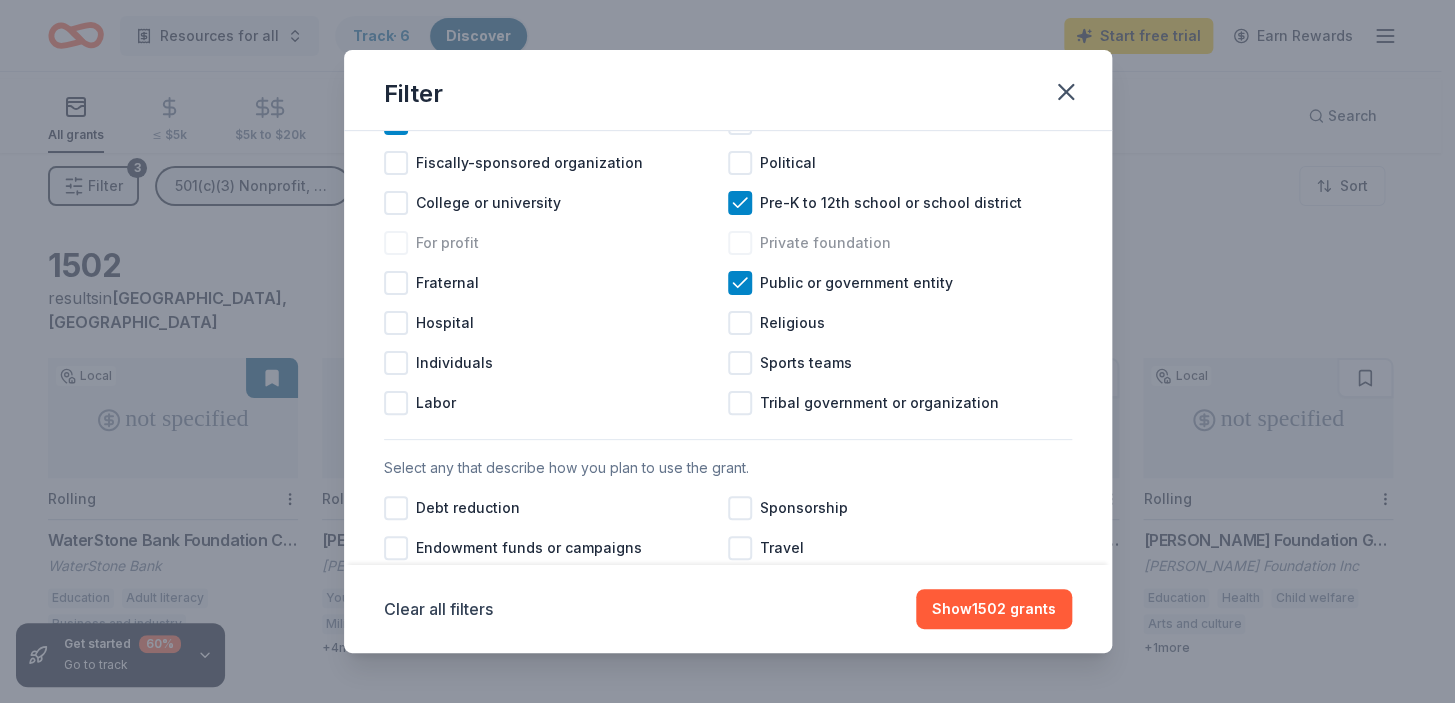 click at bounding box center [396, 243] 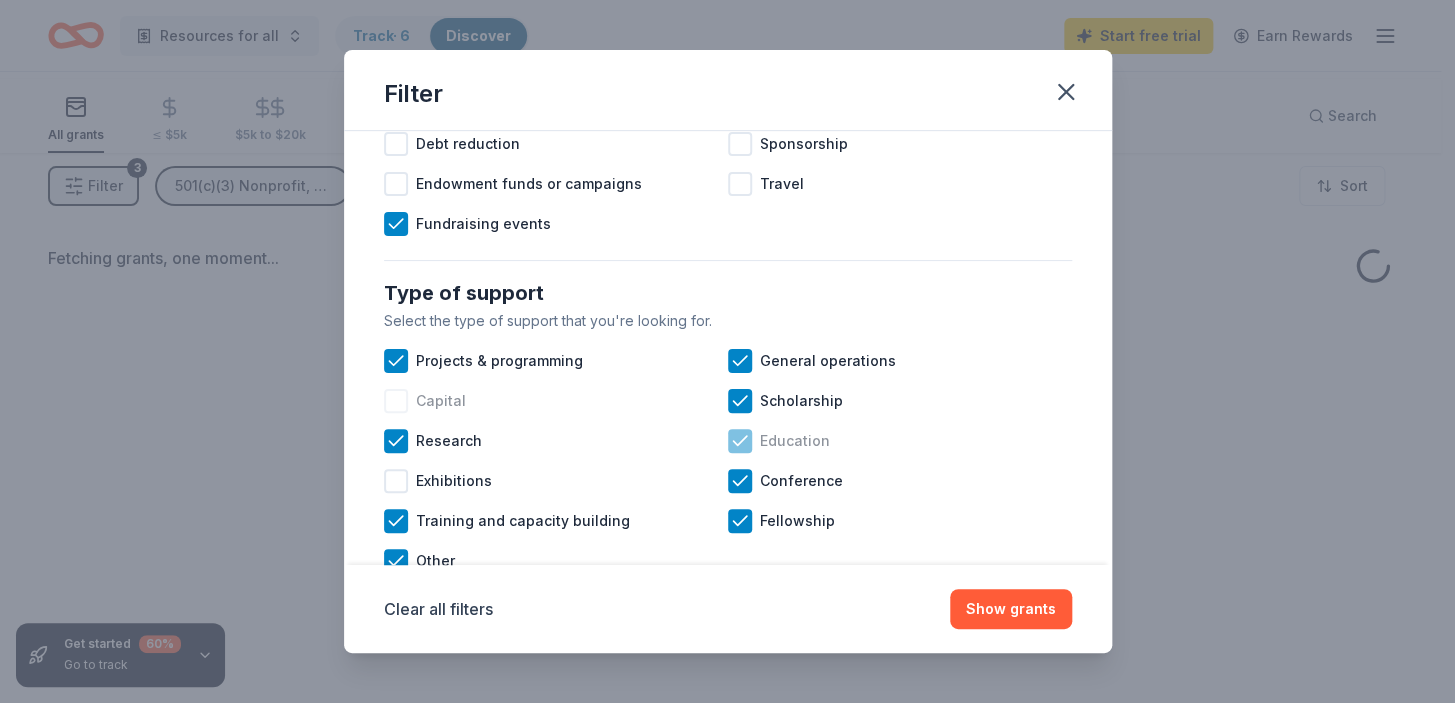 scroll, scrollTop: 760, scrollLeft: 0, axis: vertical 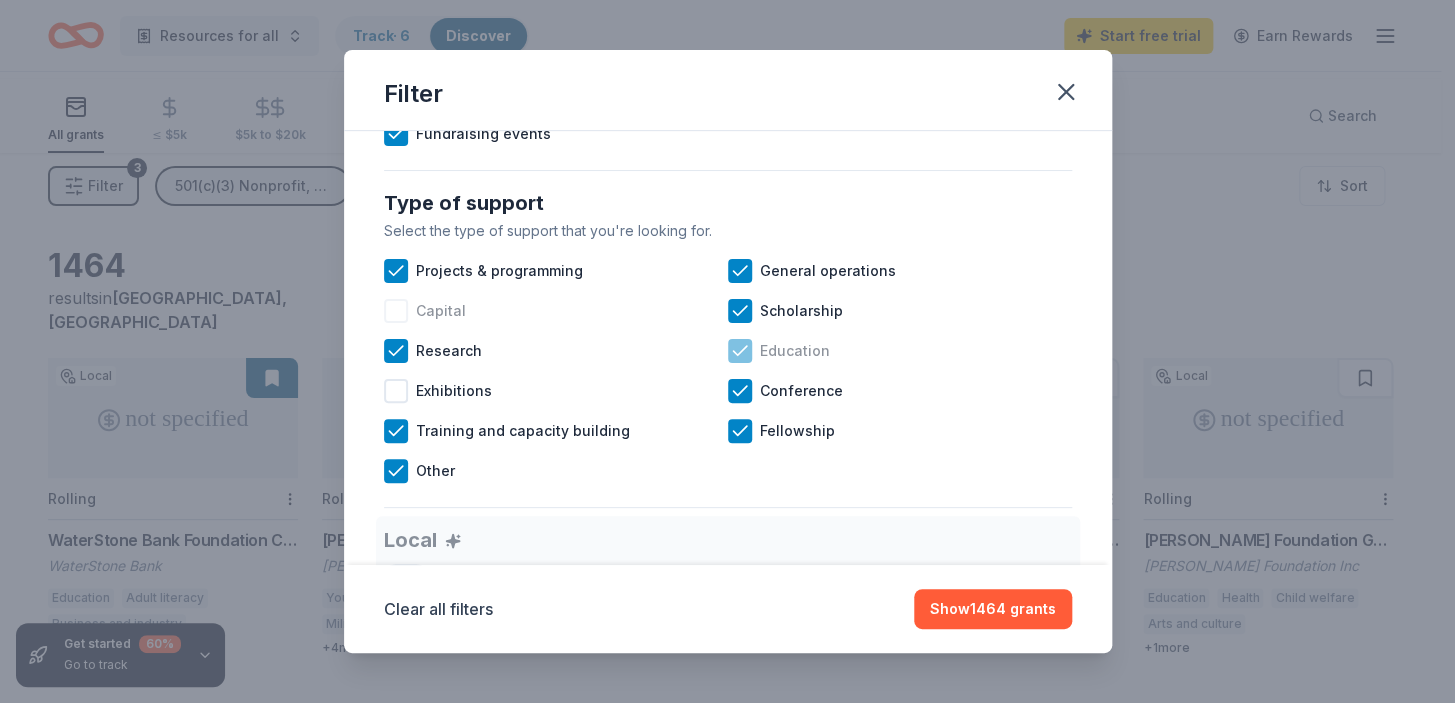 click at bounding box center (396, 54) 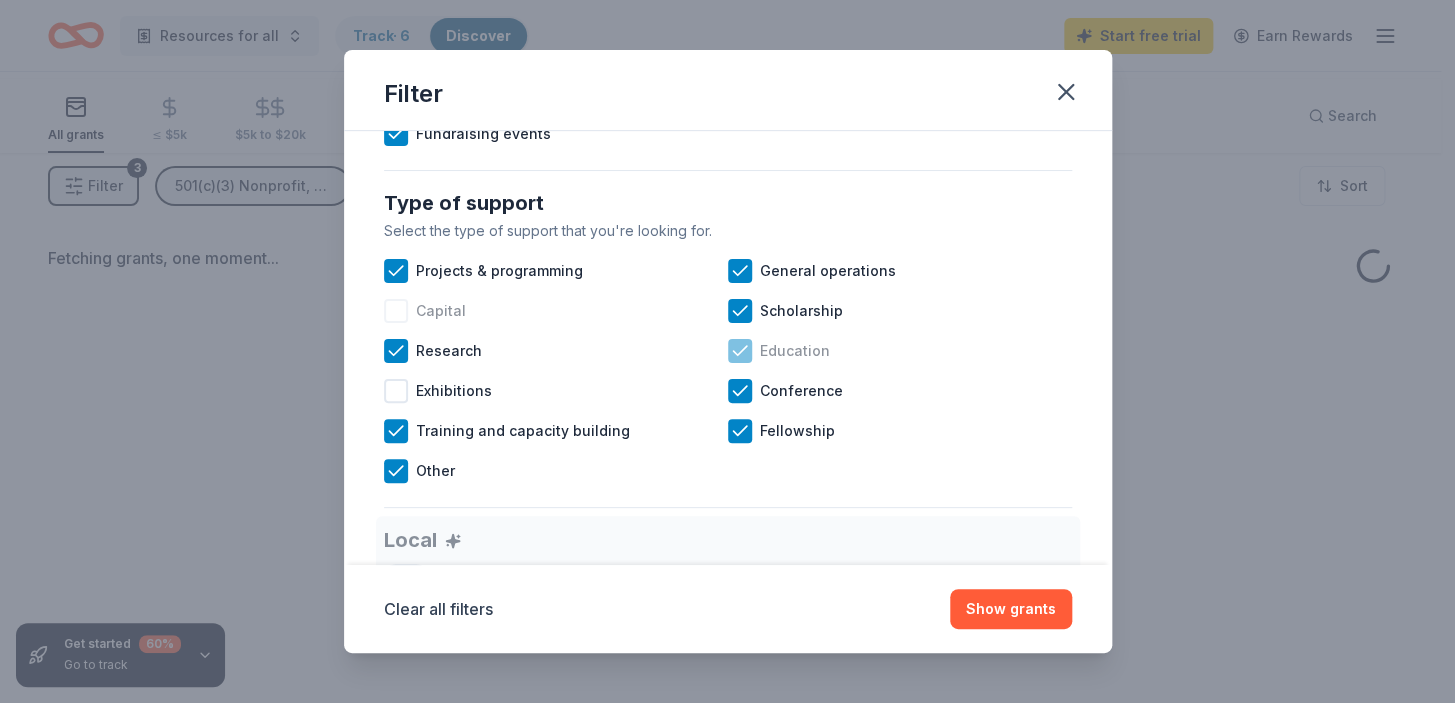 click at bounding box center [740, 54] 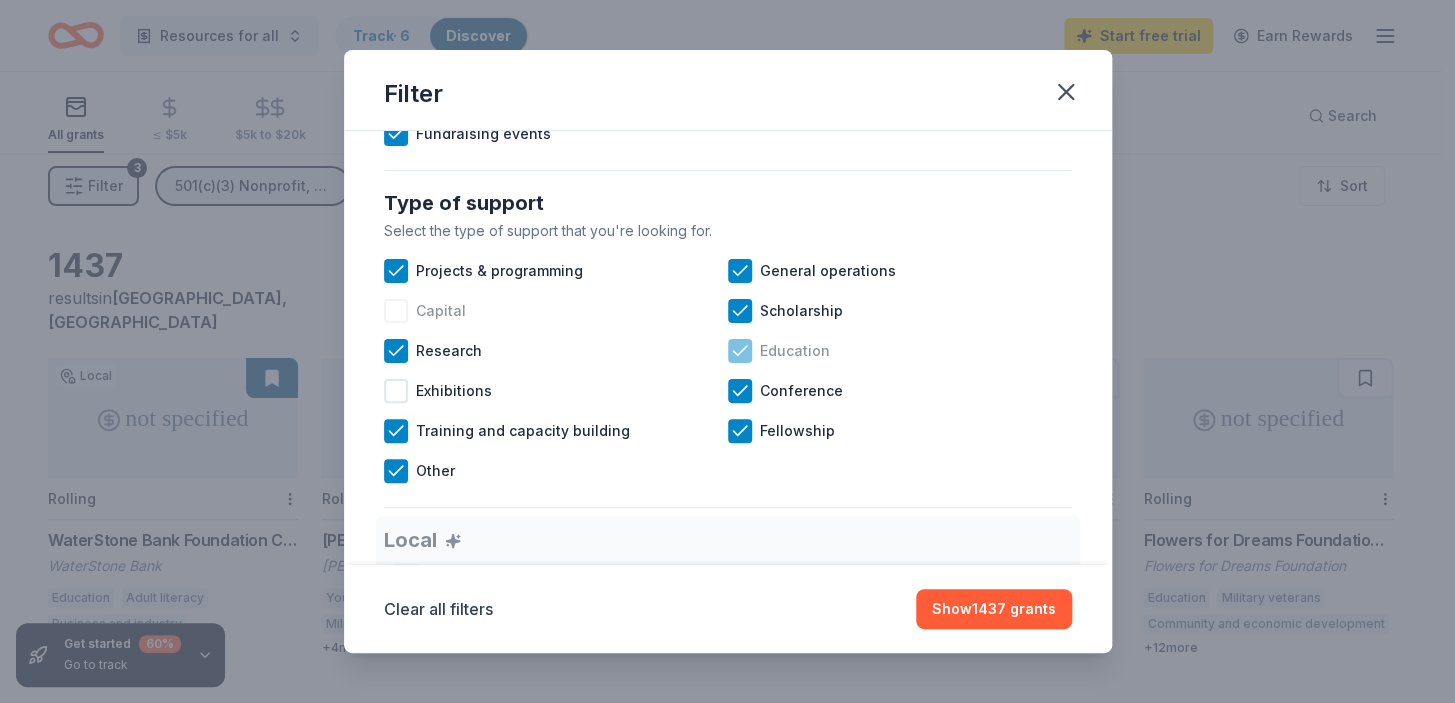 click at bounding box center [740, 94] 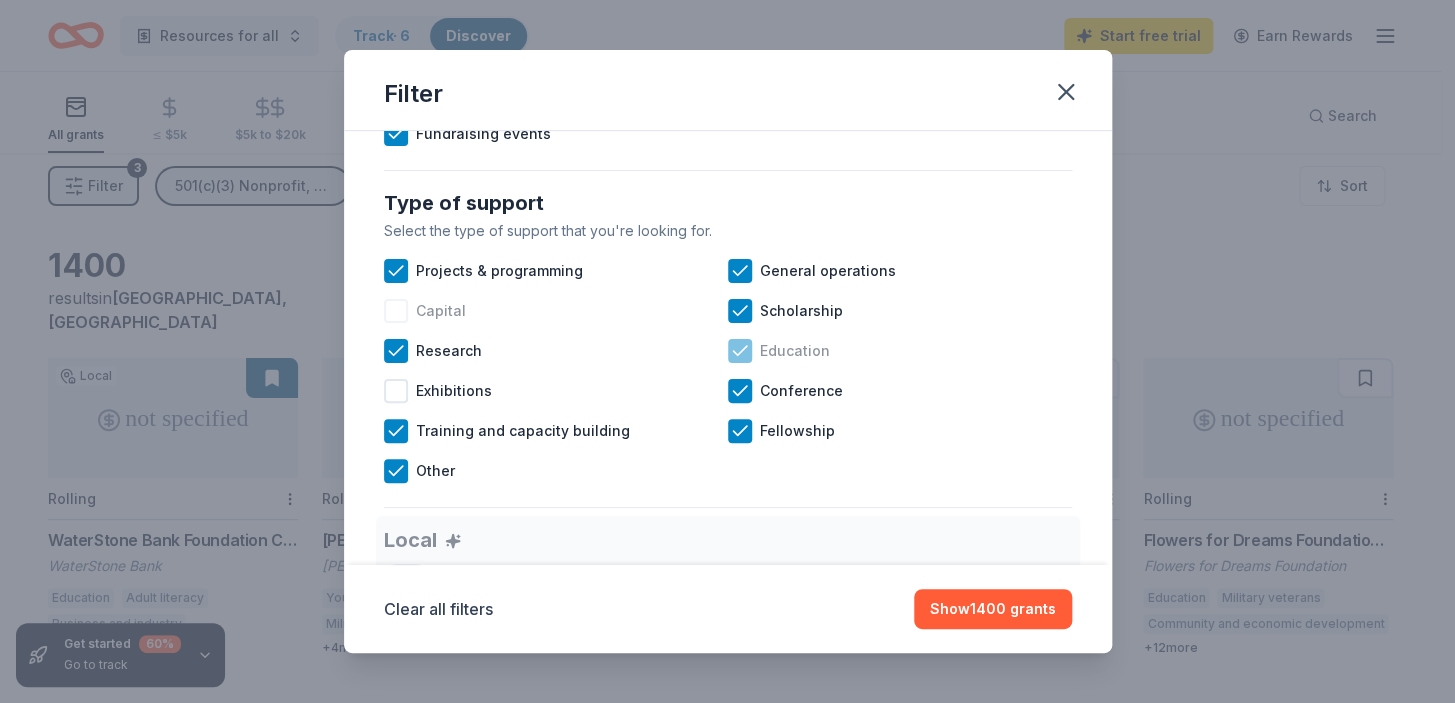 click at bounding box center (740, 94) 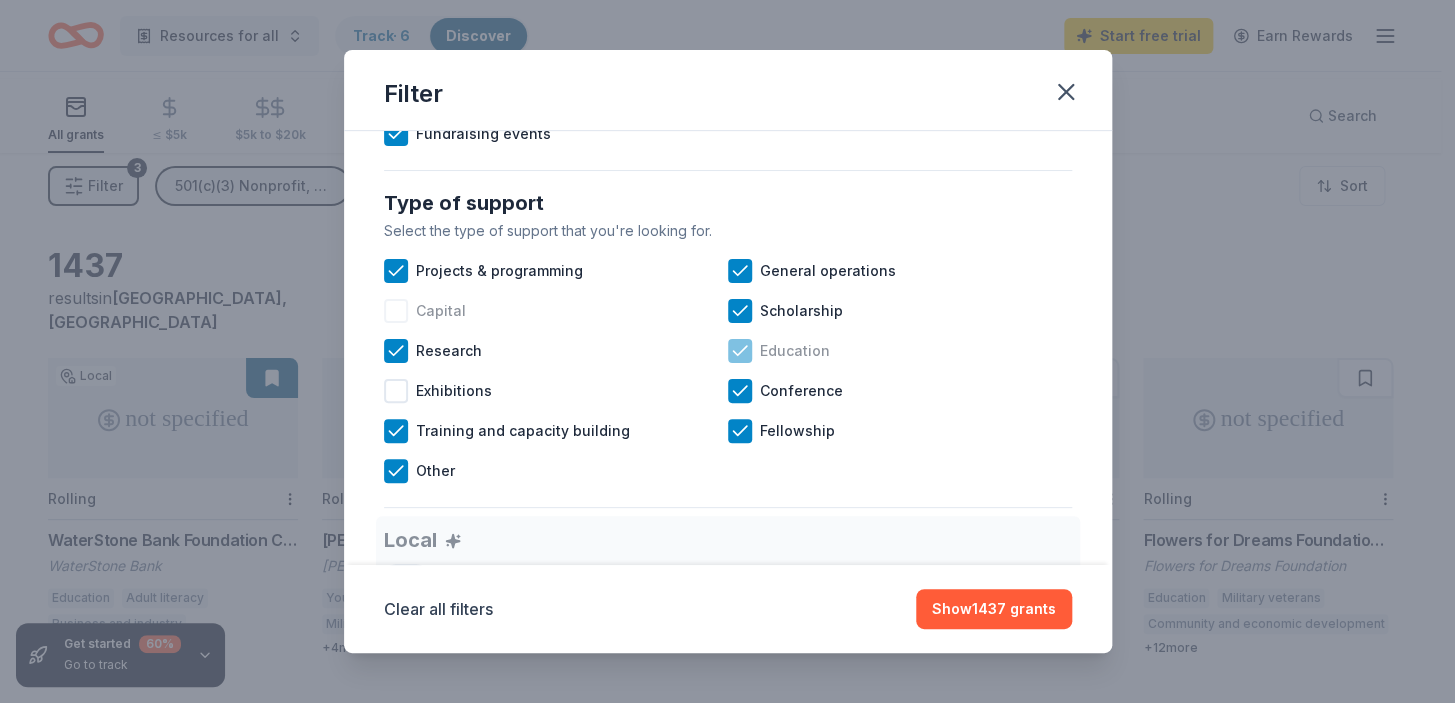 click 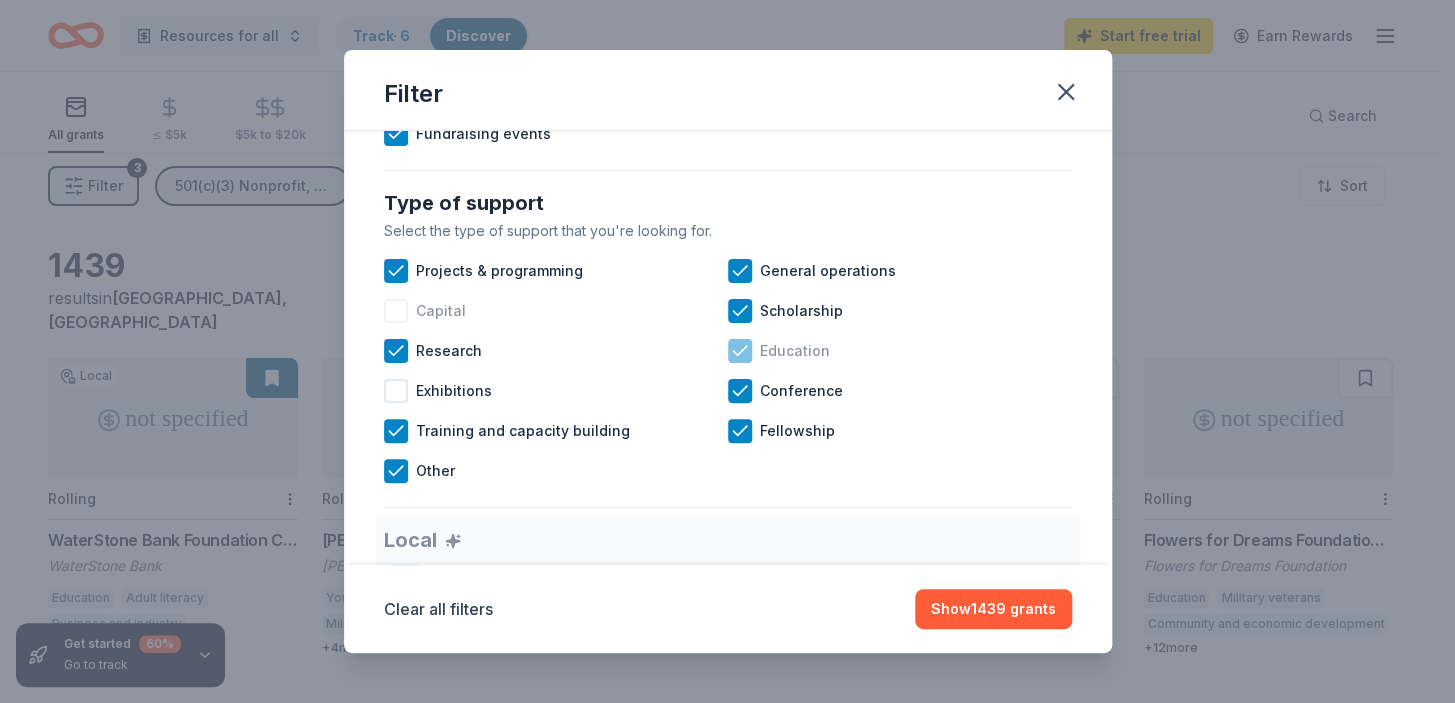 click at bounding box center (396, 54) 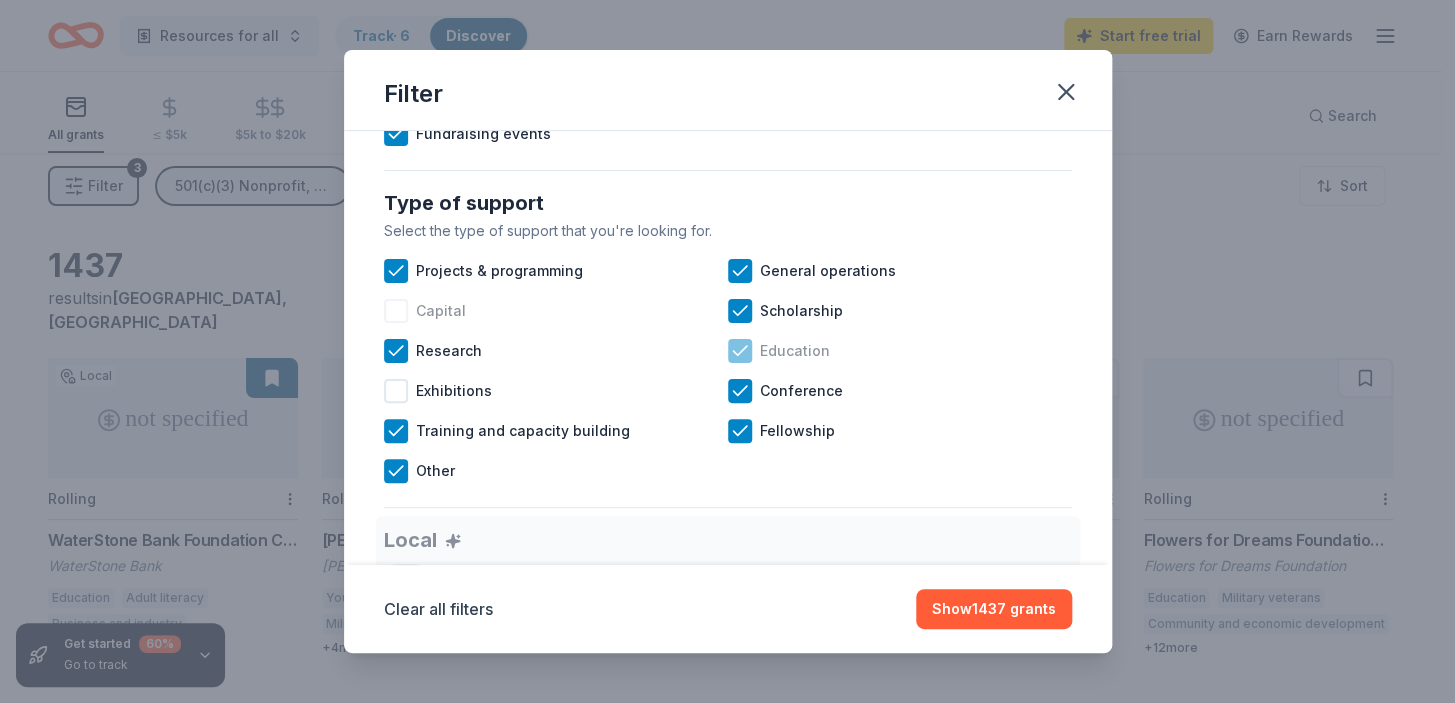 click 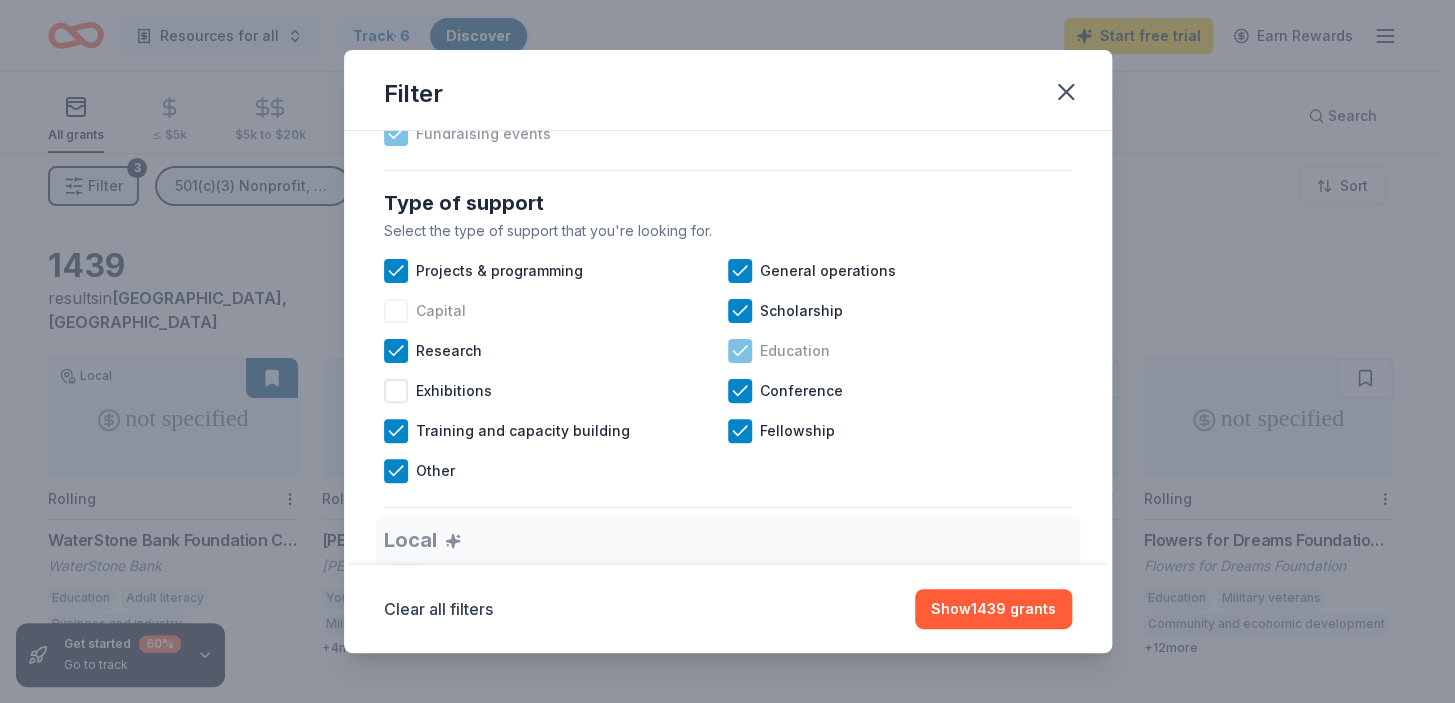 click 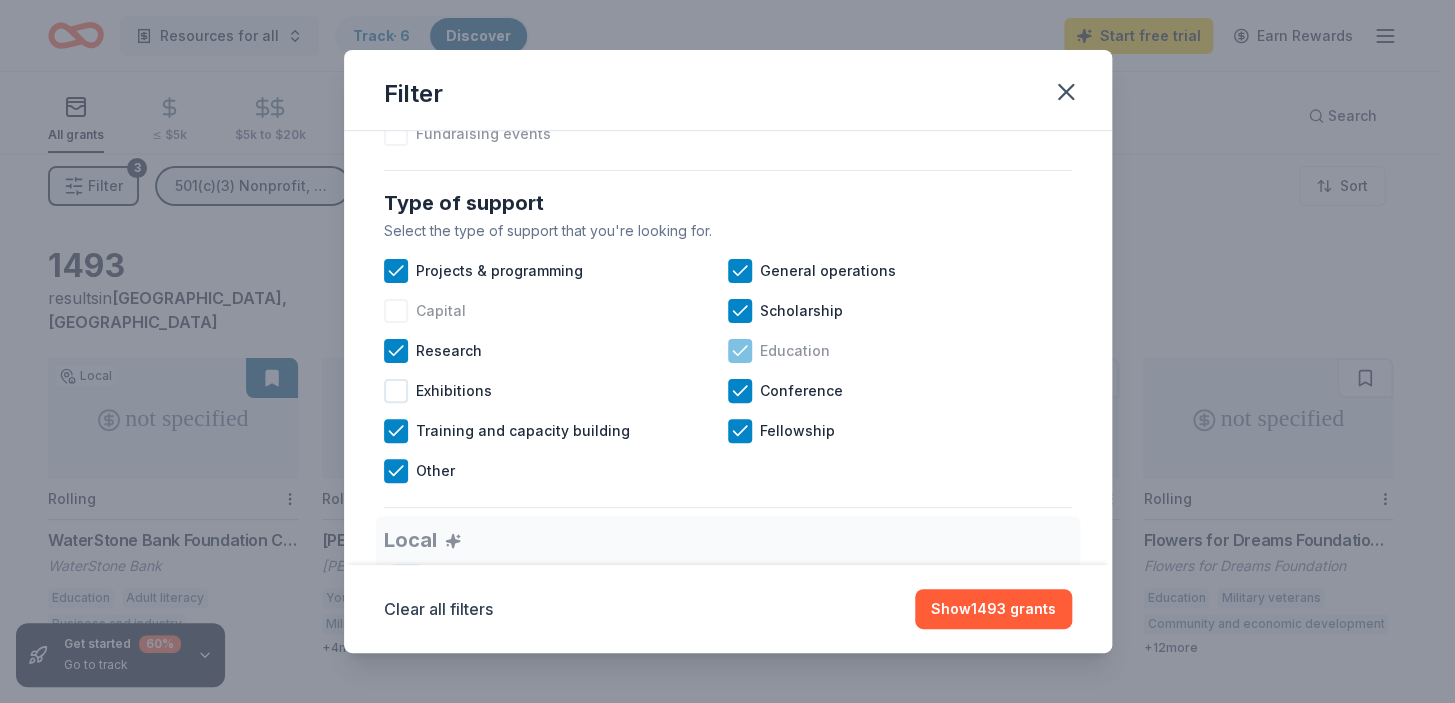 click at bounding box center (396, 134) 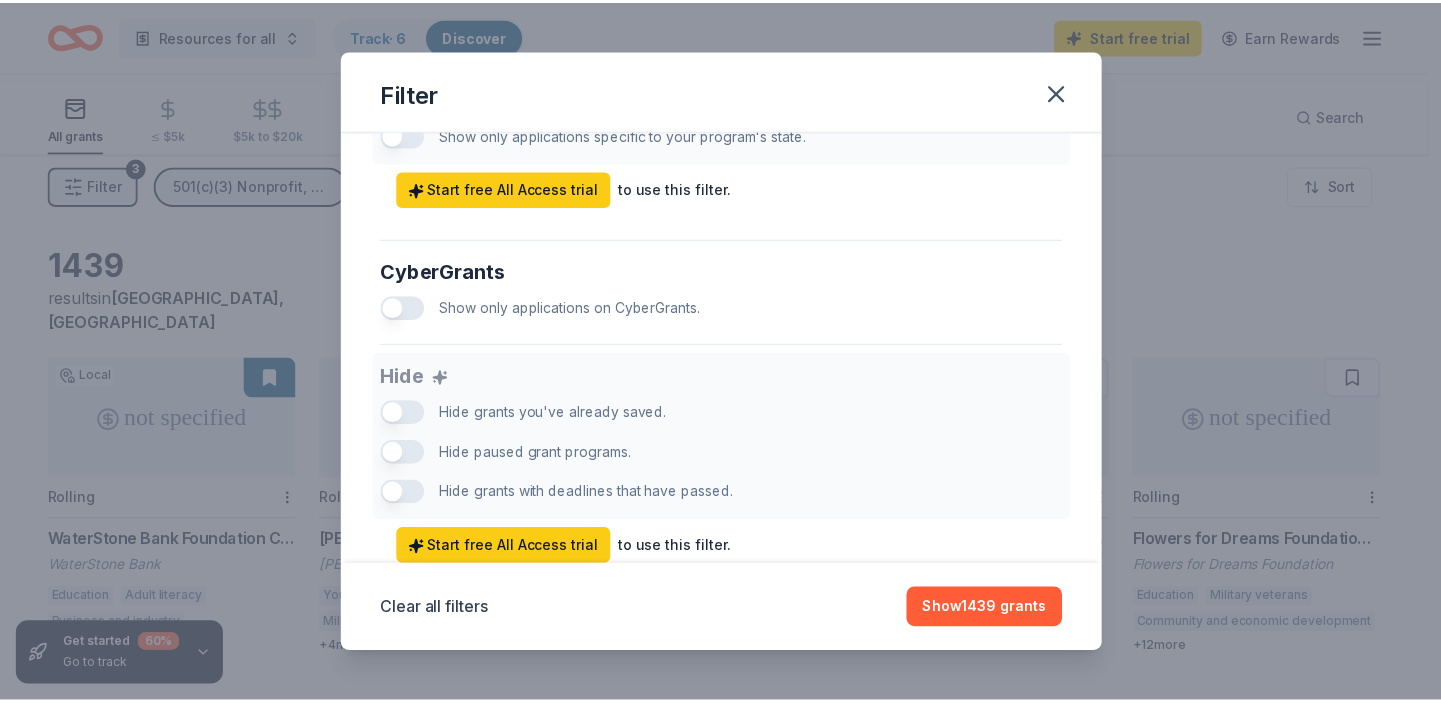scroll, scrollTop: 1215, scrollLeft: 0, axis: vertical 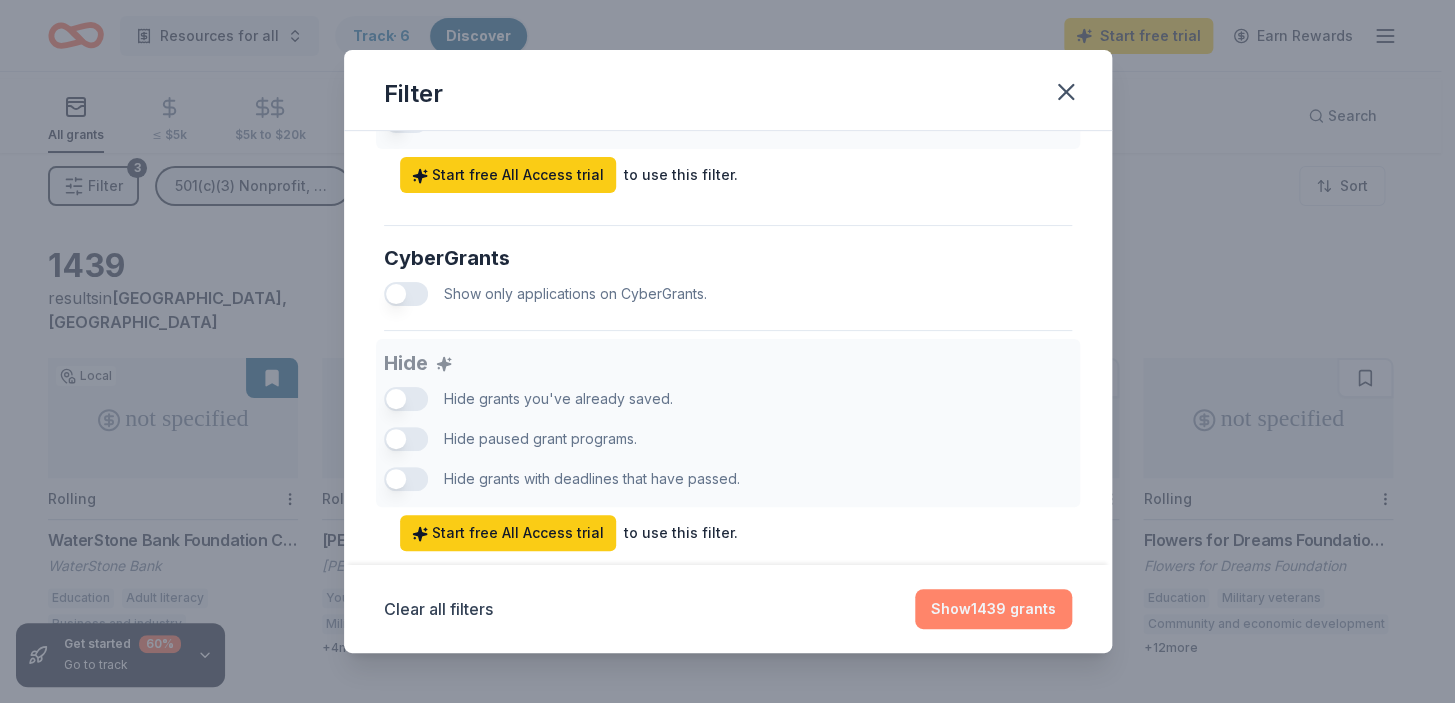 click on "Show  1439   grants" at bounding box center [993, 609] 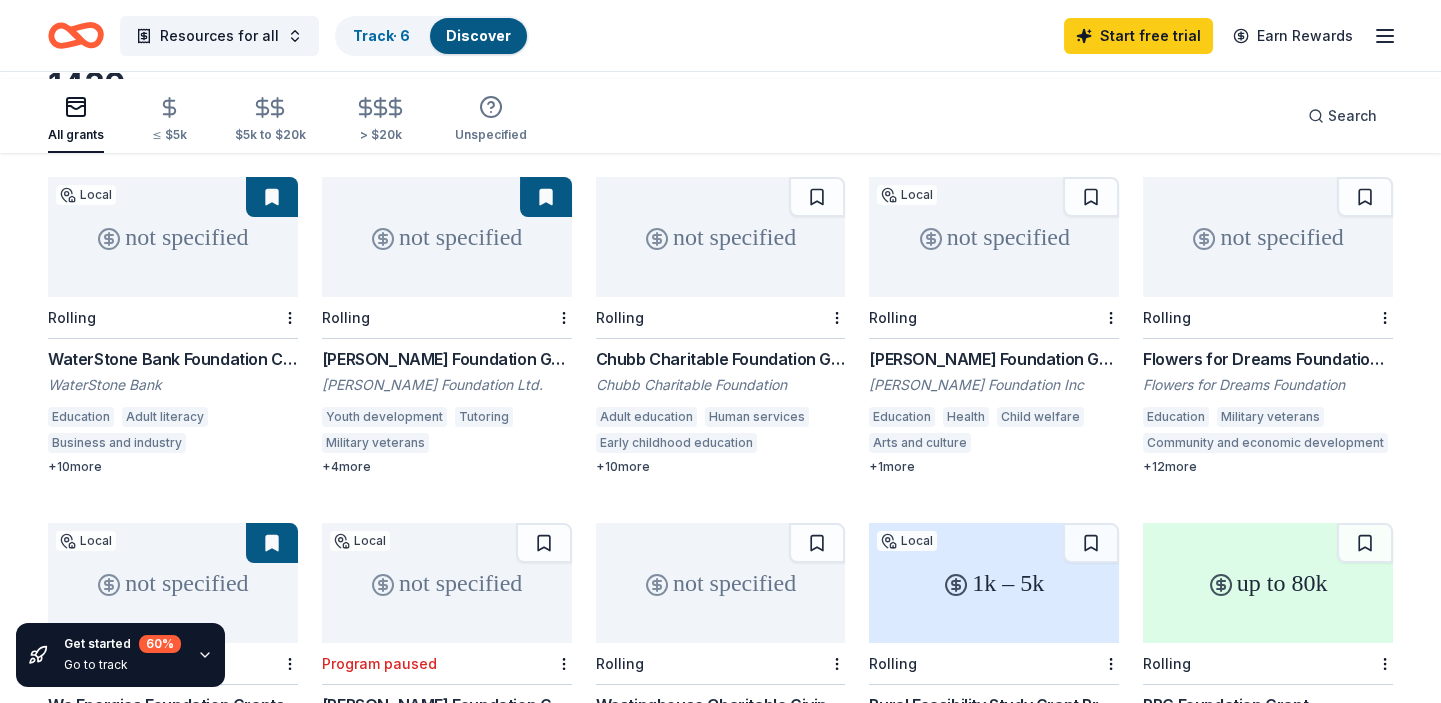scroll, scrollTop: 272, scrollLeft: 0, axis: vertical 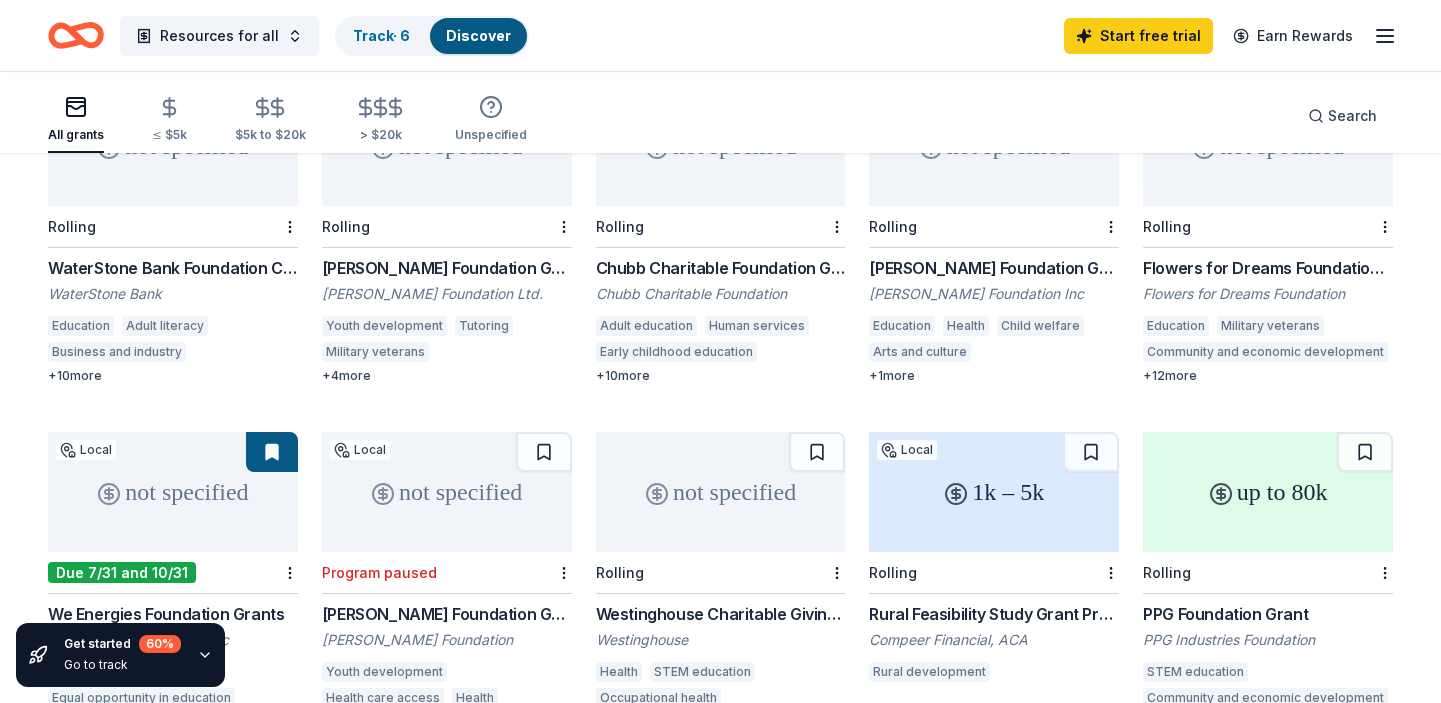click on "WaterStone Bank Foundation Charitable Giving & Sponsorships" at bounding box center (173, 268) 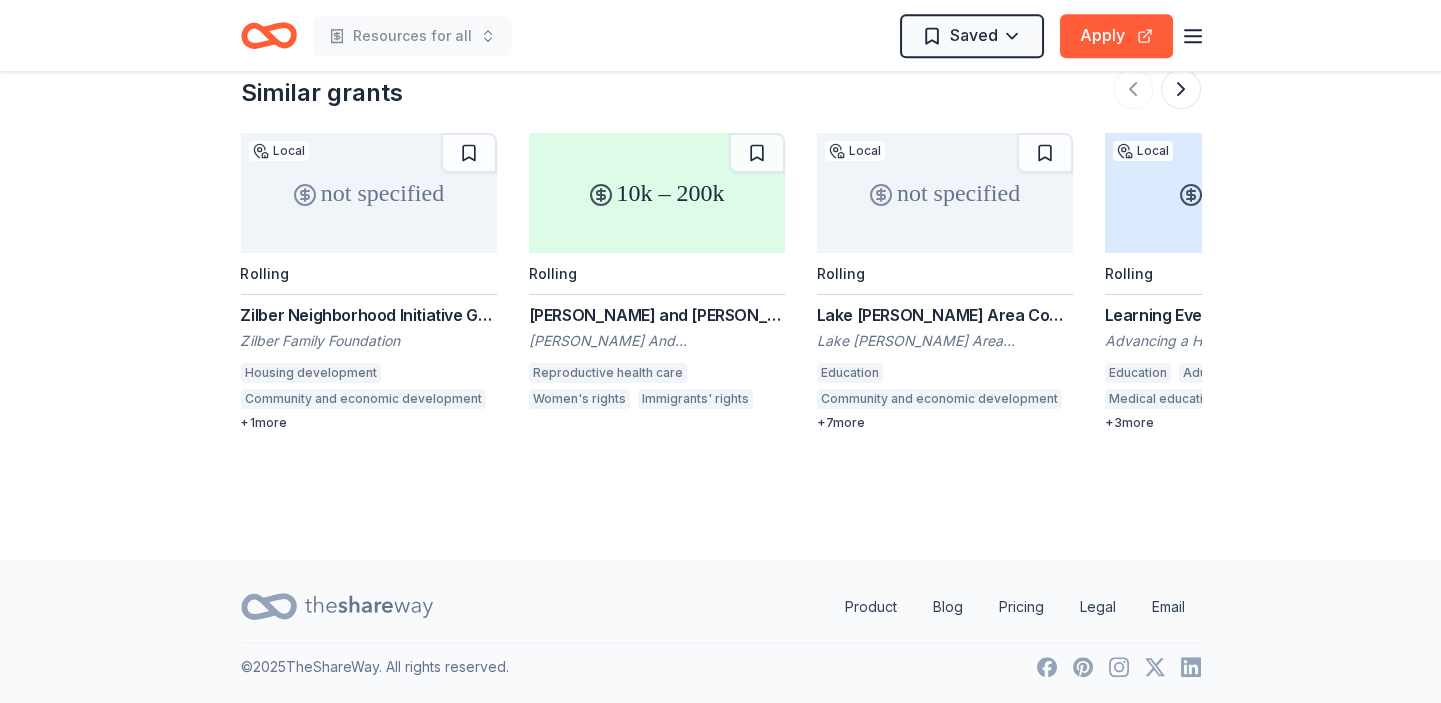 scroll, scrollTop: 2148, scrollLeft: 0, axis: vertical 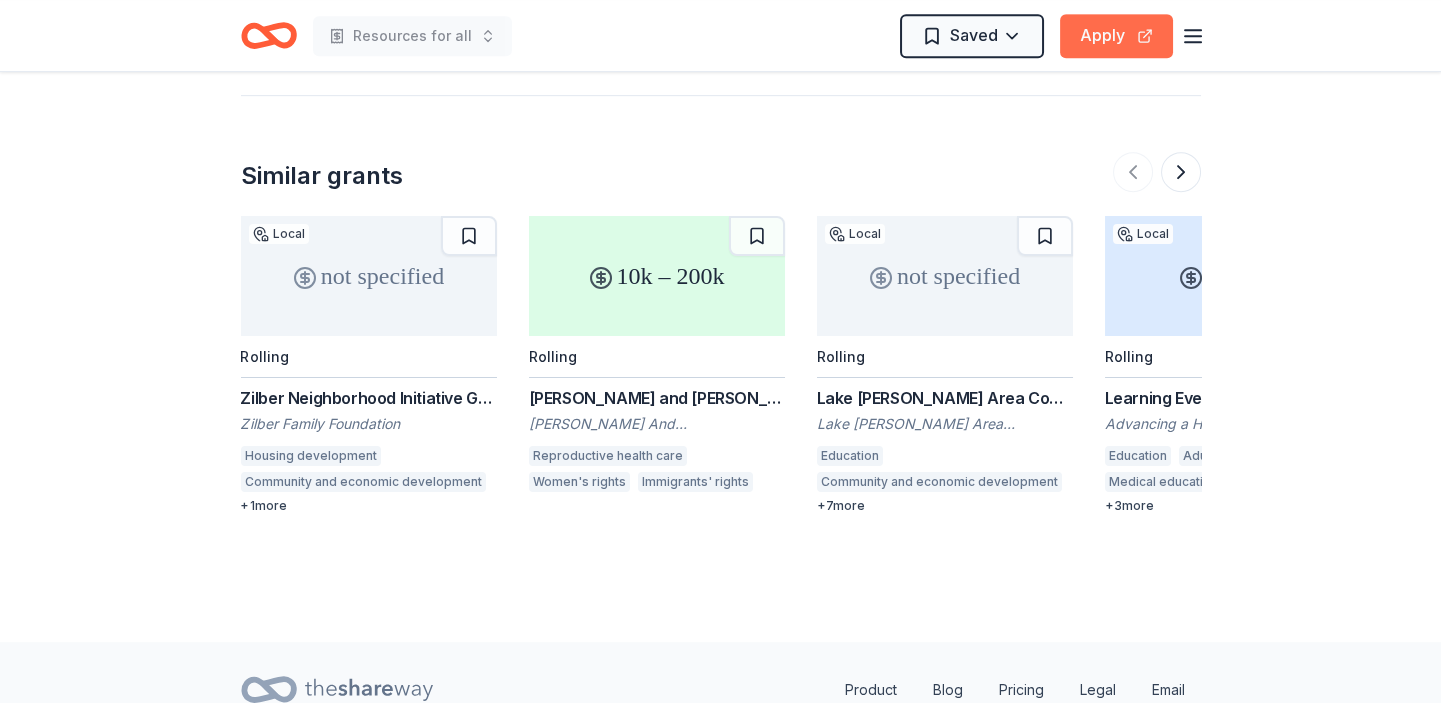click on "Apply" at bounding box center [1116, 36] 